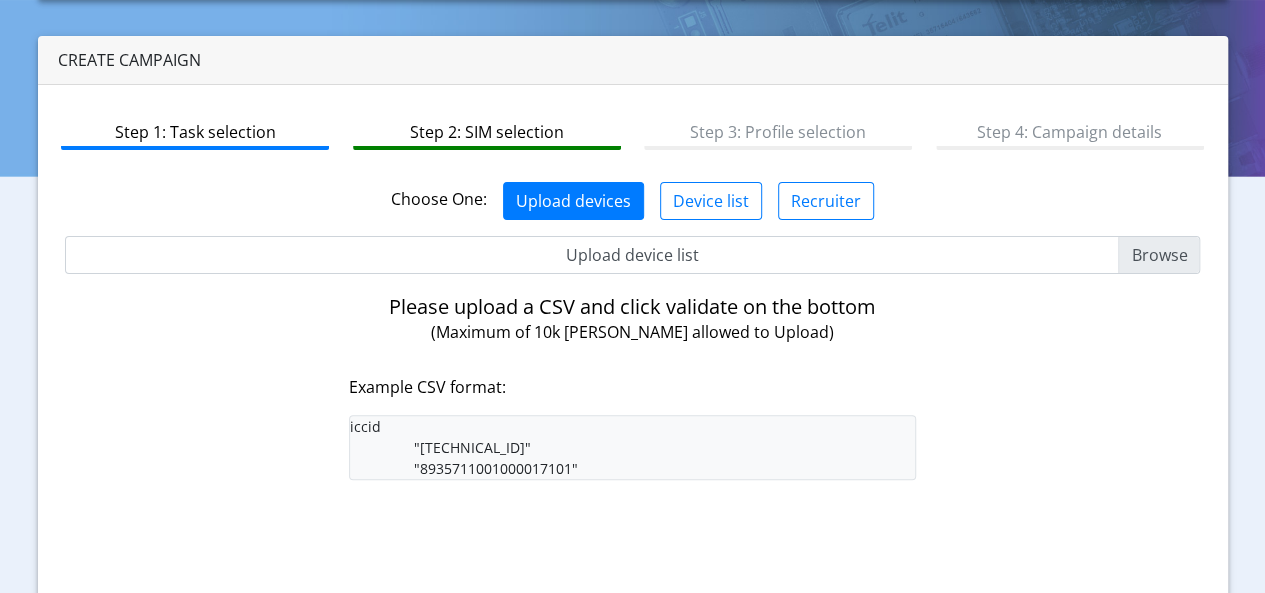 scroll, scrollTop: 0, scrollLeft: 0, axis: both 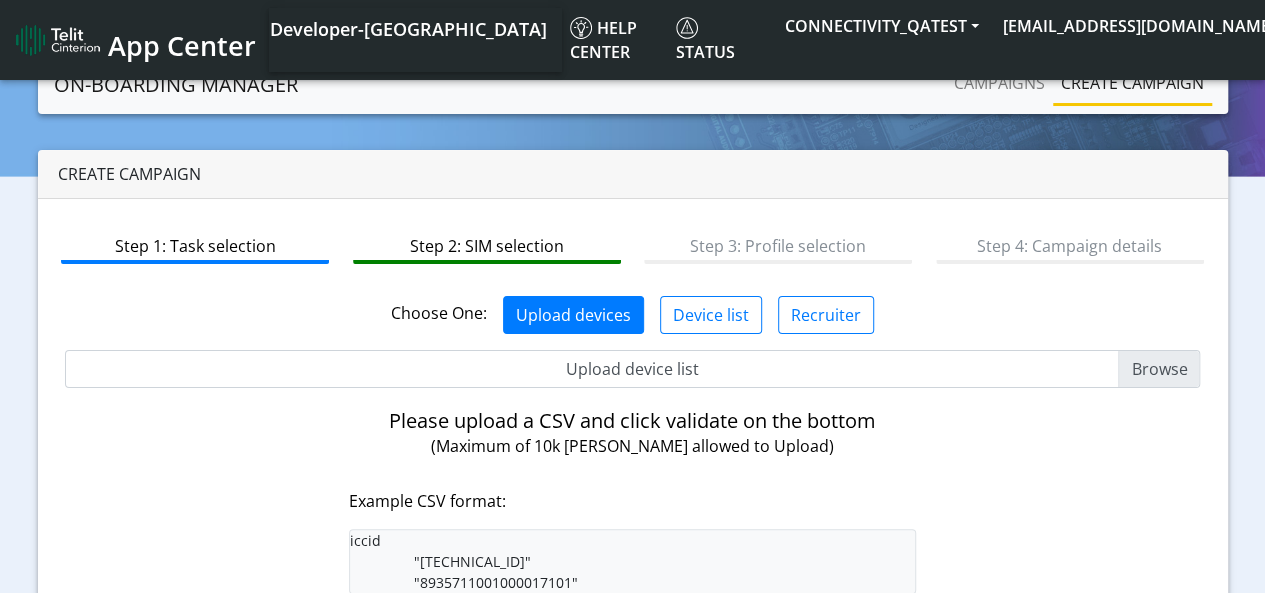 click on "On-Boarding Manager Campaigns Create campaign" 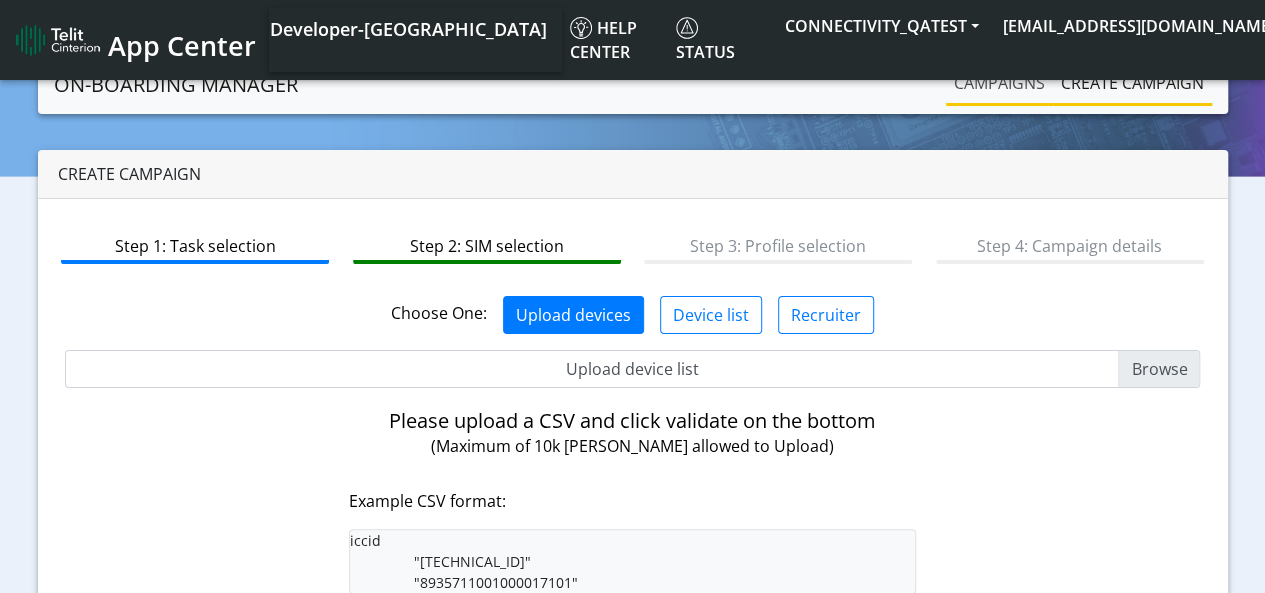 click on "Campaigns" 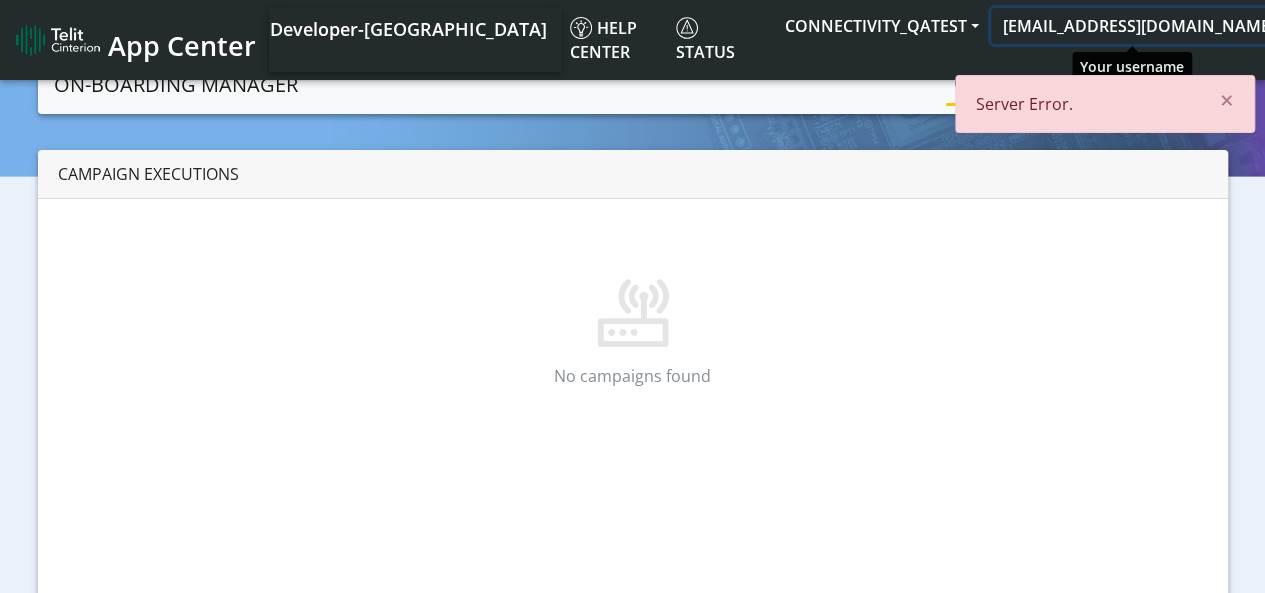 click on "[EMAIL_ADDRESS][DOMAIN_NAME]" at bounding box center [1145, 26] 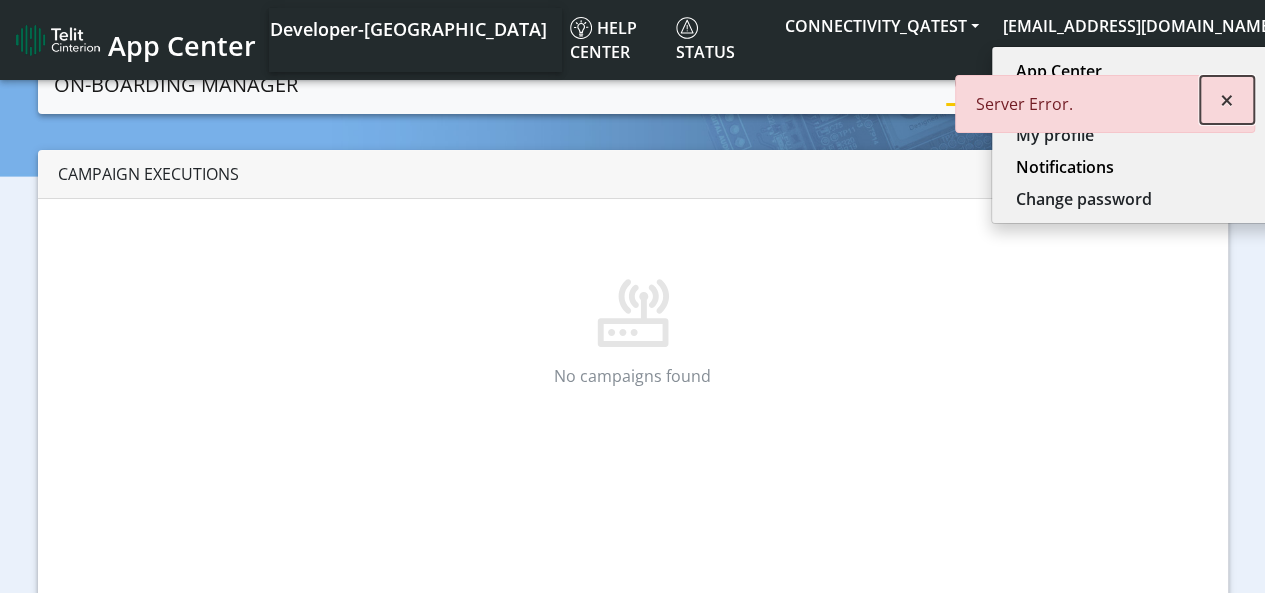 click on "×" at bounding box center (1227, 100) 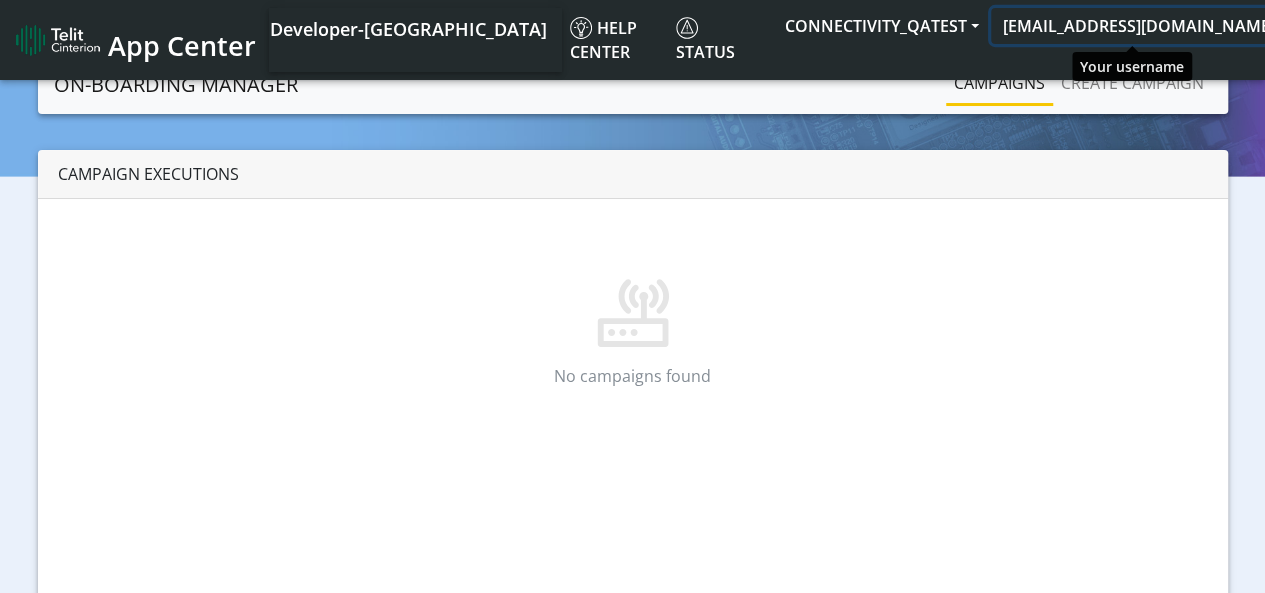 click on "[EMAIL_ADDRESS][DOMAIN_NAME]" at bounding box center [1145, 26] 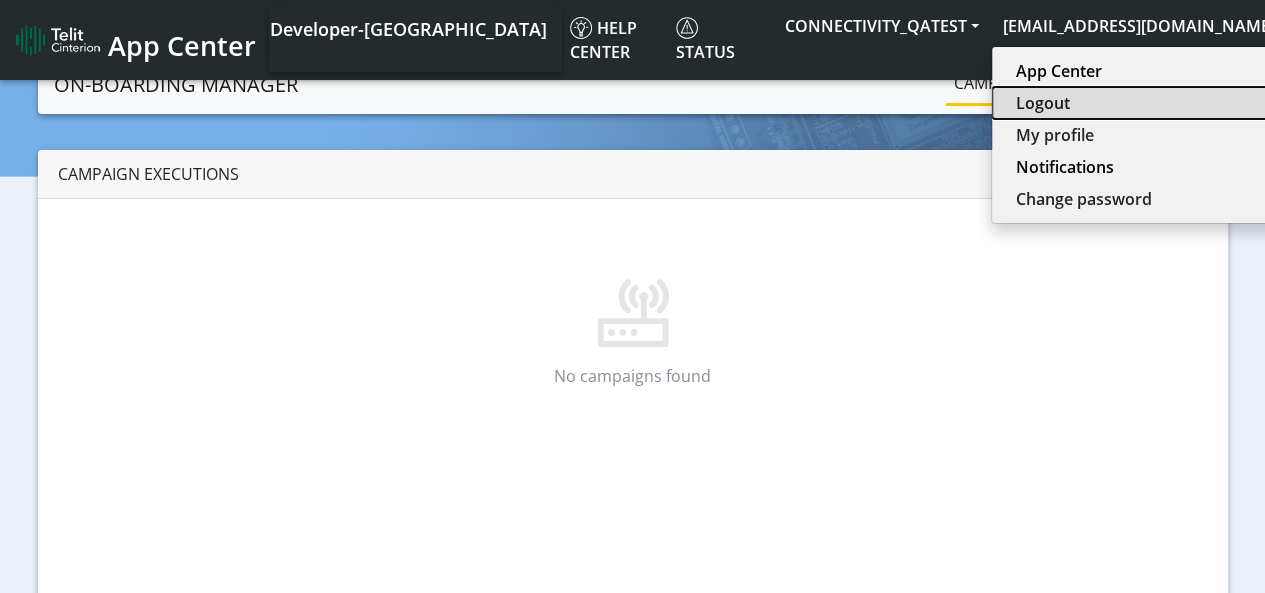 click on "Logout" at bounding box center [1141, 103] 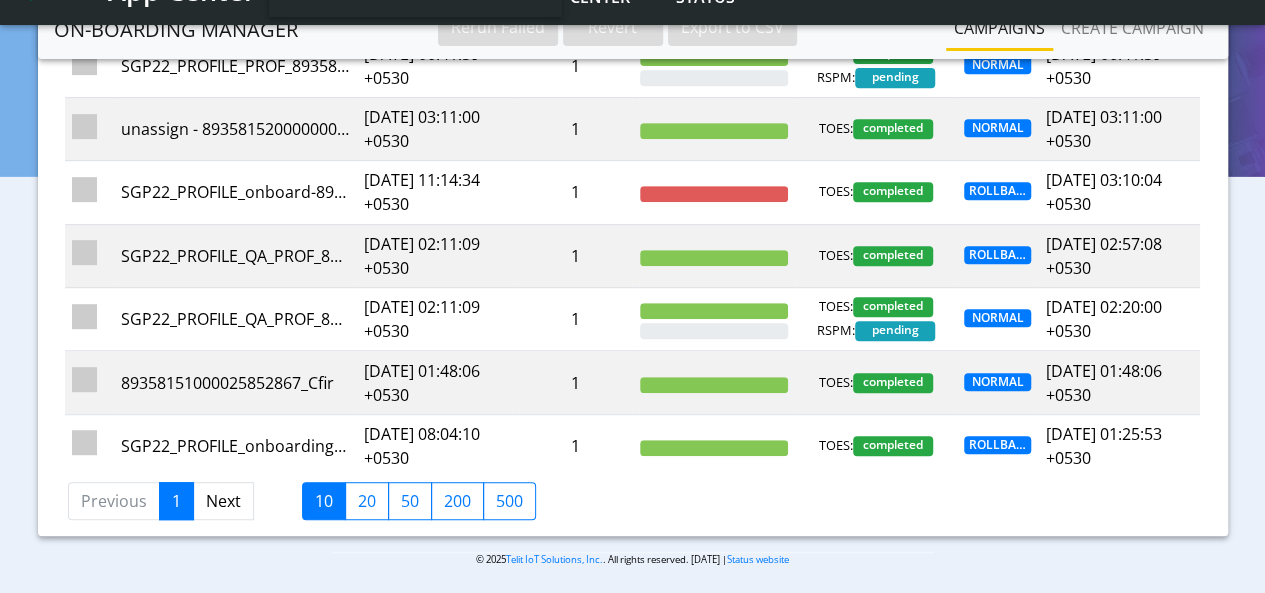 scroll, scrollTop: 306, scrollLeft: 0, axis: vertical 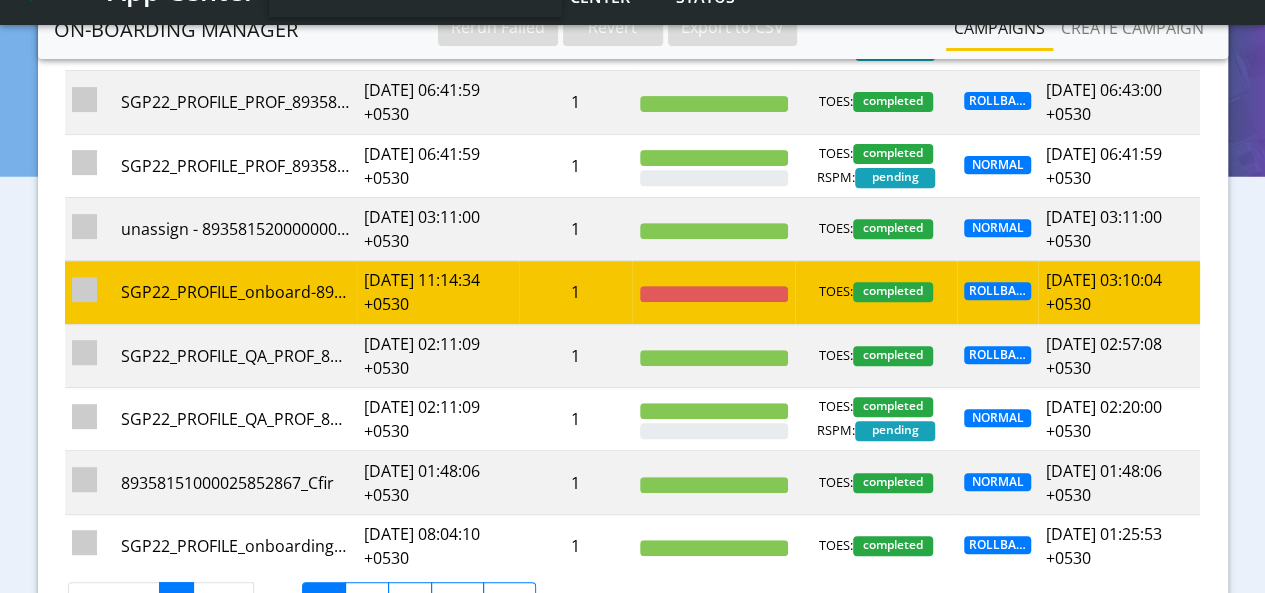 click at bounding box center [84, 289] 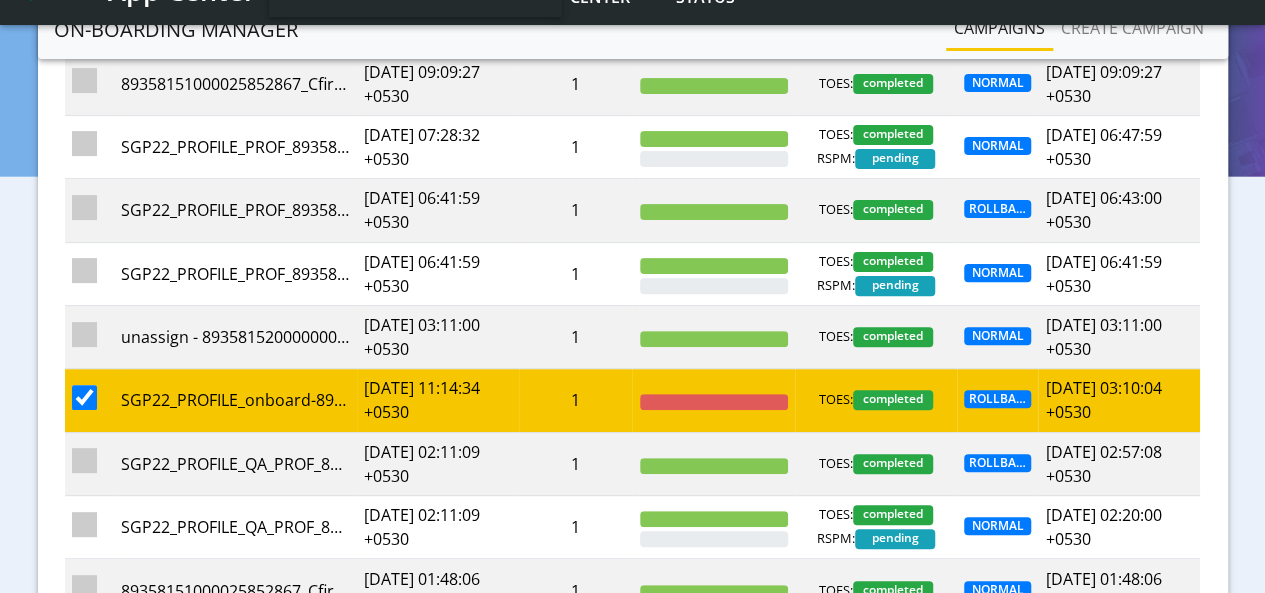 scroll, scrollTop: 206, scrollLeft: 0, axis: vertical 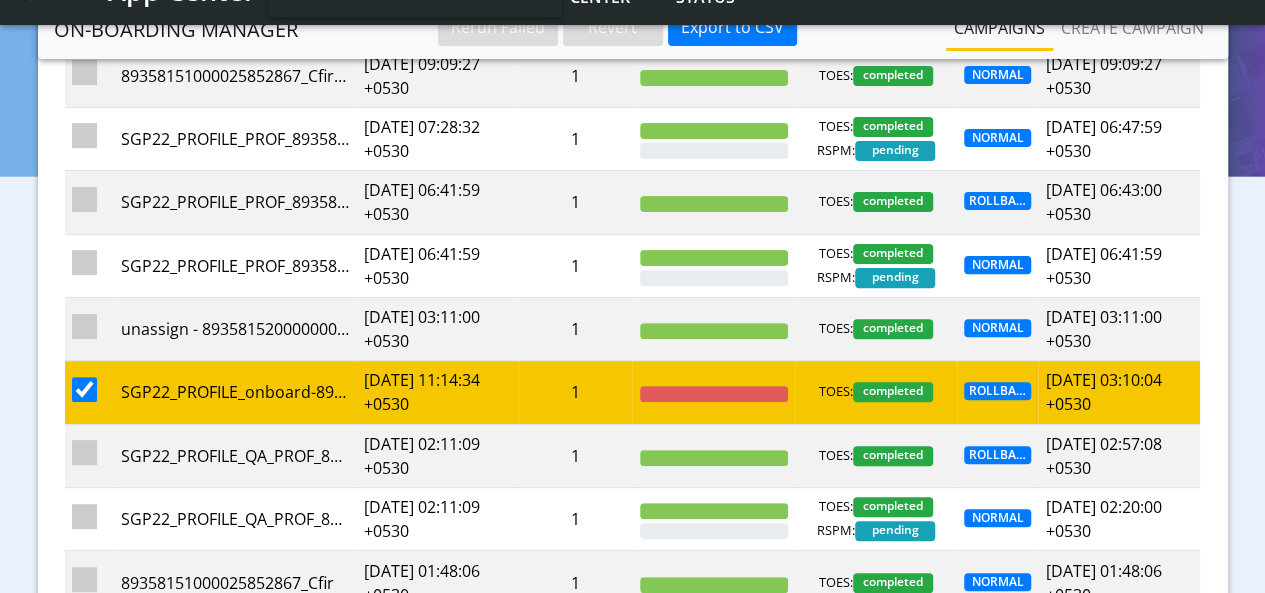 click at bounding box center [84, 389] 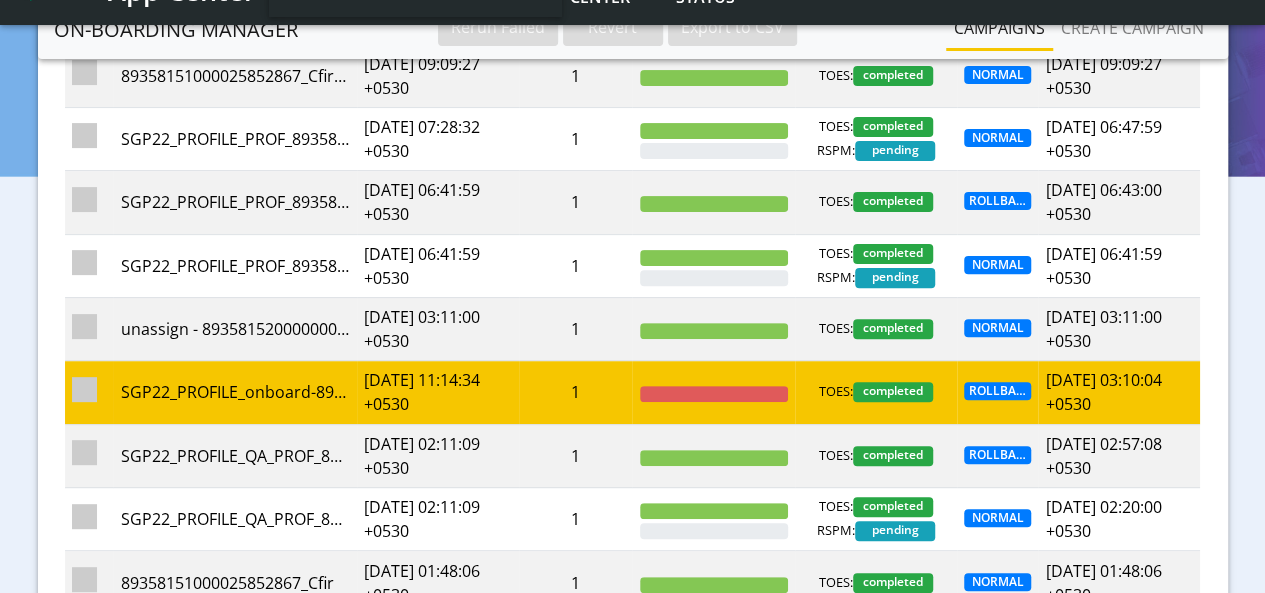 click on "[DATE] 11:14:34 +0530" at bounding box center (438, 392) 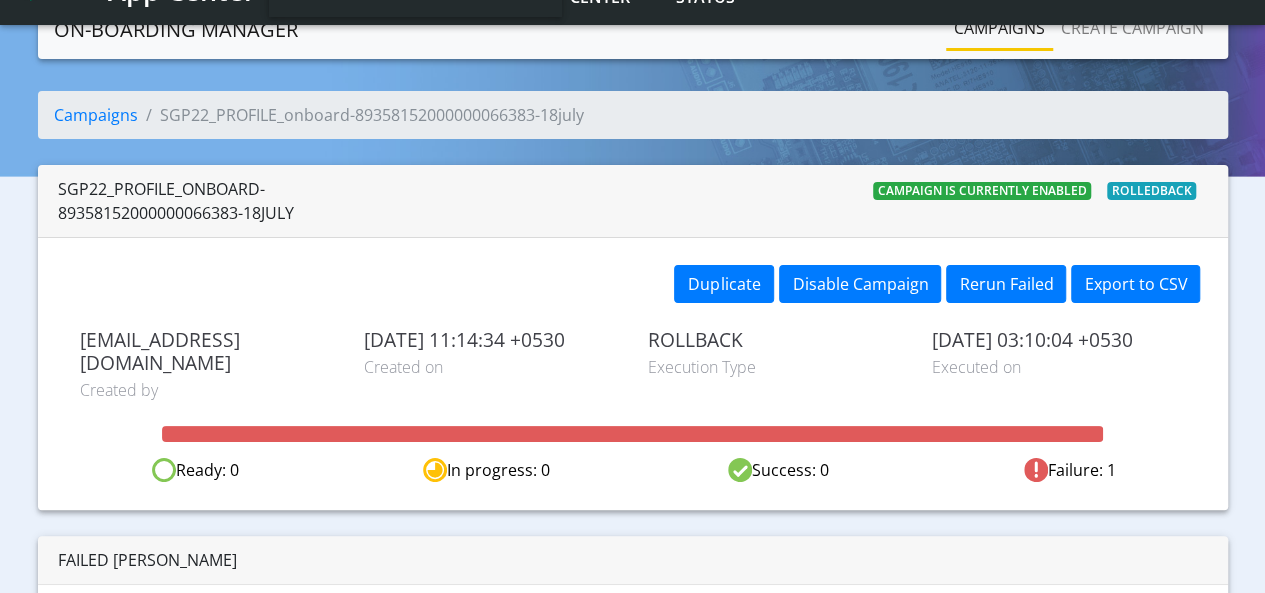 scroll, scrollTop: 0, scrollLeft: 0, axis: both 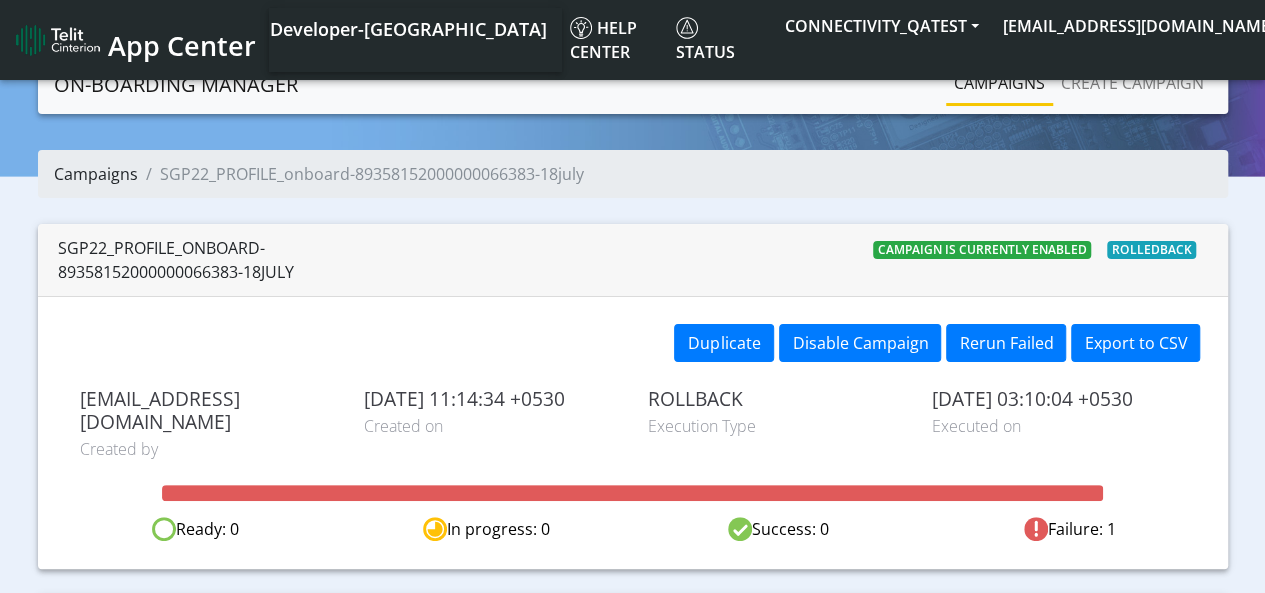 click on "Campaigns" 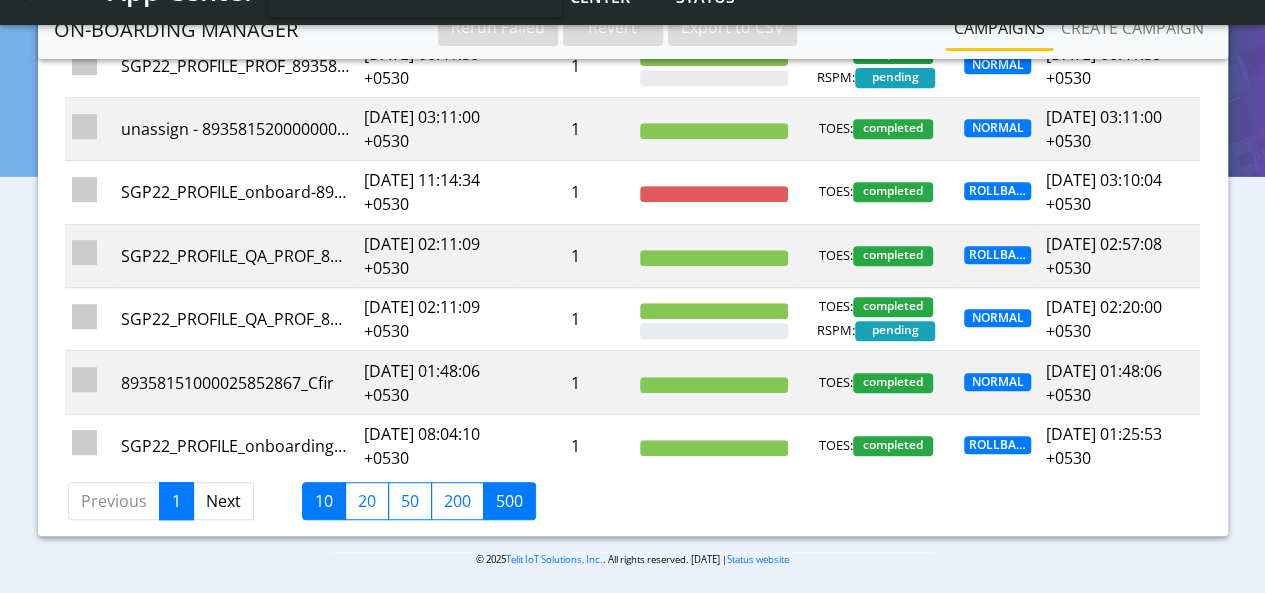 click on "500" 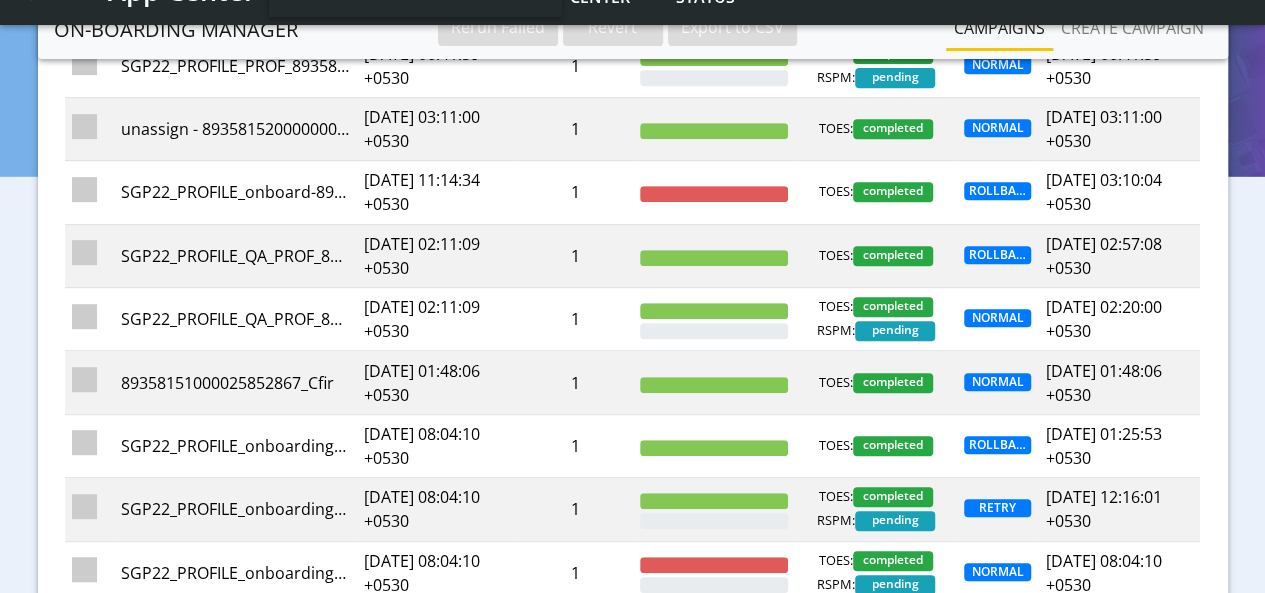 scroll, scrollTop: 606, scrollLeft: 0, axis: vertical 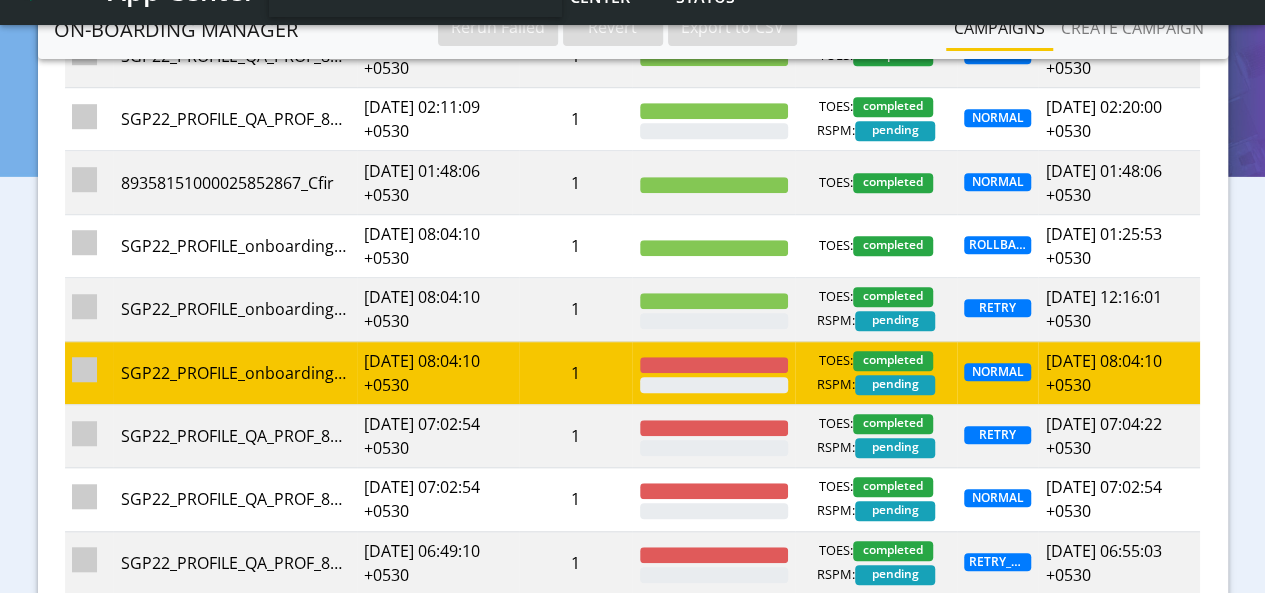 click at bounding box center [84, 369] 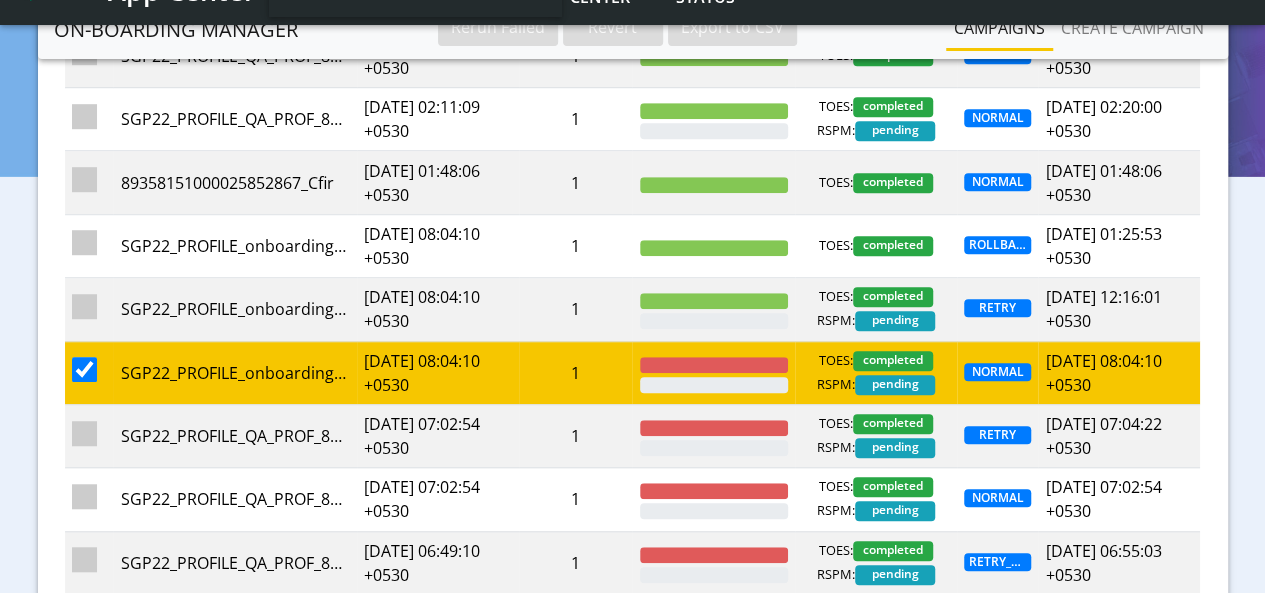checkbox on "false" 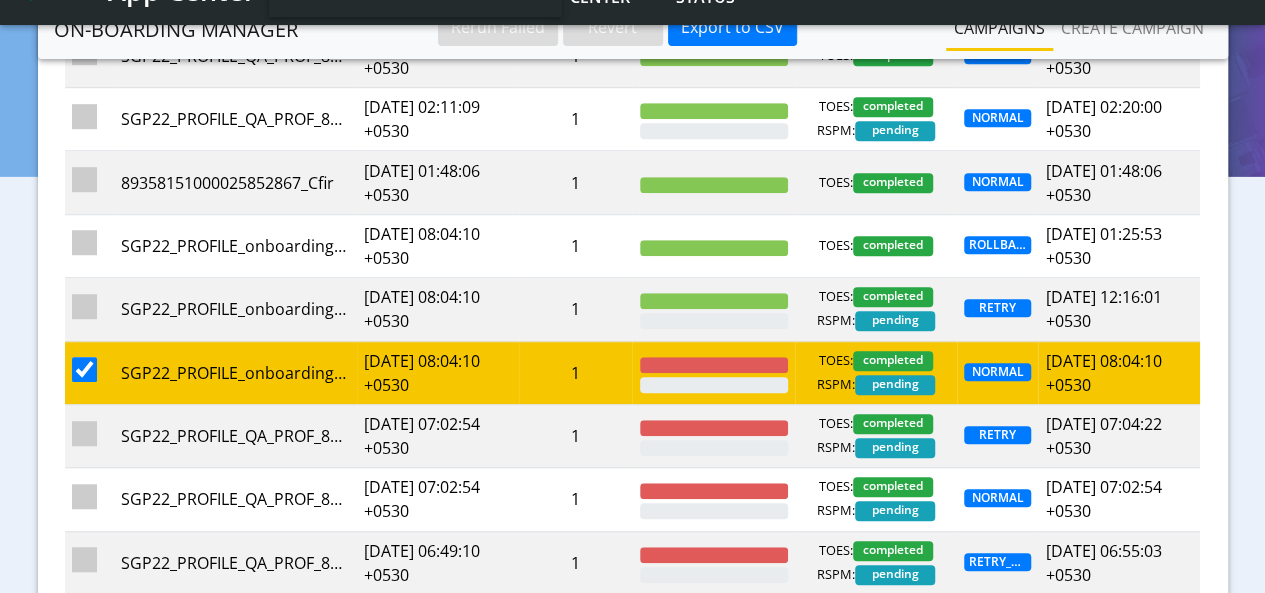 click at bounding box center (84, 369) 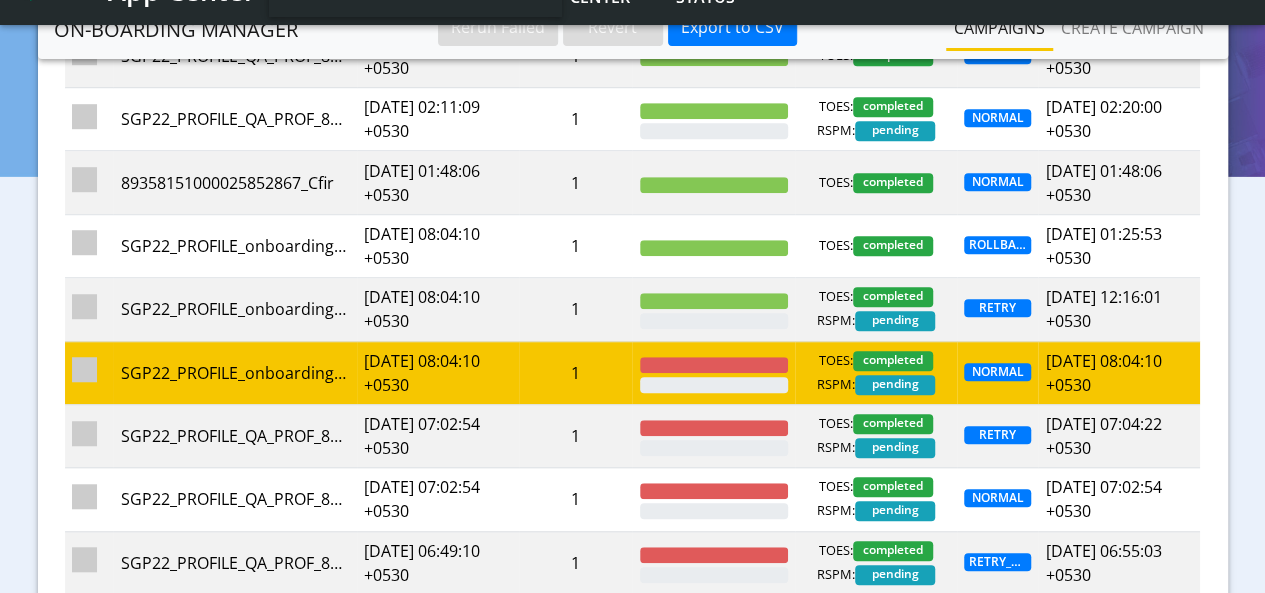 checkbox on "false" 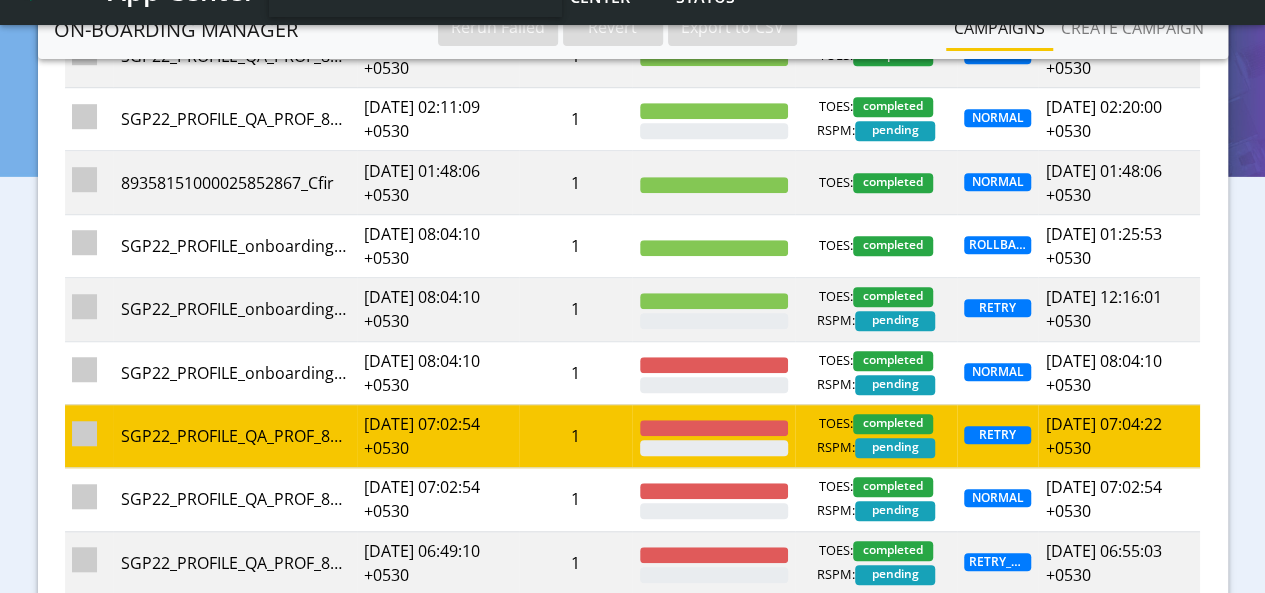 click at bounding box center [84, 433] 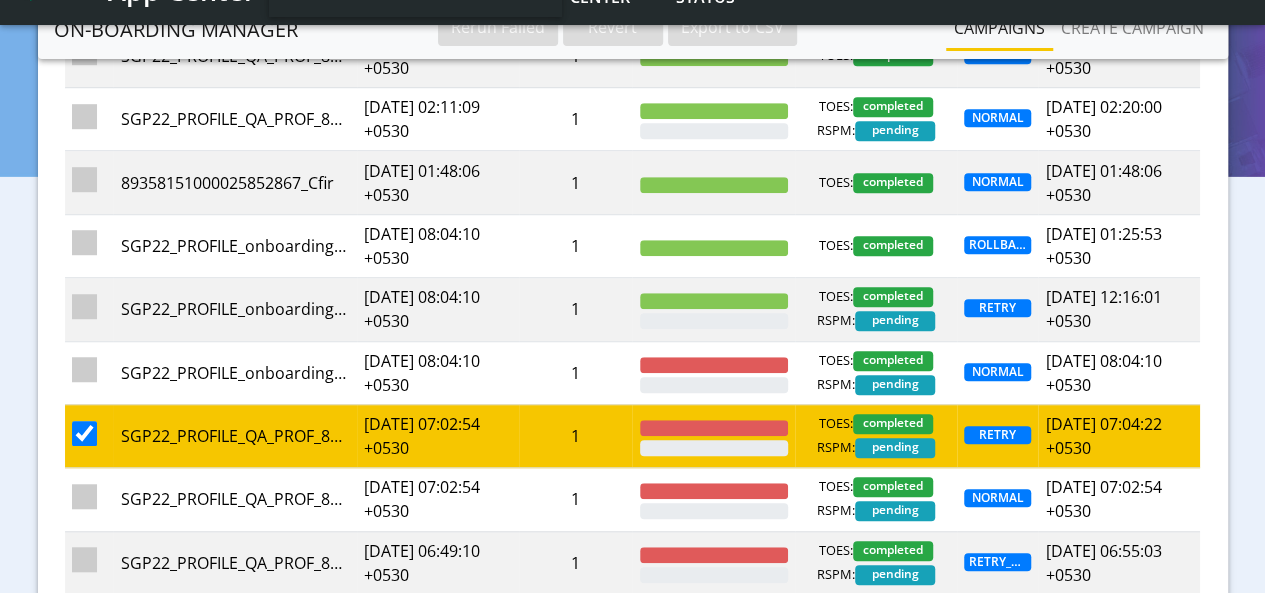 checkbox on "false" 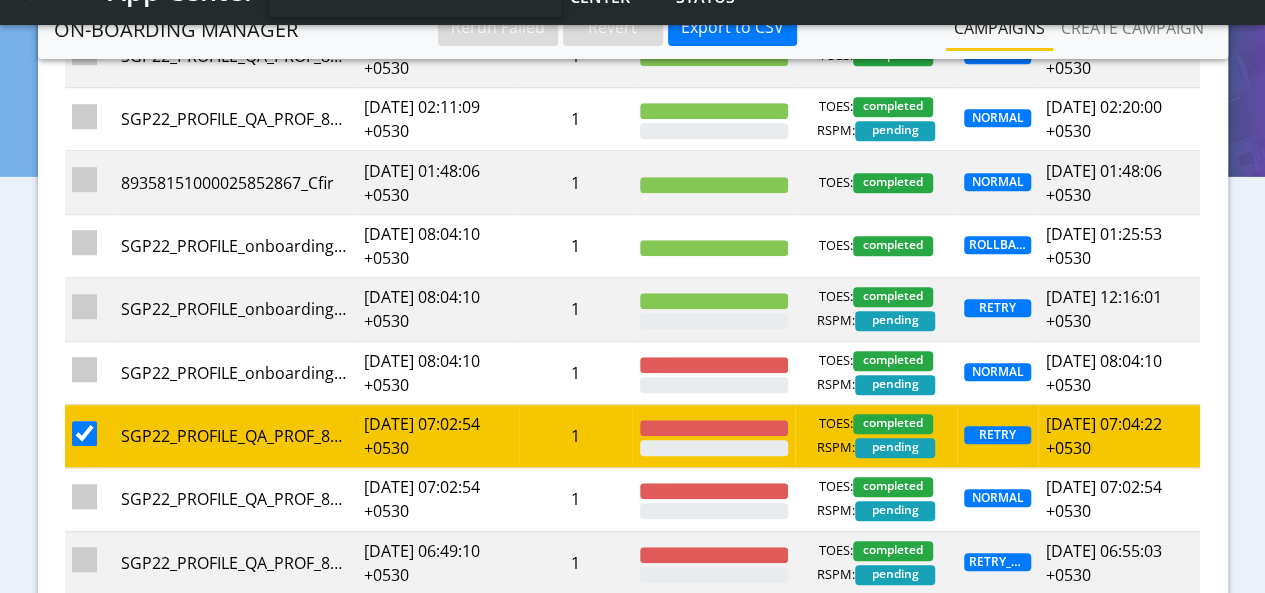 click at bounding box center (84, 433) 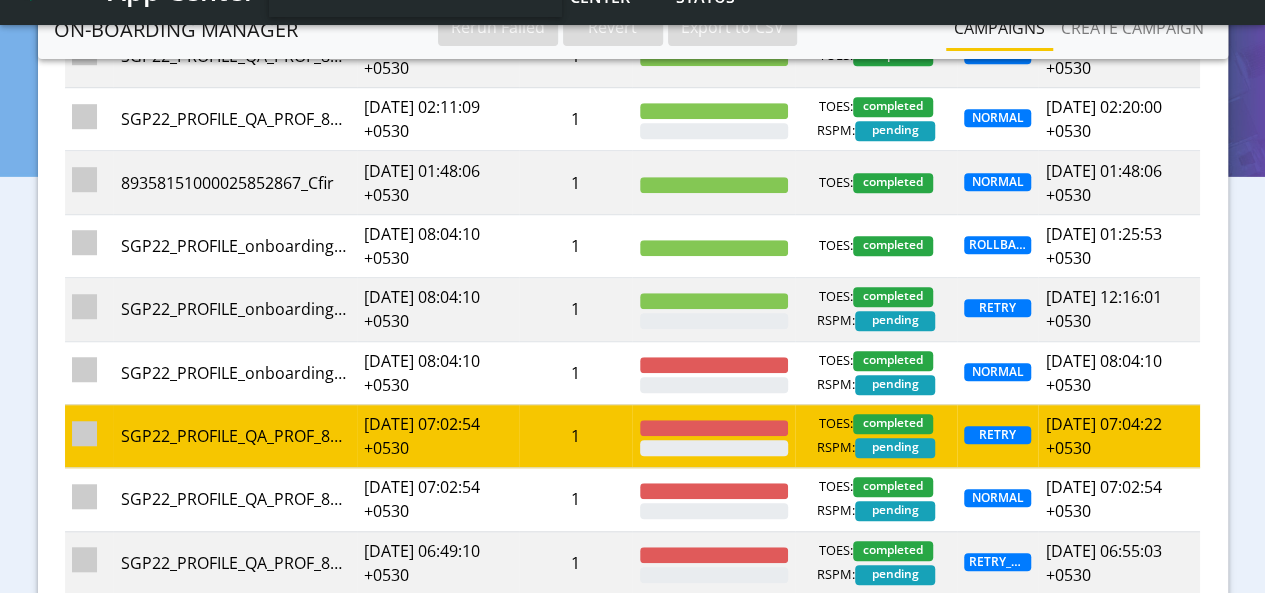 scroll, scrollTop: 706, scrollLeft: 0, axis: vertical 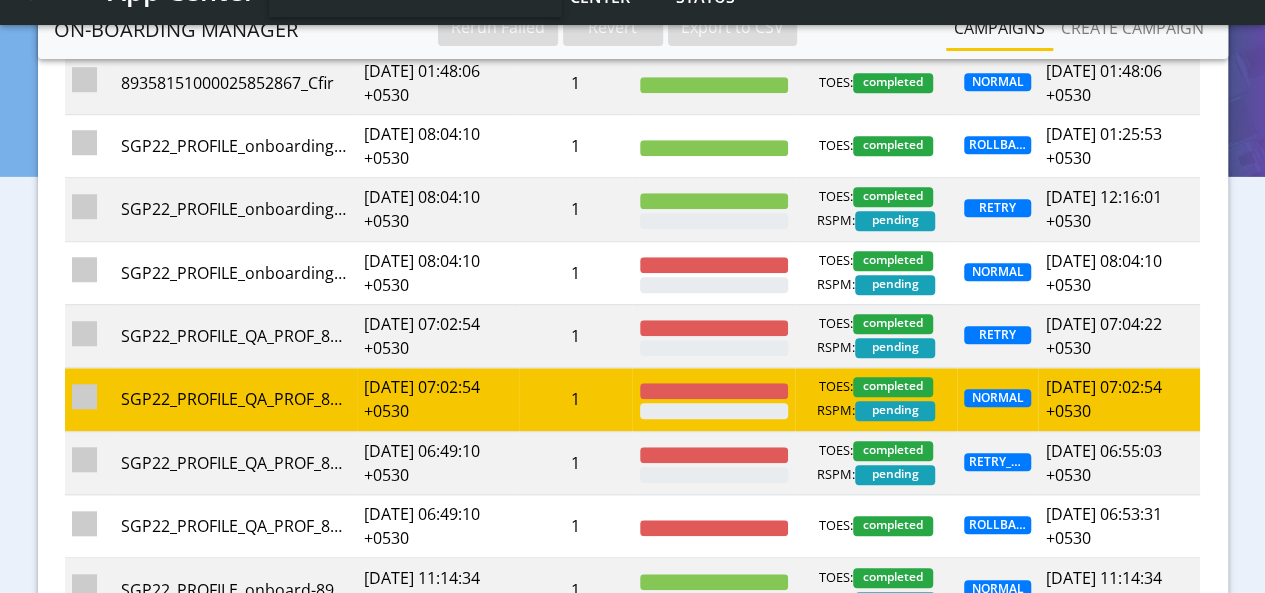 click at bounding box center (84, 396) 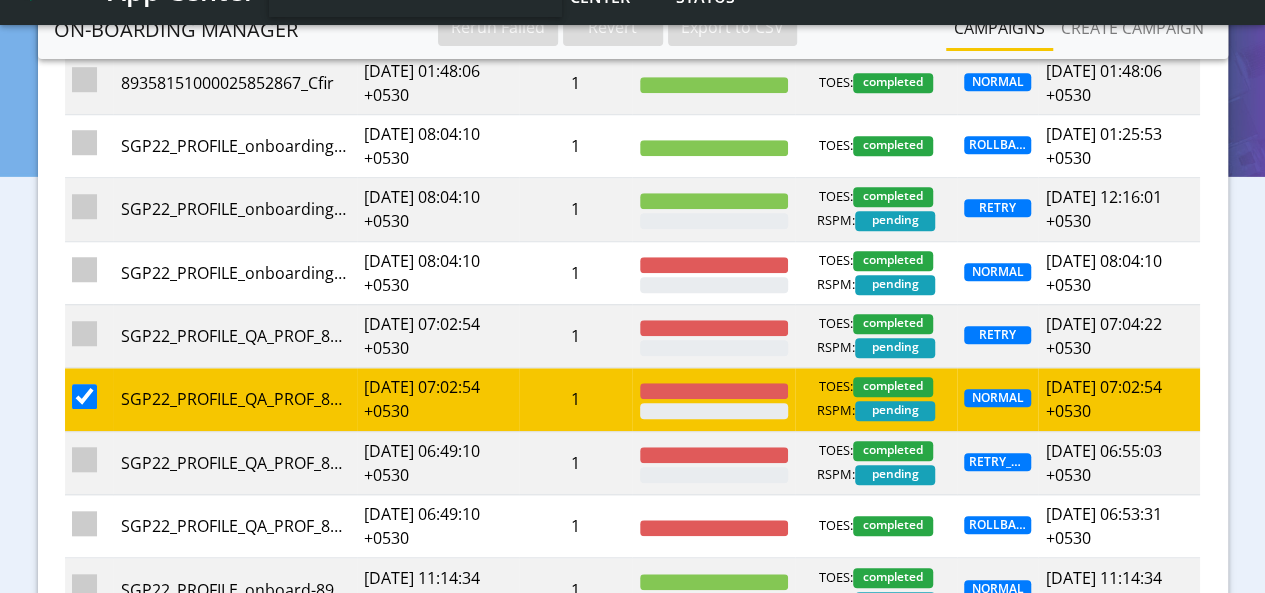 checkbox on "false" 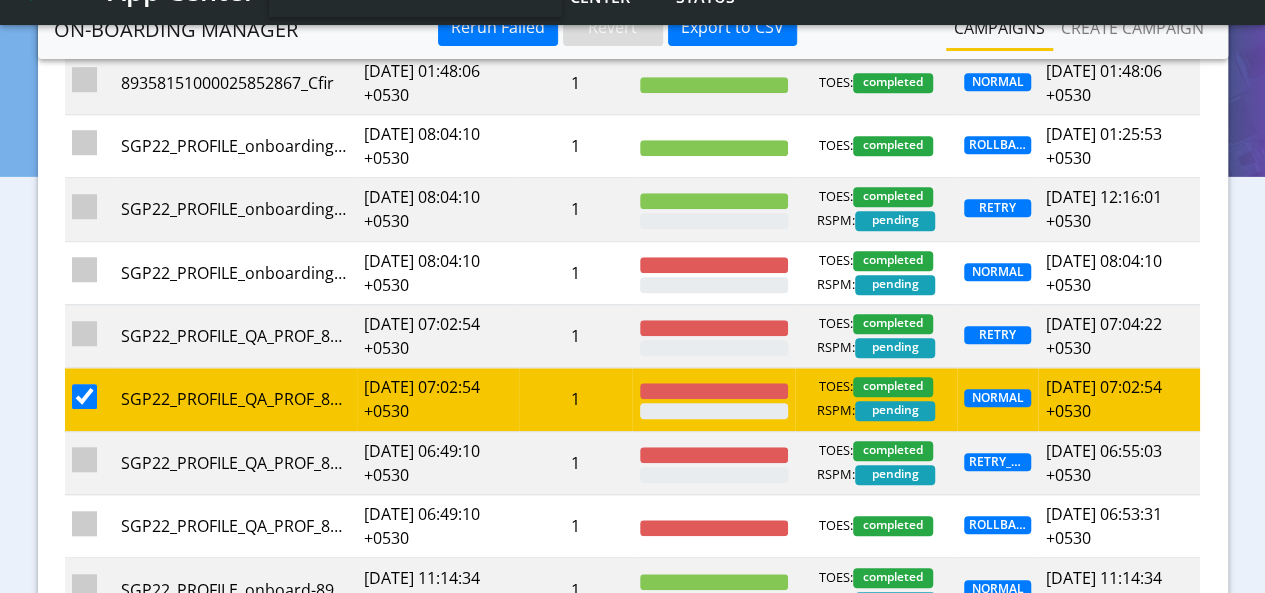 click at bounding box center [84, 396] 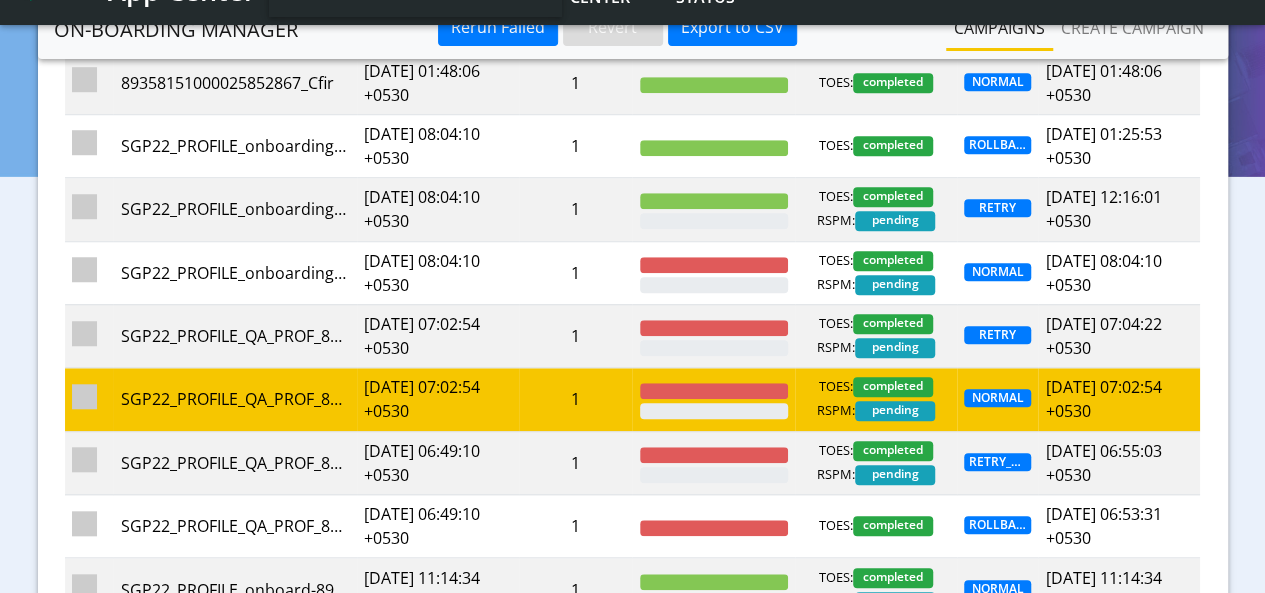 checkbox on "false" 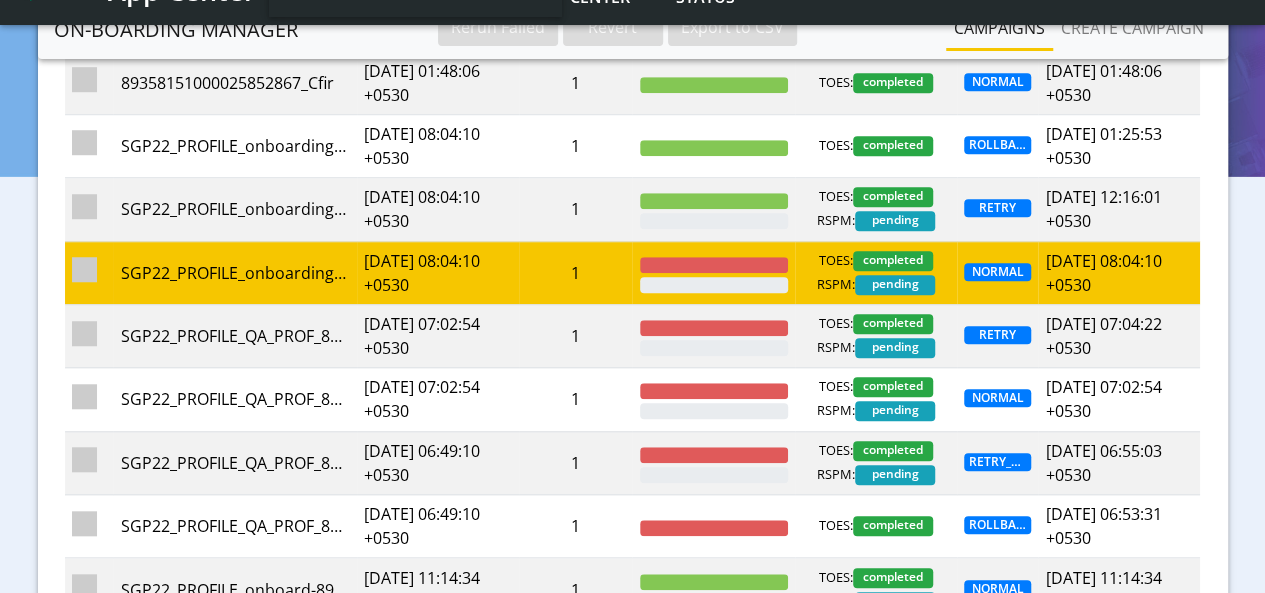 click at bounding box center [84, 269] 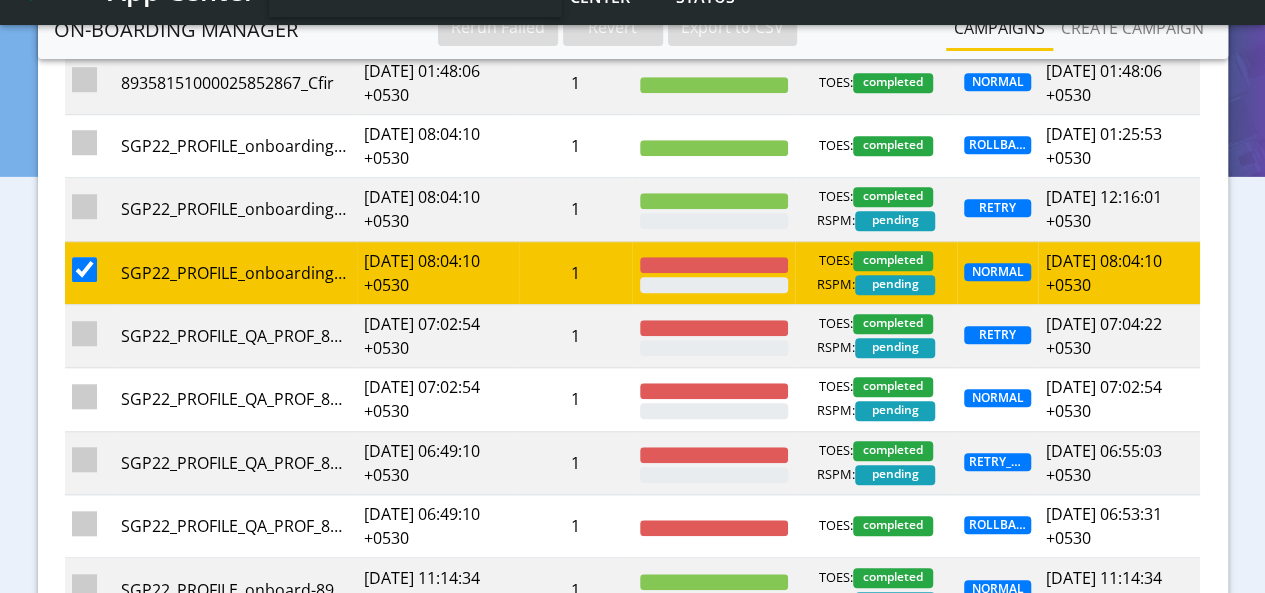 checkbox on "false" 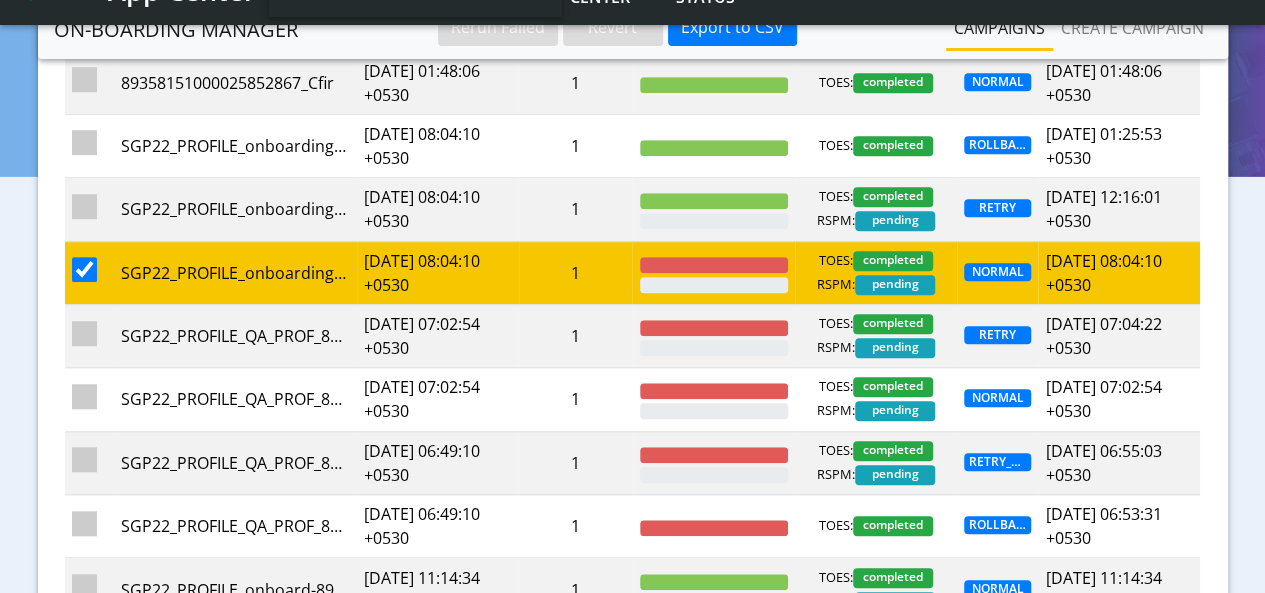 click at bounding box center (84, 269) 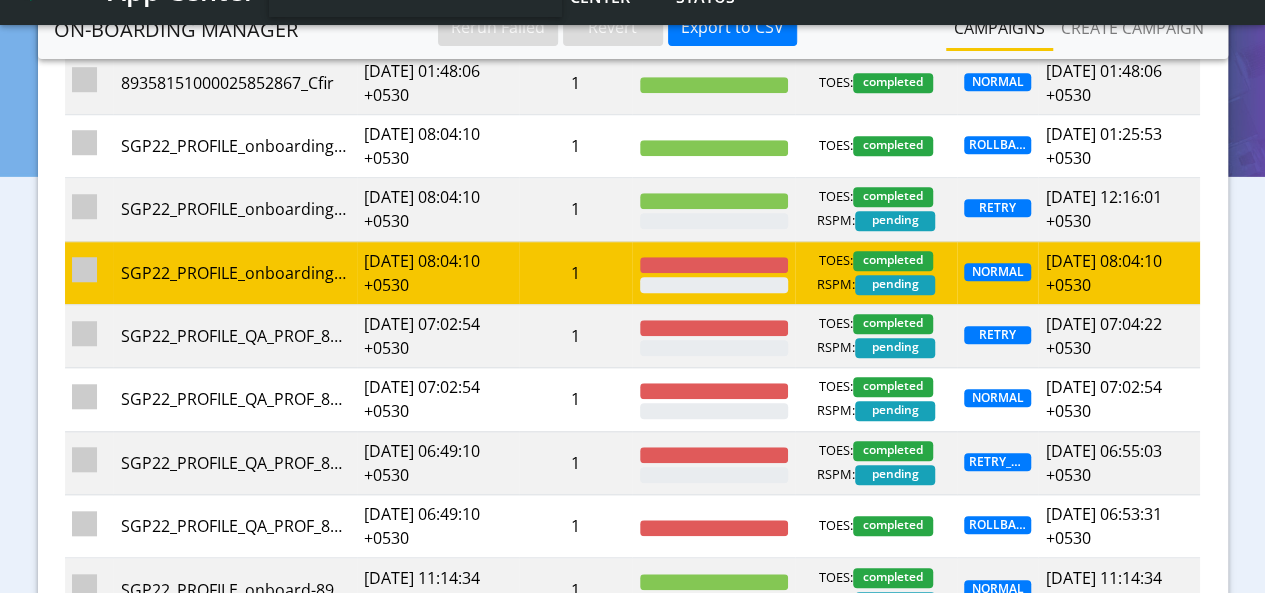 checkbox on "false" 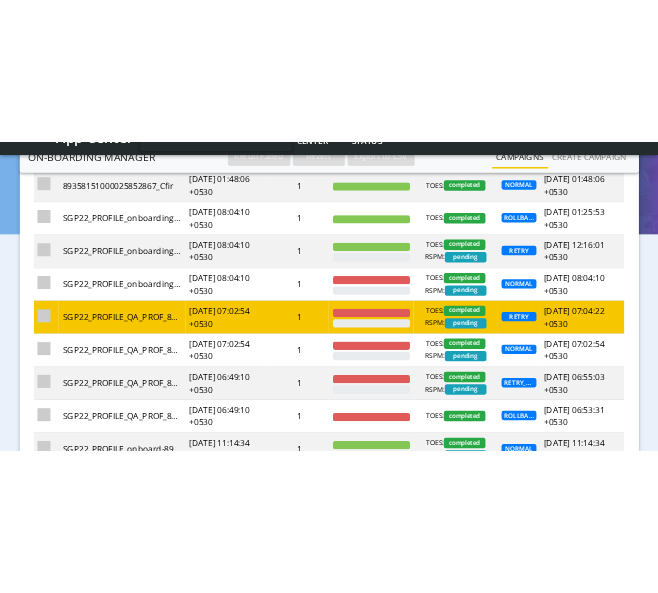 scroll, scrollTop: 1130, scrollLeft: 0, axis: vertical 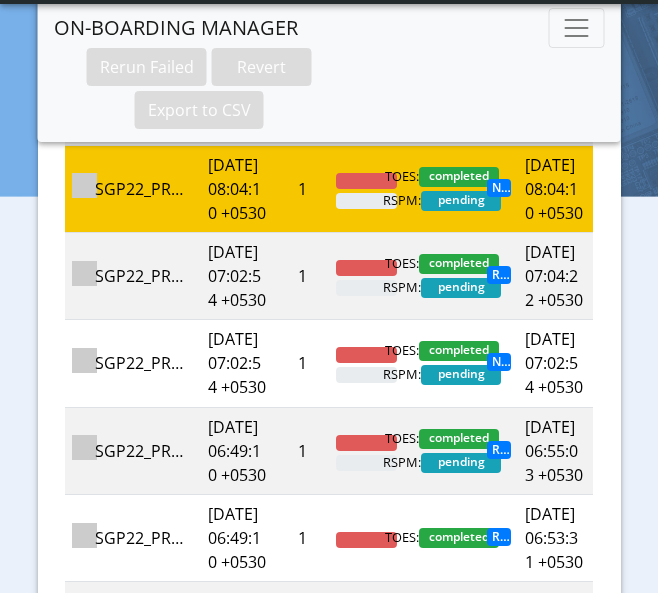 click at bounding box center (84, 185) 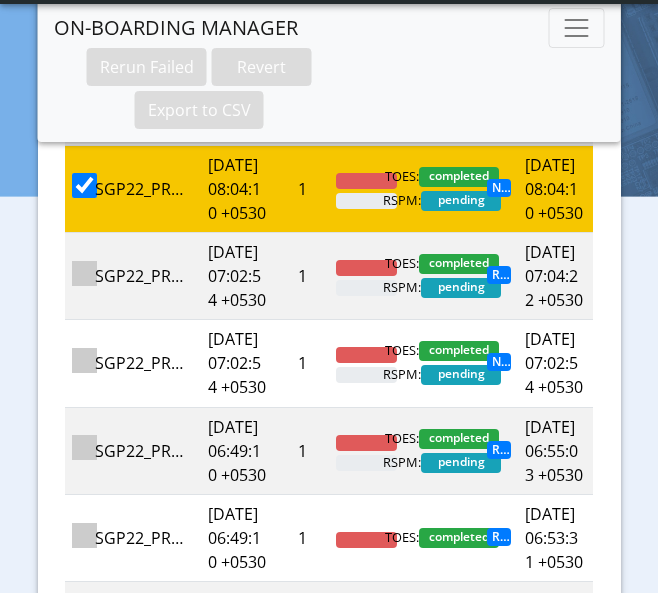 checkbox on "false" 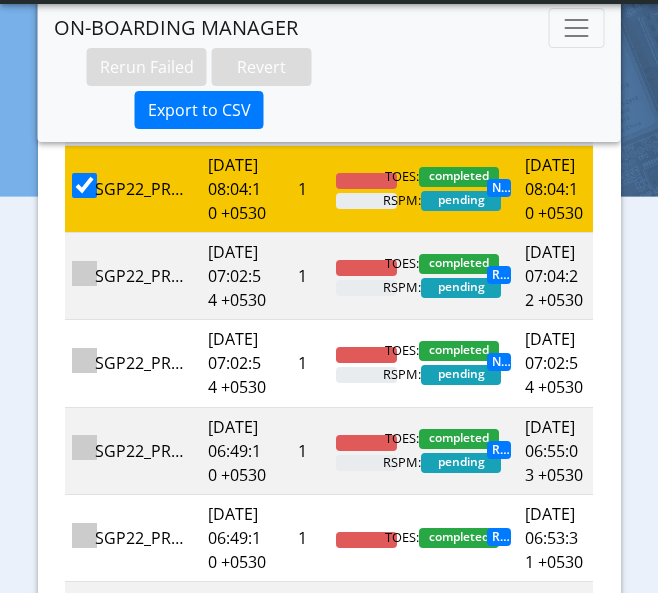 click at bounding box center (84, 185) 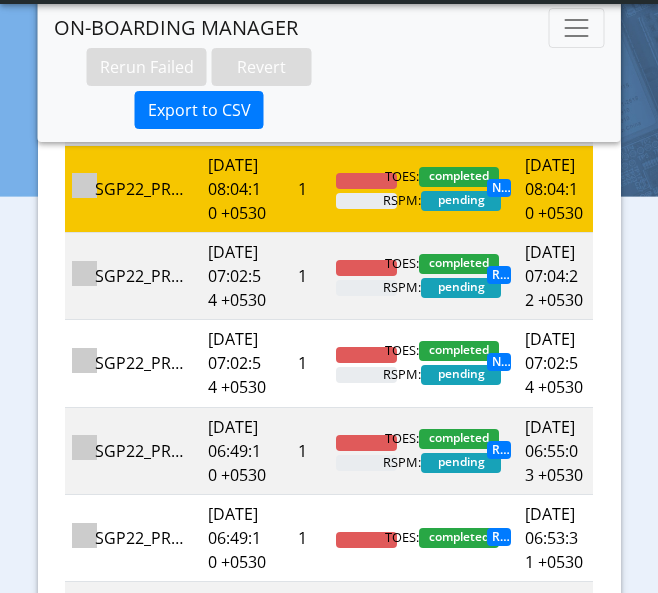 checkbox on "false" 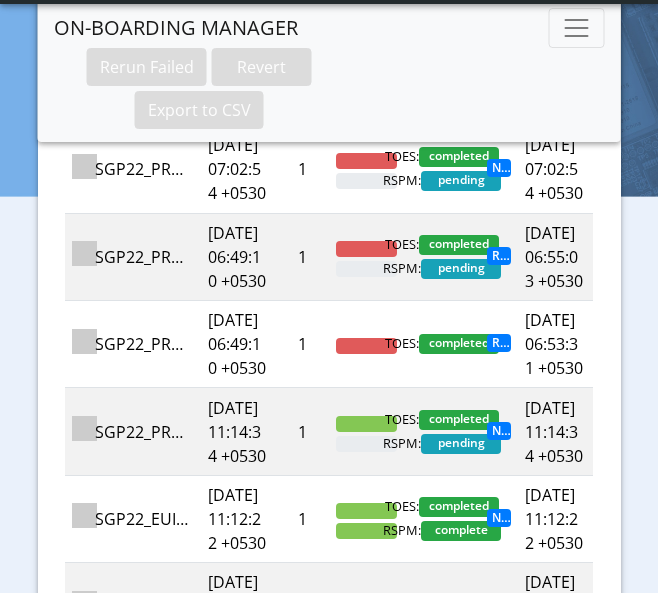 scroll, scrollTop: 1330, scrollLeft: 0, axis: vertical 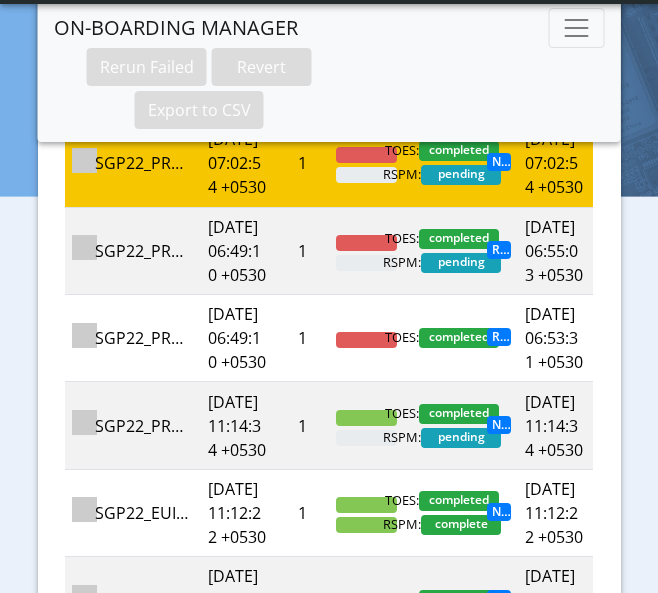 click at bounding box center [84, 160] 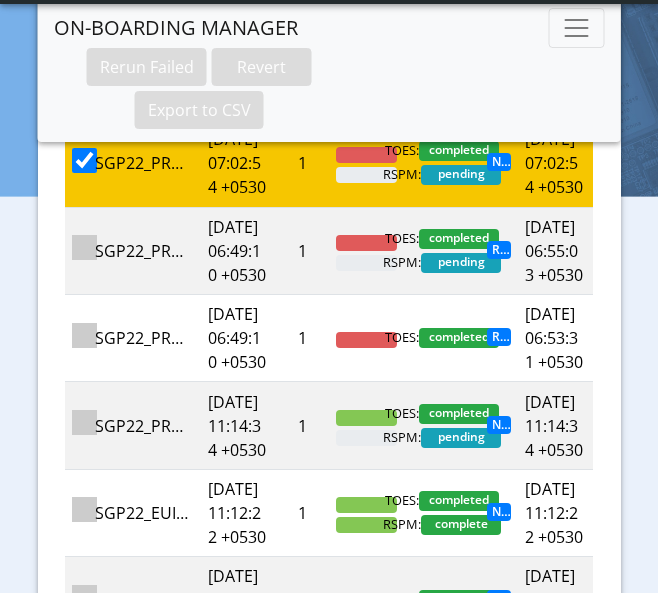 checkbox on "false" 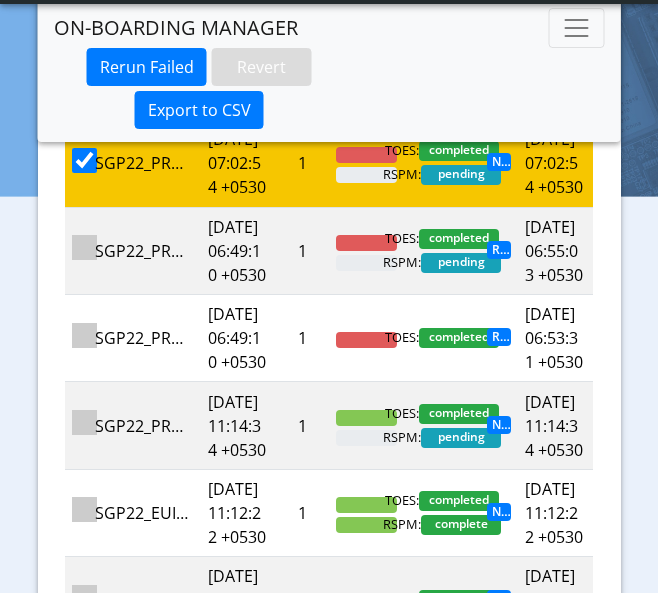 click at bounding box center (84, 160) 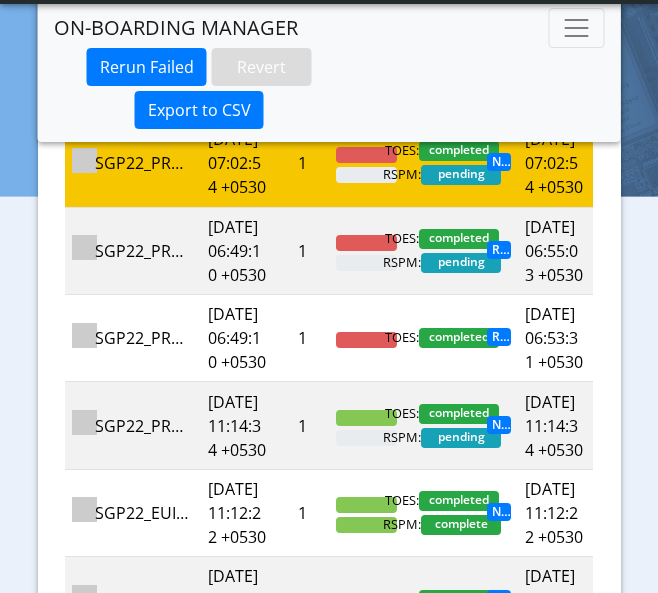 checkbox on "false" 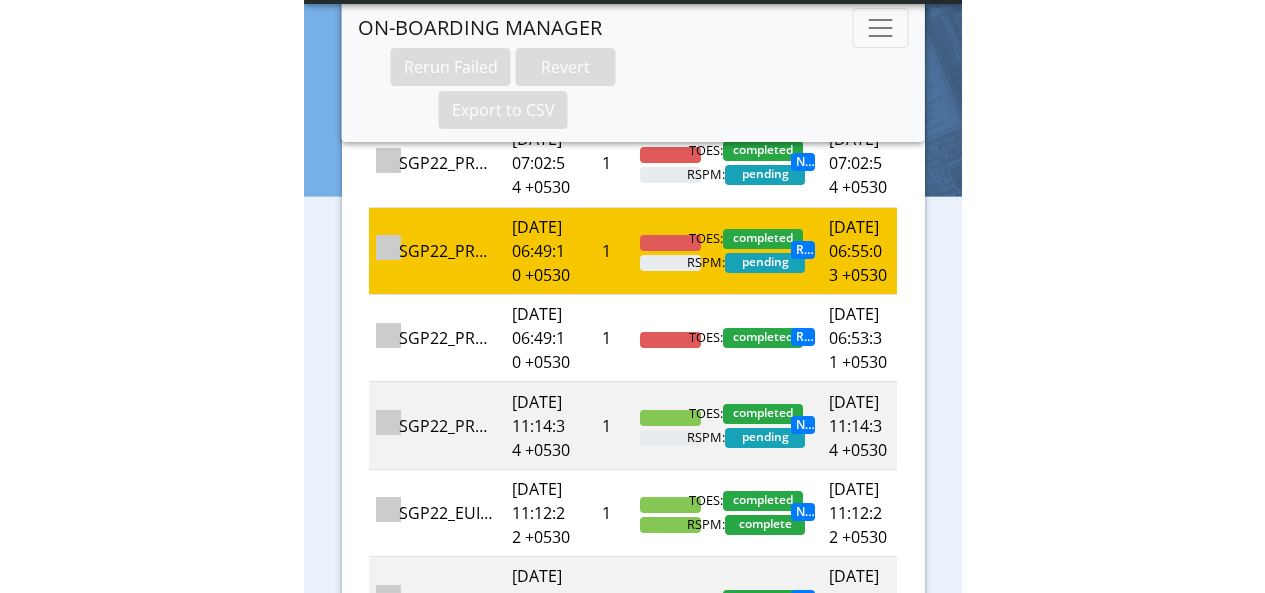 scroll, scrollTop: 810, scrollLeft: 0, axis: vertical 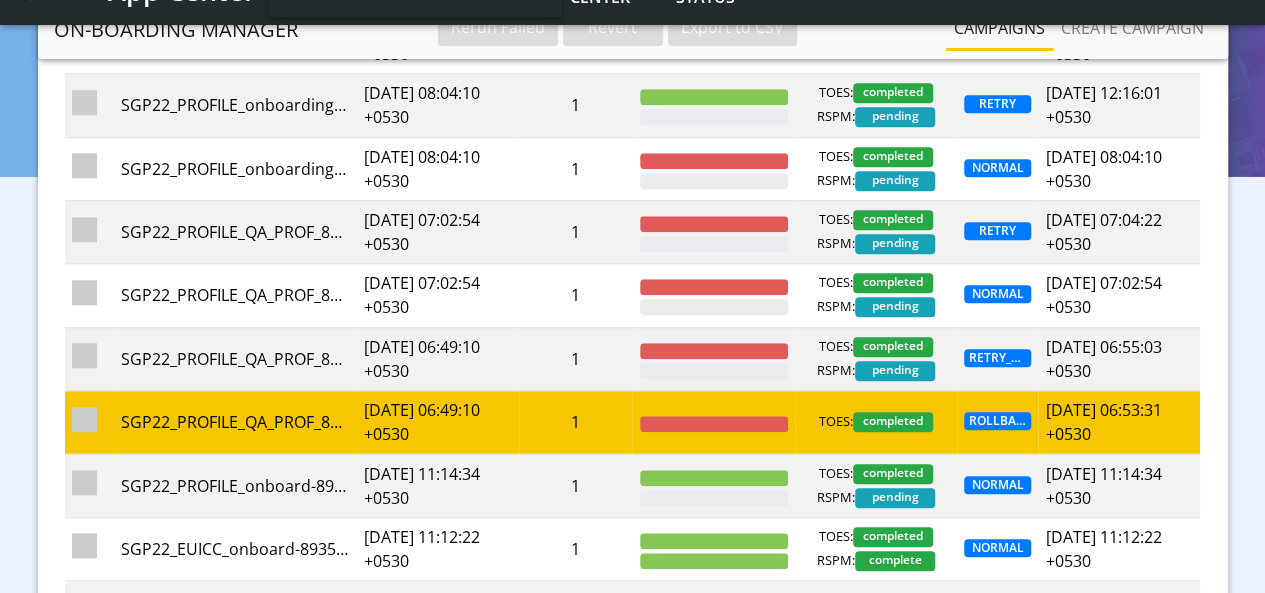click at bounding box center [84, 419] 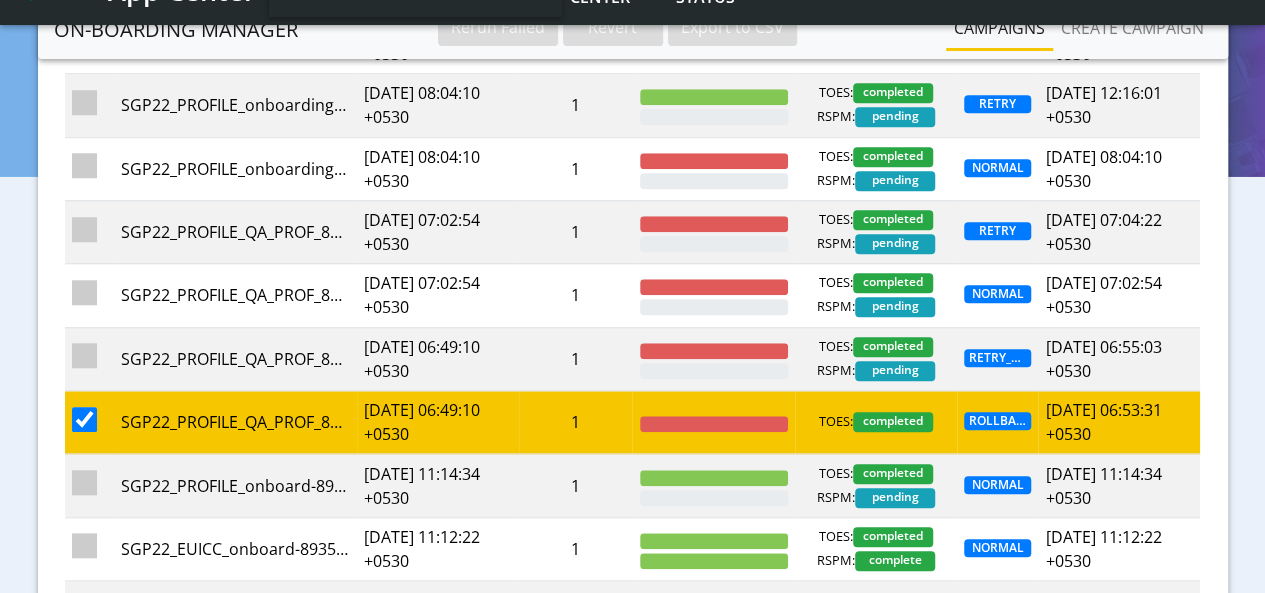 checkbox on "false" 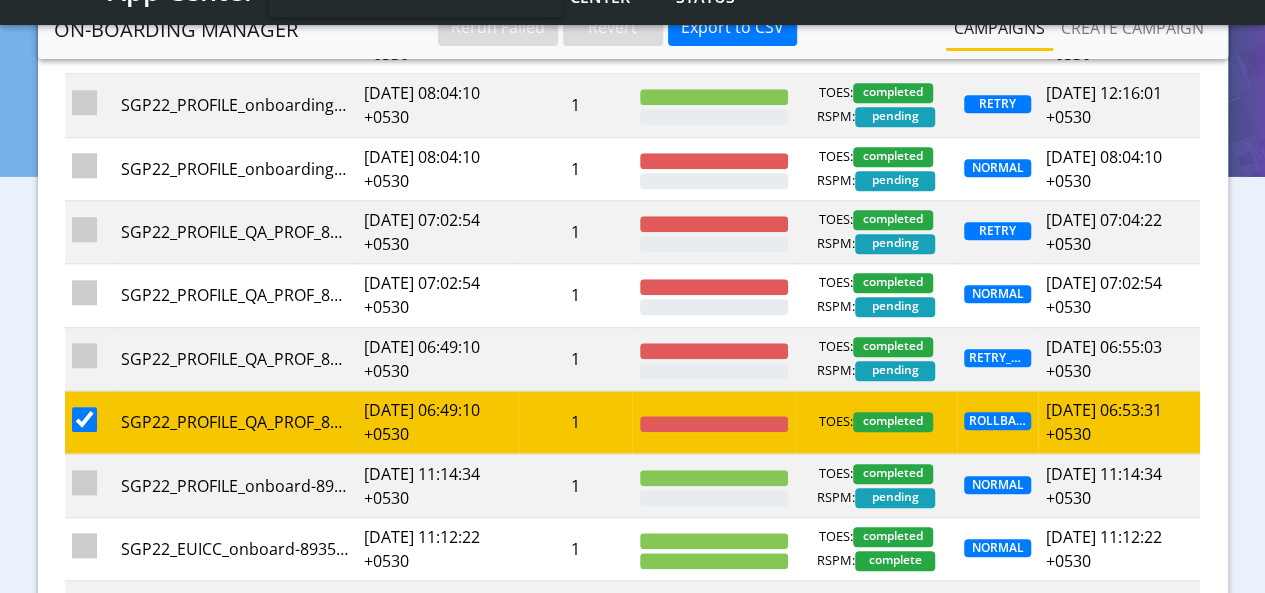 click at bounding box center (84, 419) 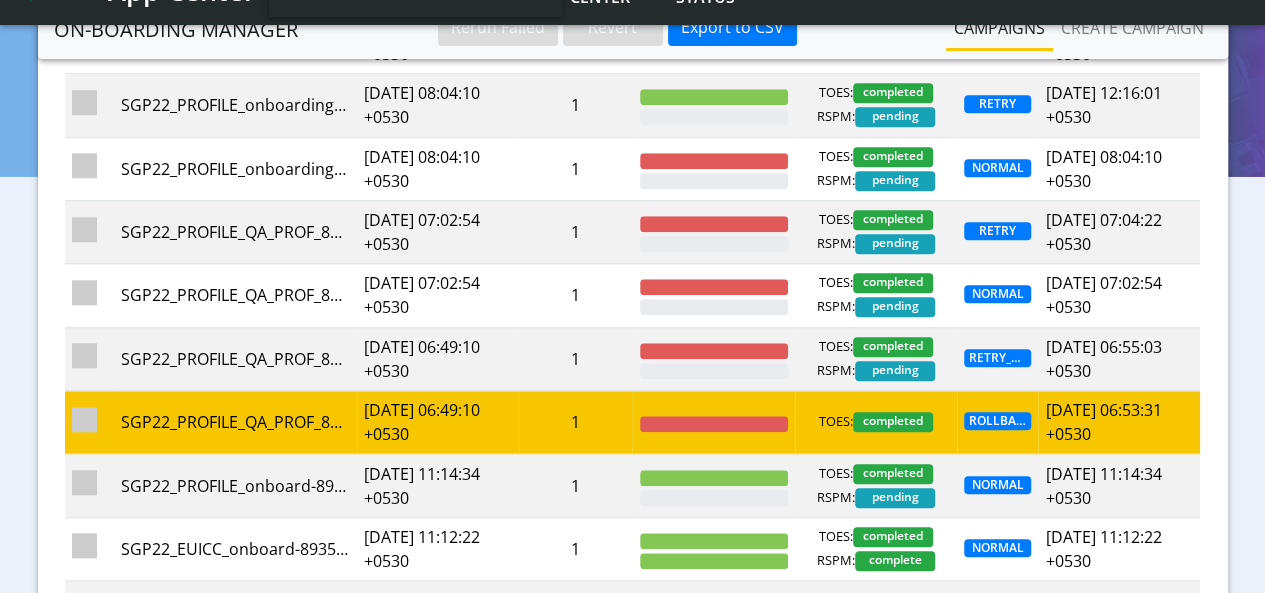 checkbox on "false" 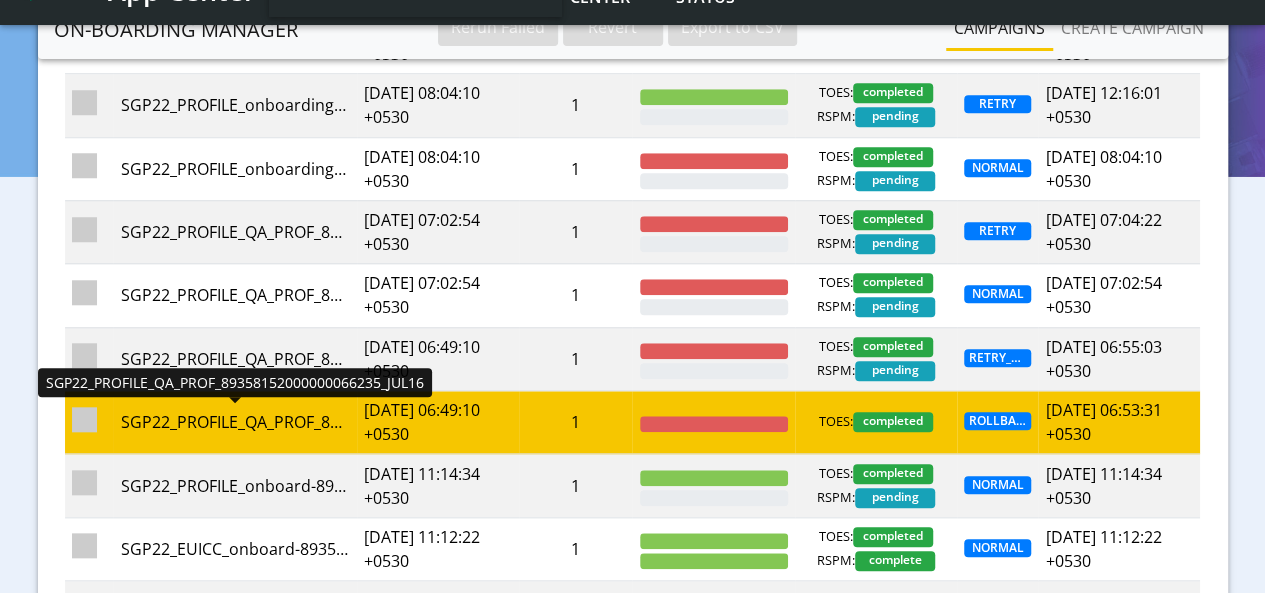 click on "SGP22_PROFILE_QA_PROF_89358152000000066235_JUL16" at bounding box center [235, 422] 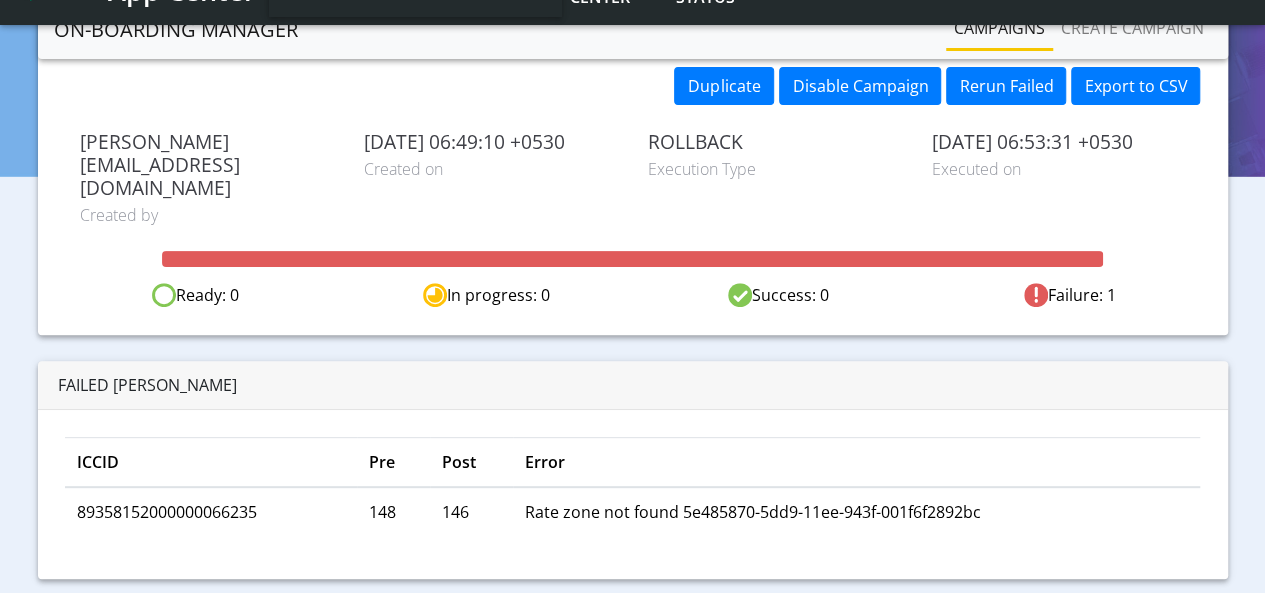 scroll, scrollTop: 0, scrollLeft: 0, axis: both 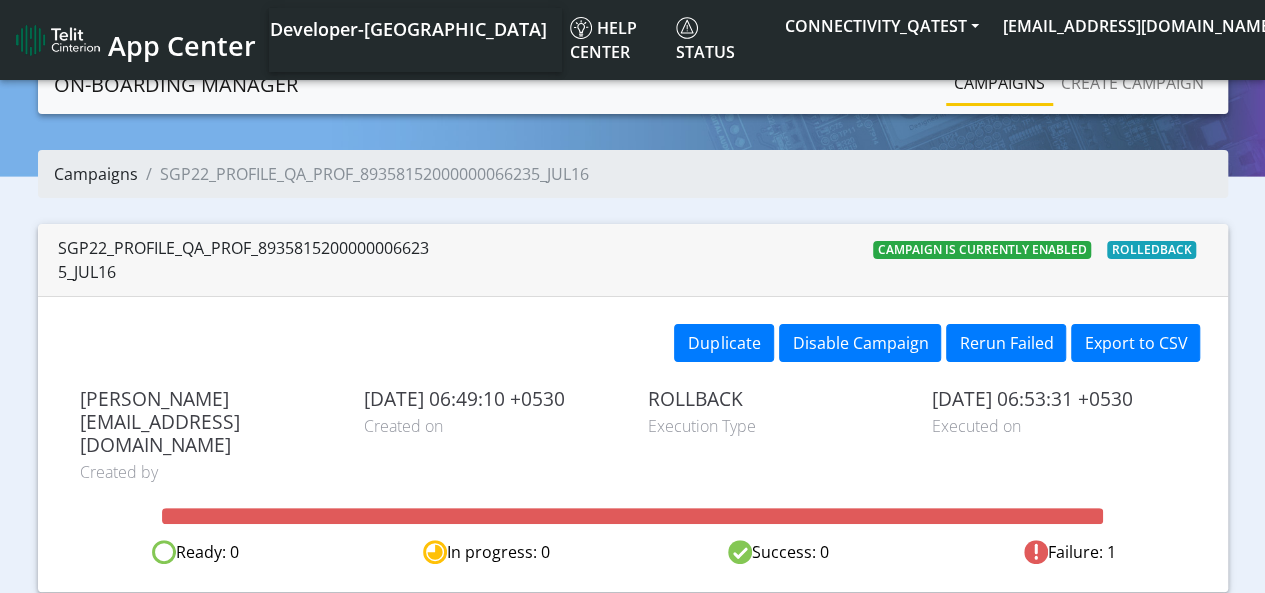 click on "Campaigns" 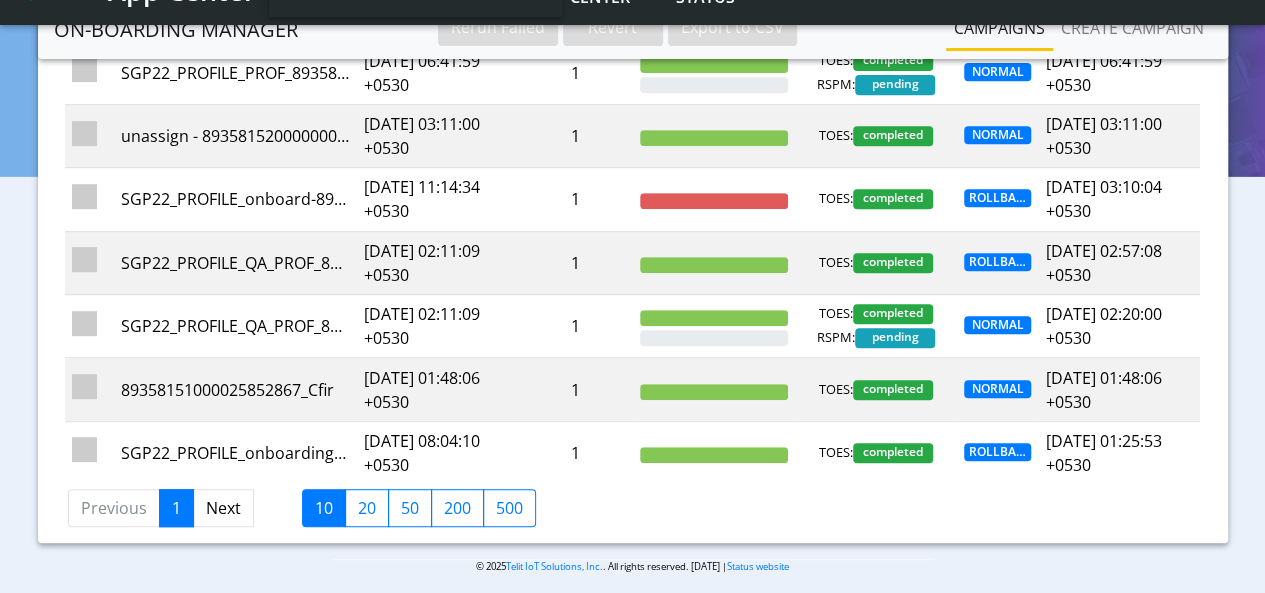scroll, scrollTop: 400, scrollLeft: 0, axis: vertical 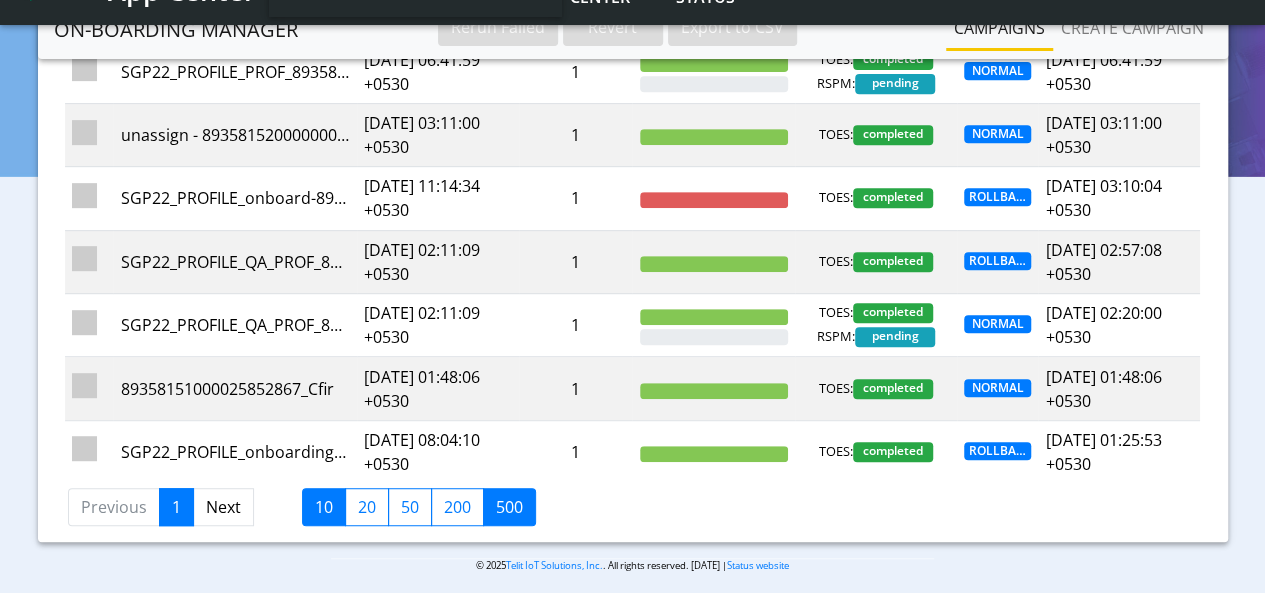 click on "500" 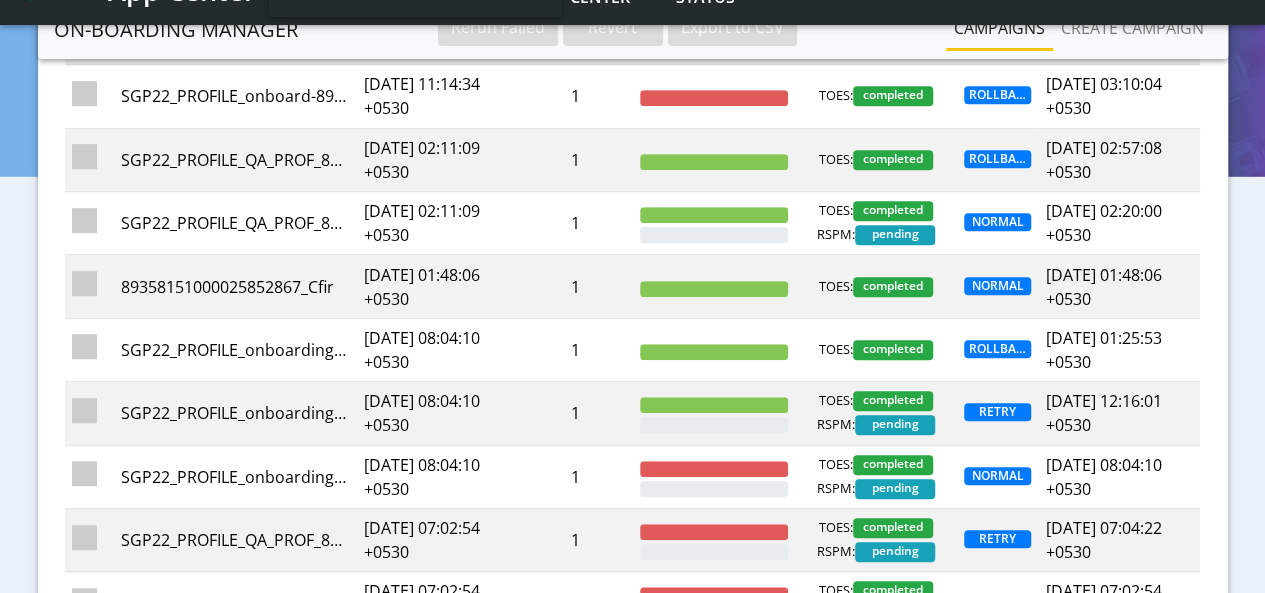 scroll, scrollTop: 700, scrollLeft: 0, axis: vertical 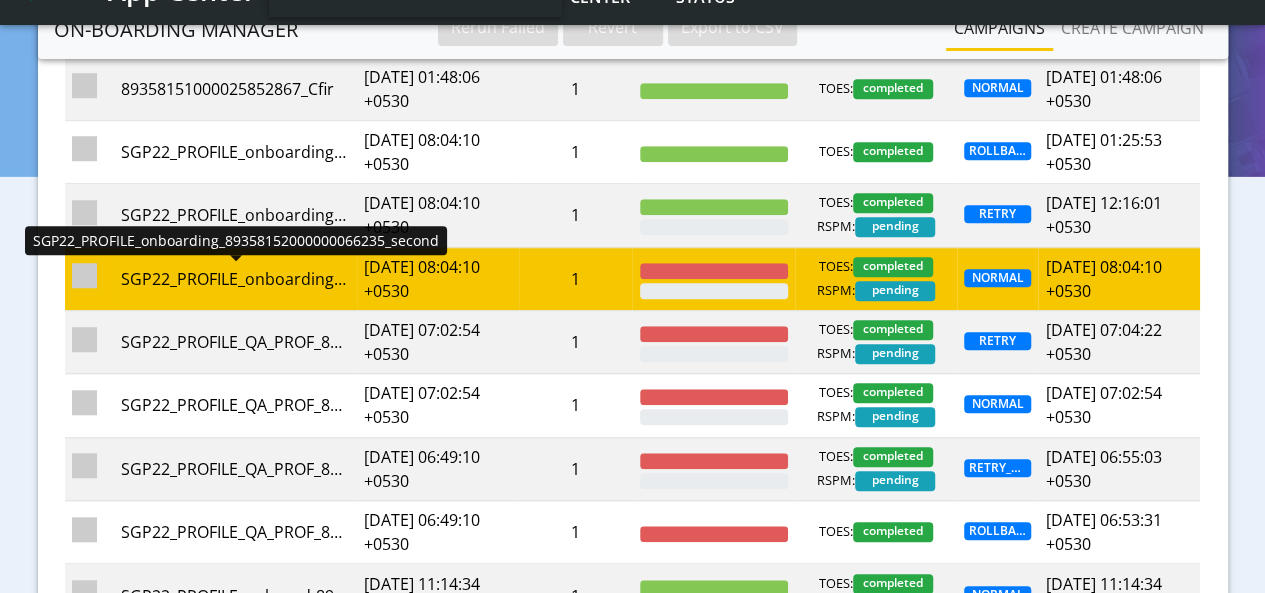 click on "SGP22_PROFILE_onboarding_89358152000000066235_second" at bounding box center [235, 279] 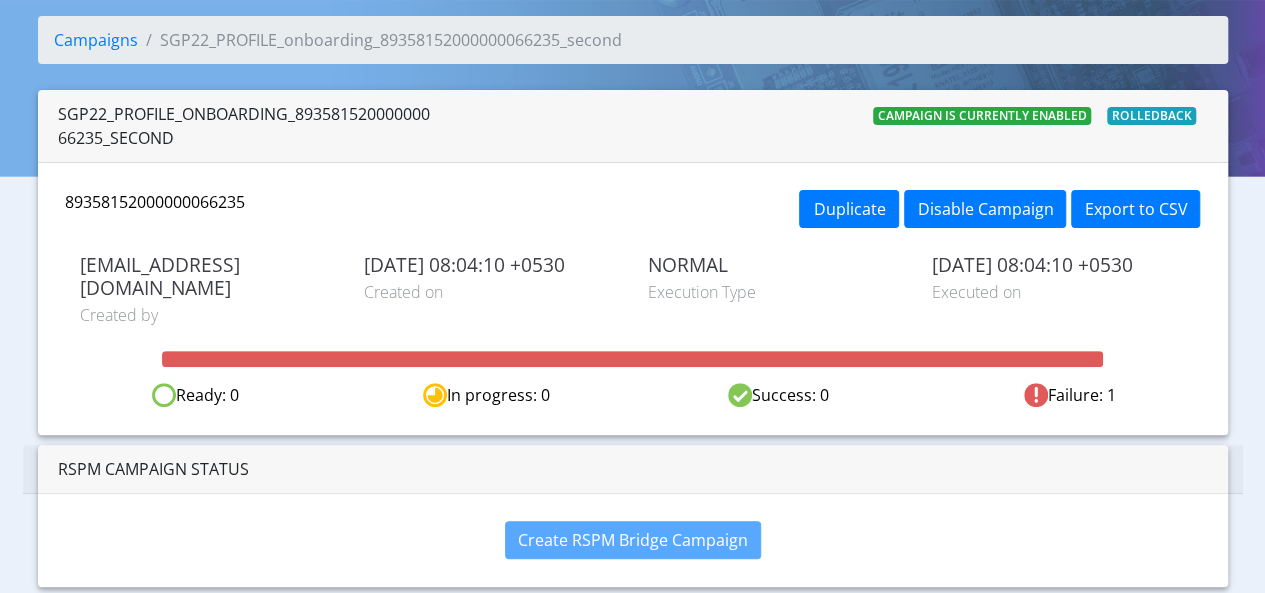 scroll, scrollTop: 0, scrollLeft: 0, axis: both 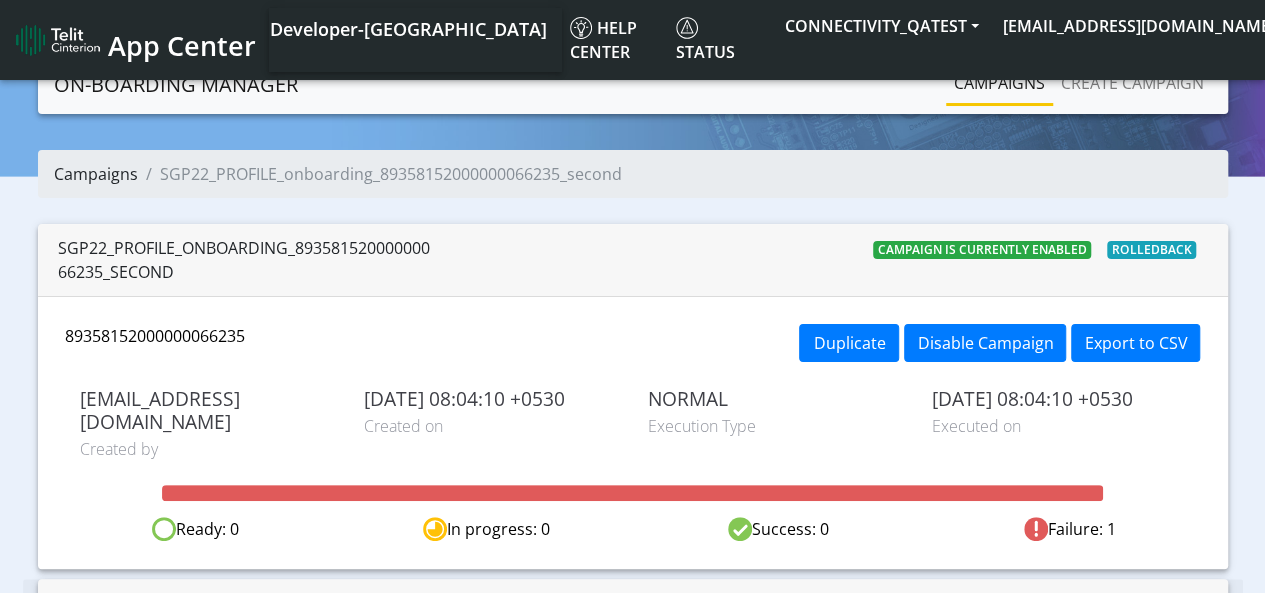 click on "Campaigns" 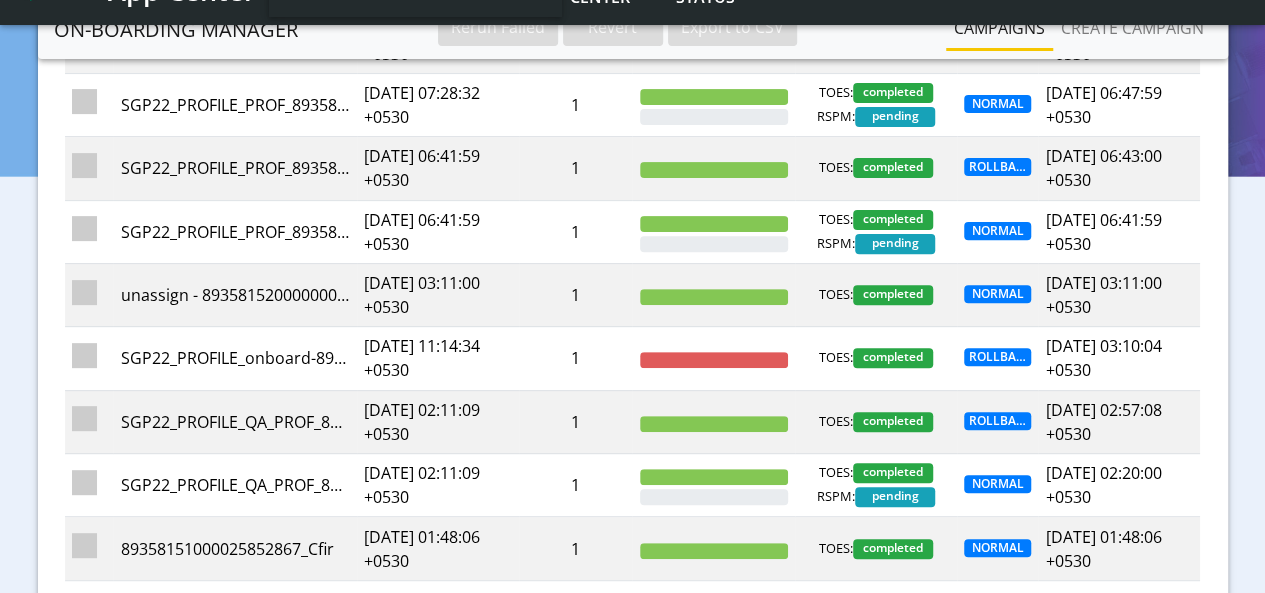 scroll, scrollTop: 300, scrollLeft: 0, axis: vertical 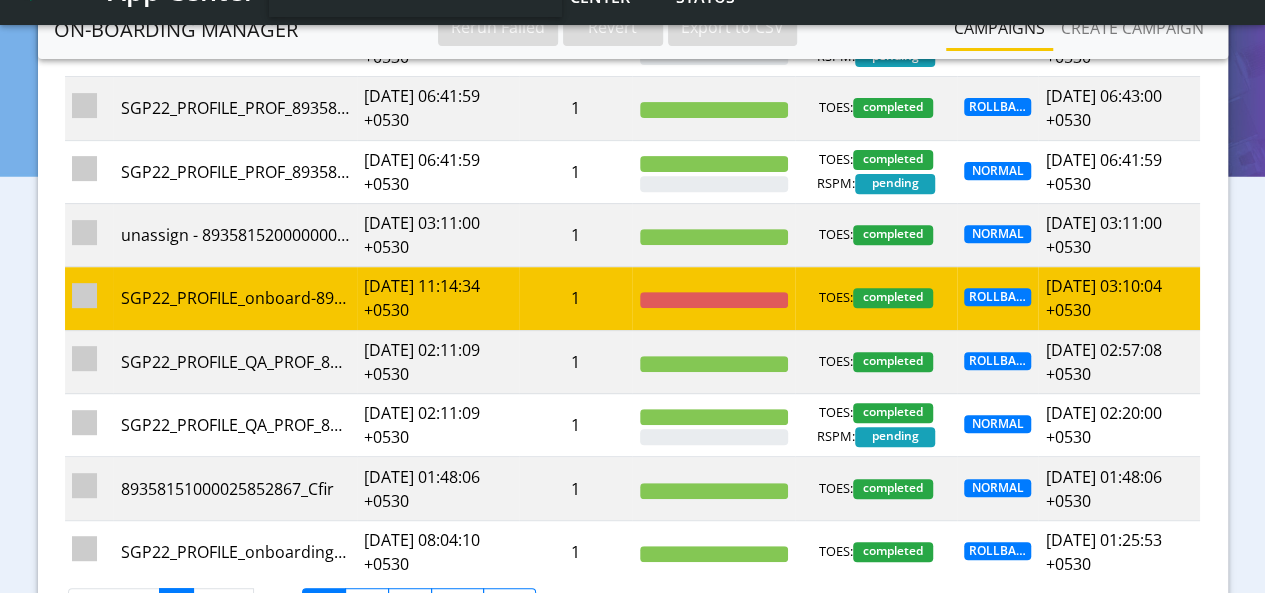 click on "SGP22_PROFILE_onboard-89358152000000066383-18july" at bounding box center (234, 298) 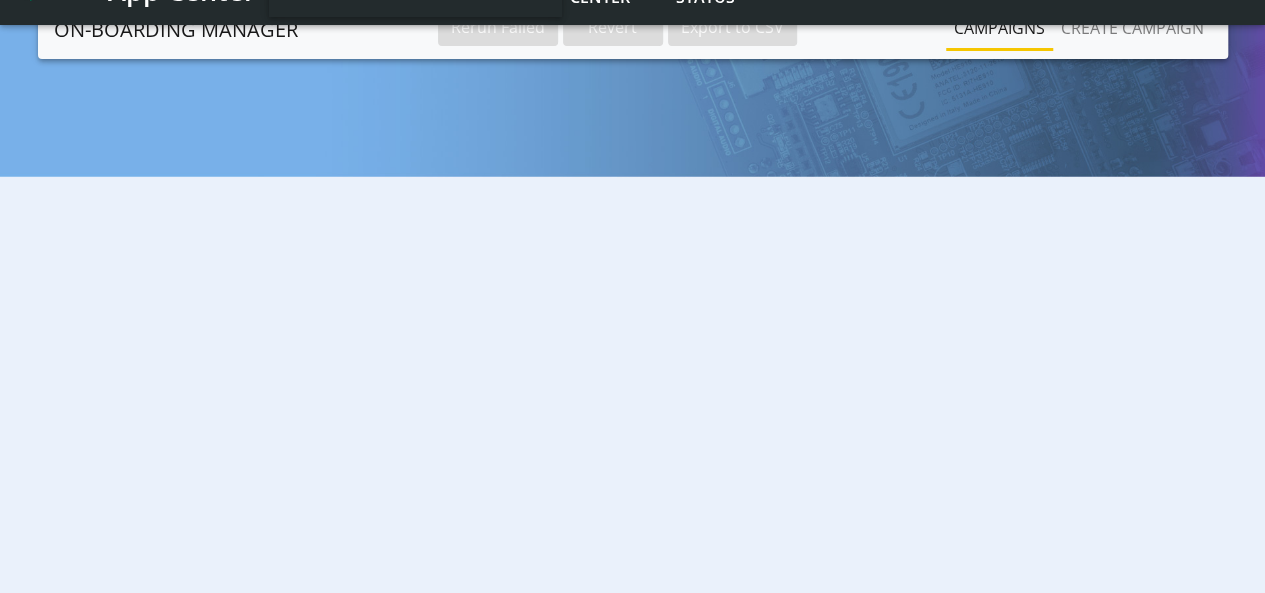 scroll, scrollTop: 0, scrollLeft: 0, axis: both 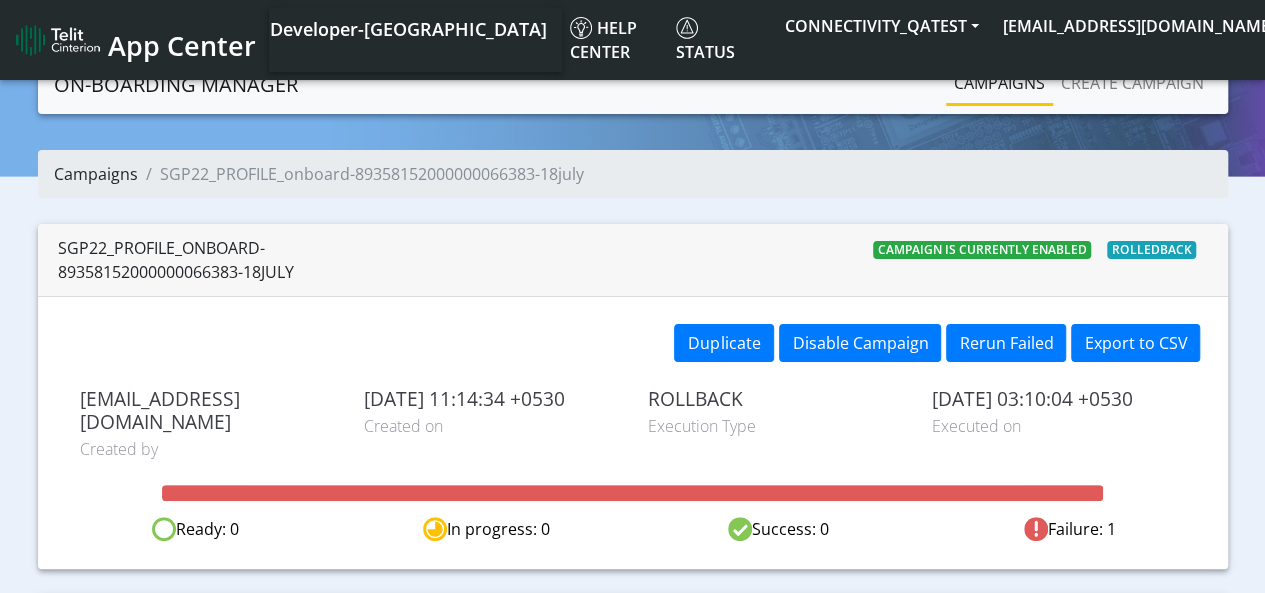 click on "Campaigns" 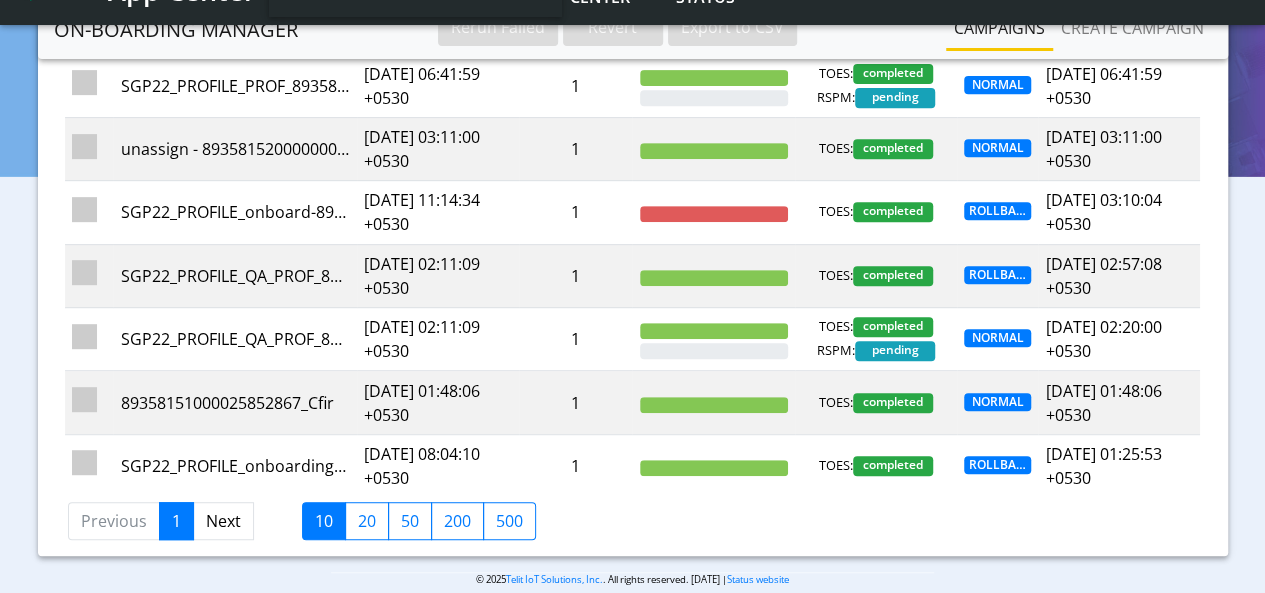 scroll, scrollTop: 406, scrollLeft: 0, axis: vertical 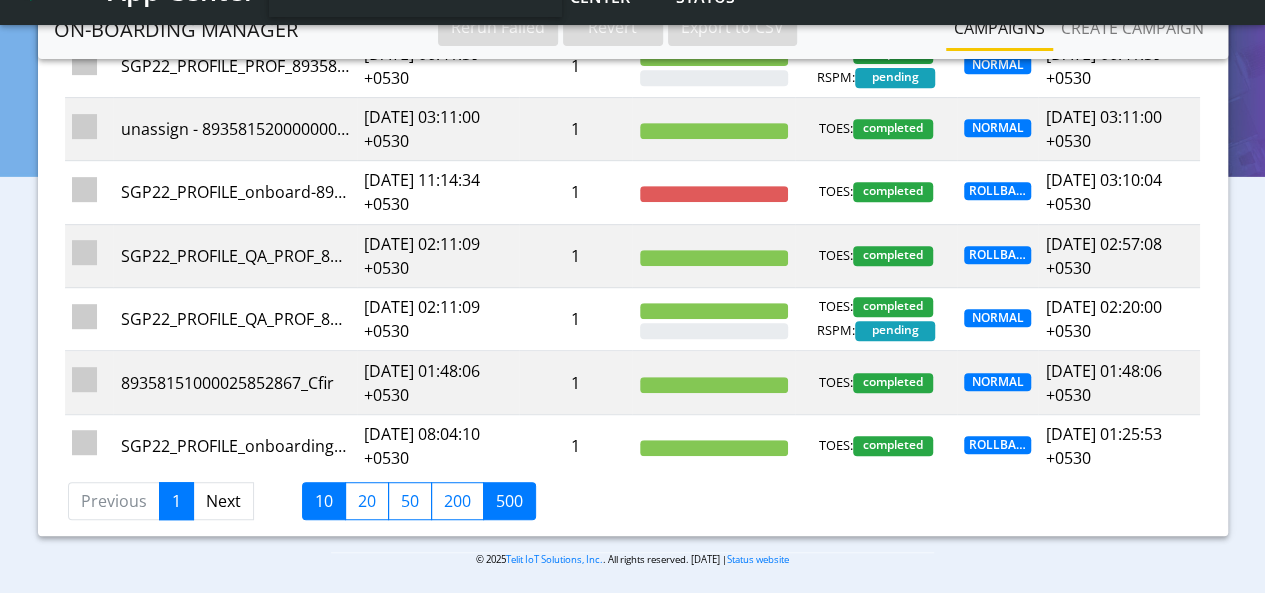 click on "500" 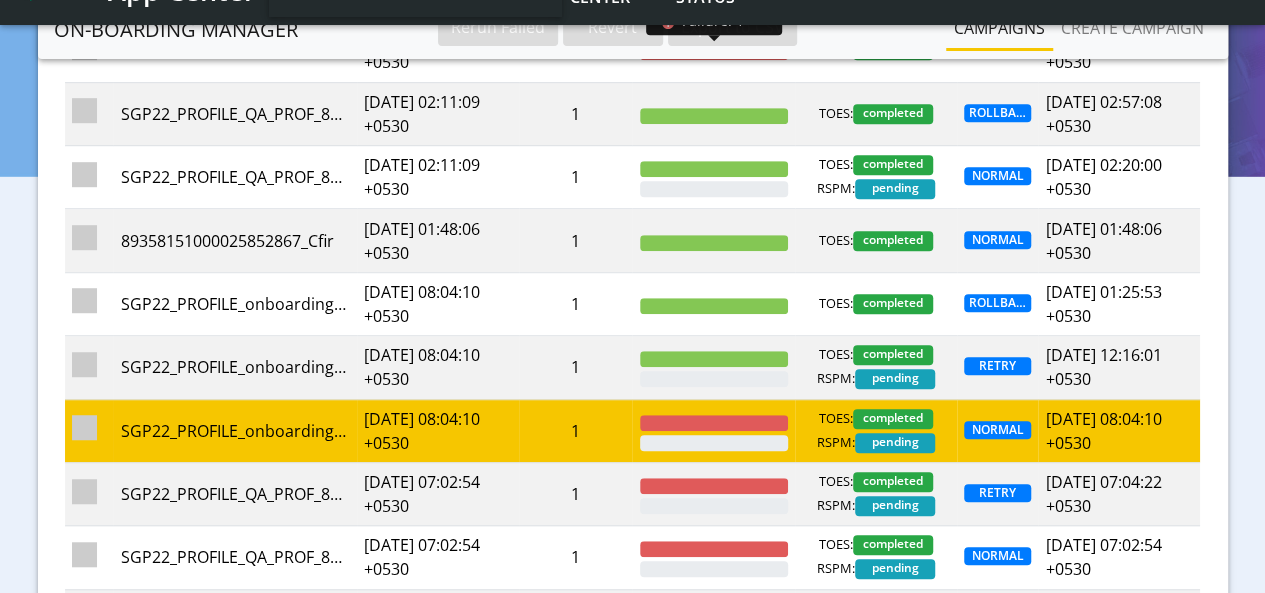 scroll, scrollTop: 306, scrollLeft: 0, axis: vertical 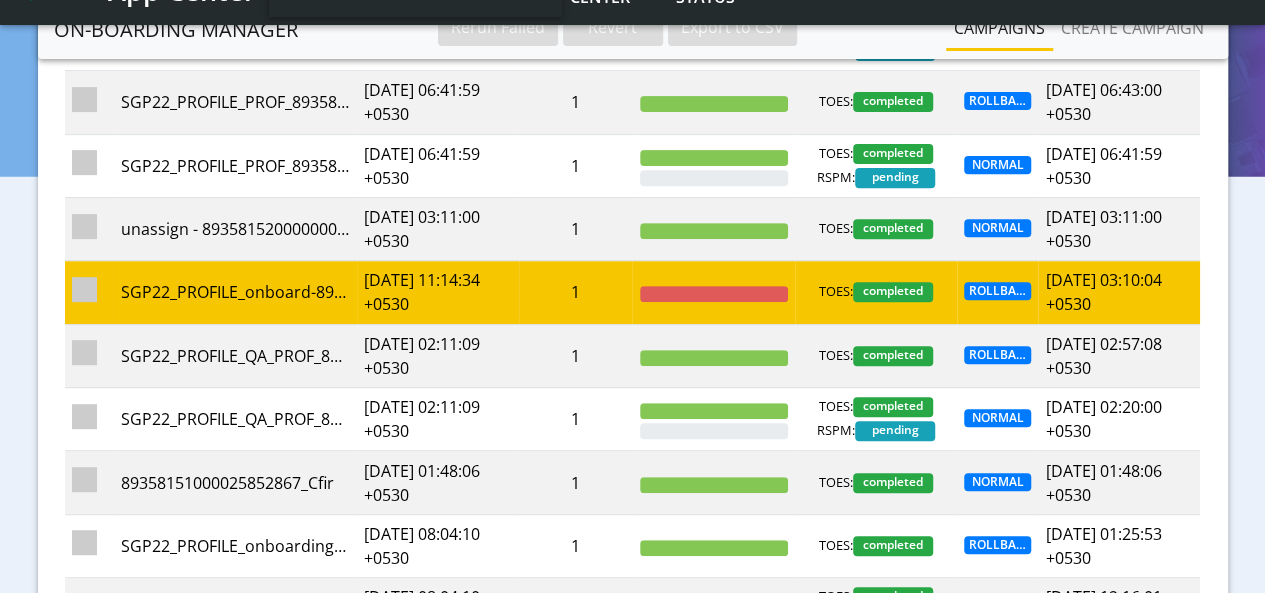click on "1" at bounding box center (576, 292) 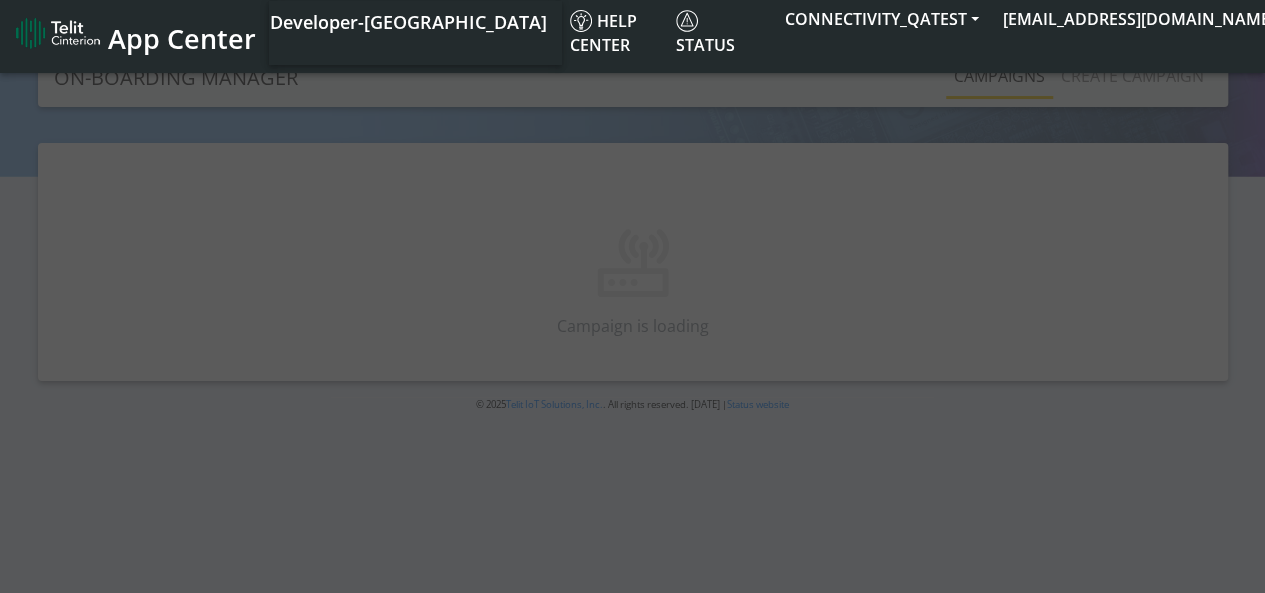 scroll, scrollTop: 0, scrollLeft: 0, axis: both 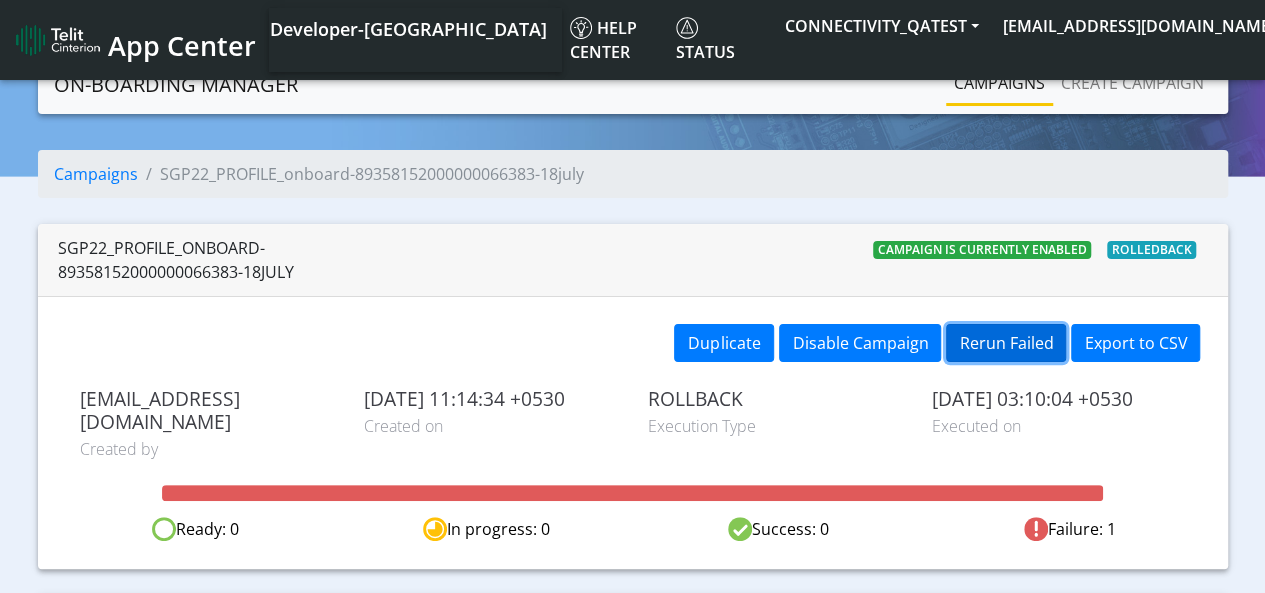 click on "Rerun Failed" 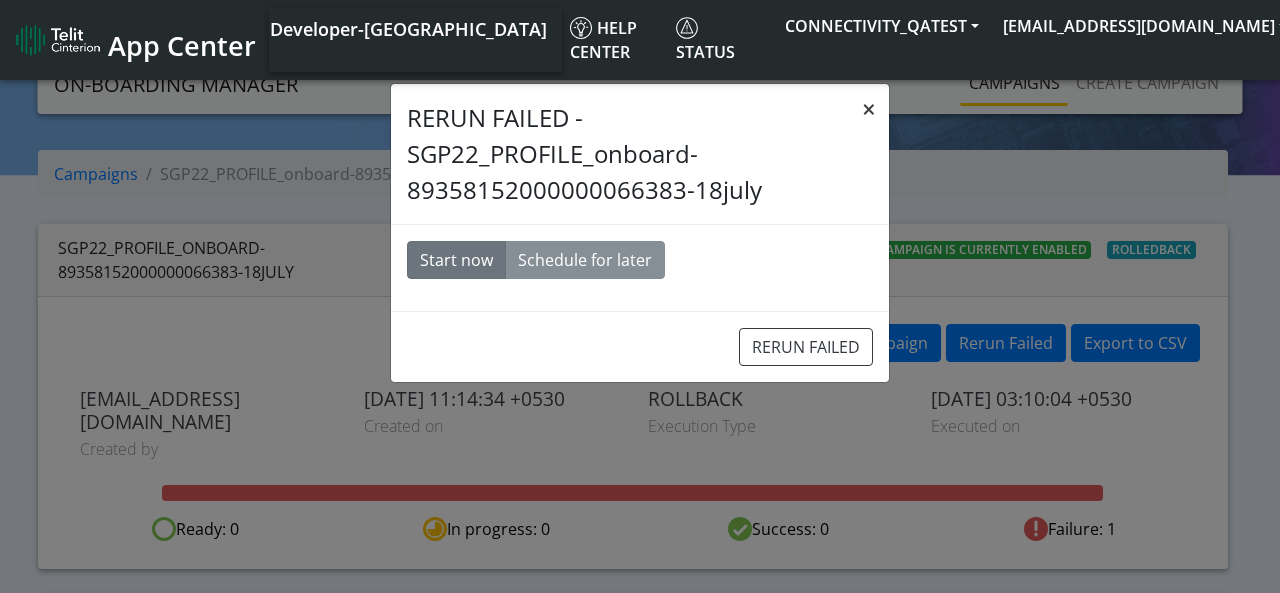 click on "×" 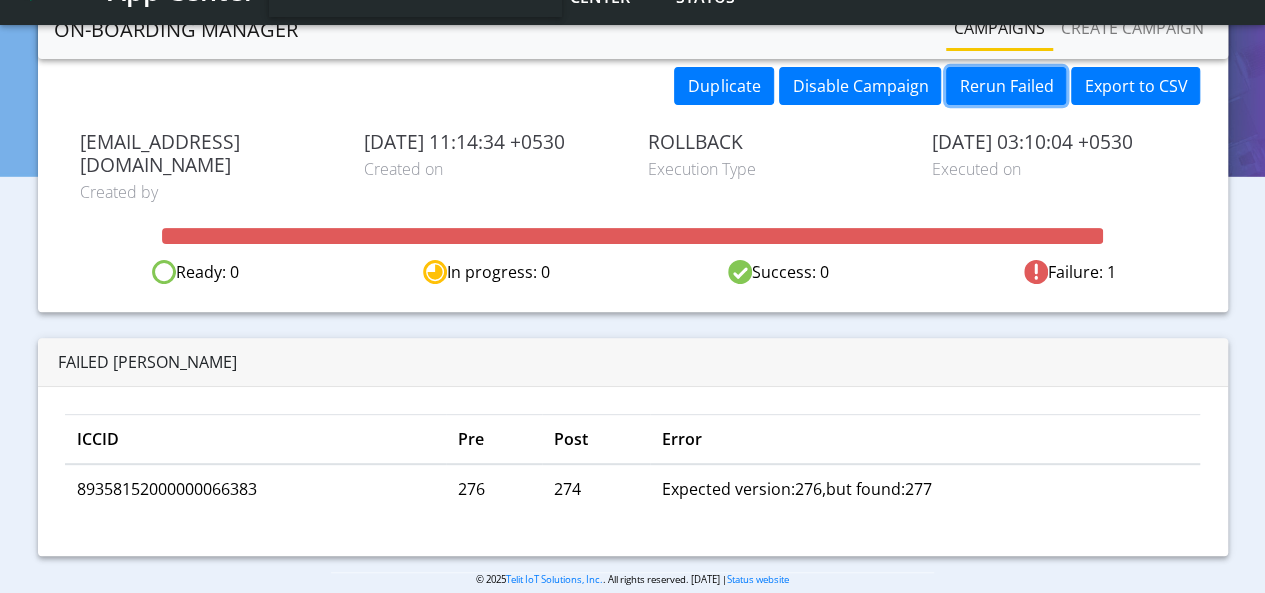 scroll, scrollTop: 2, scrollLeft: 0, axis: vertical 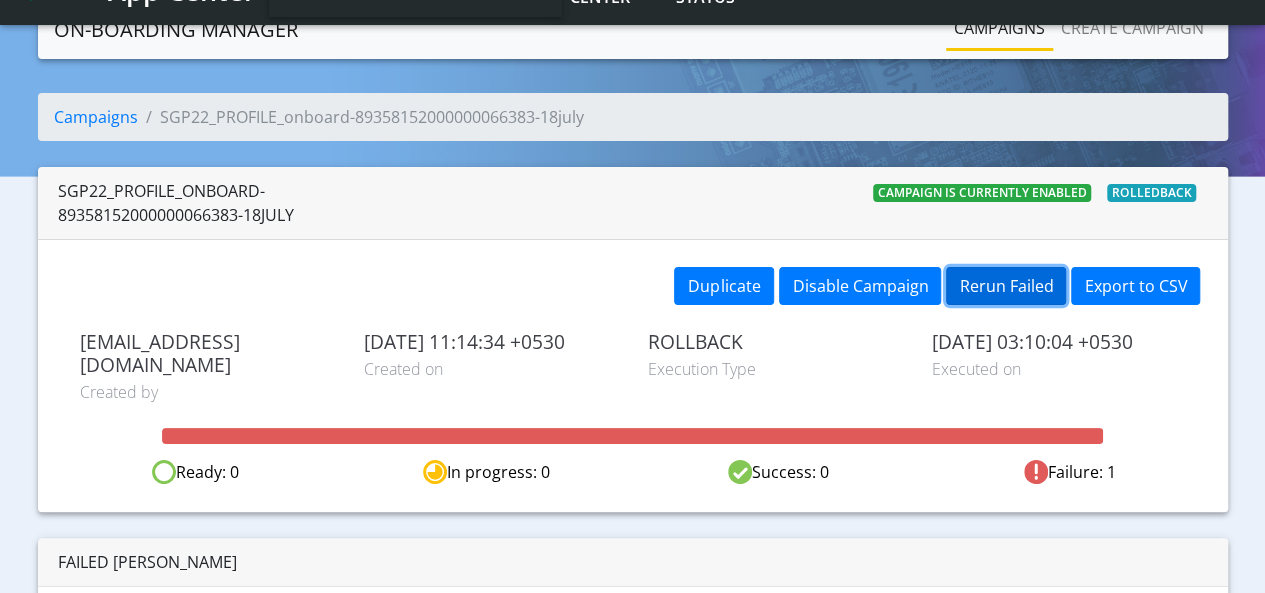 click on "Rerun Failed" 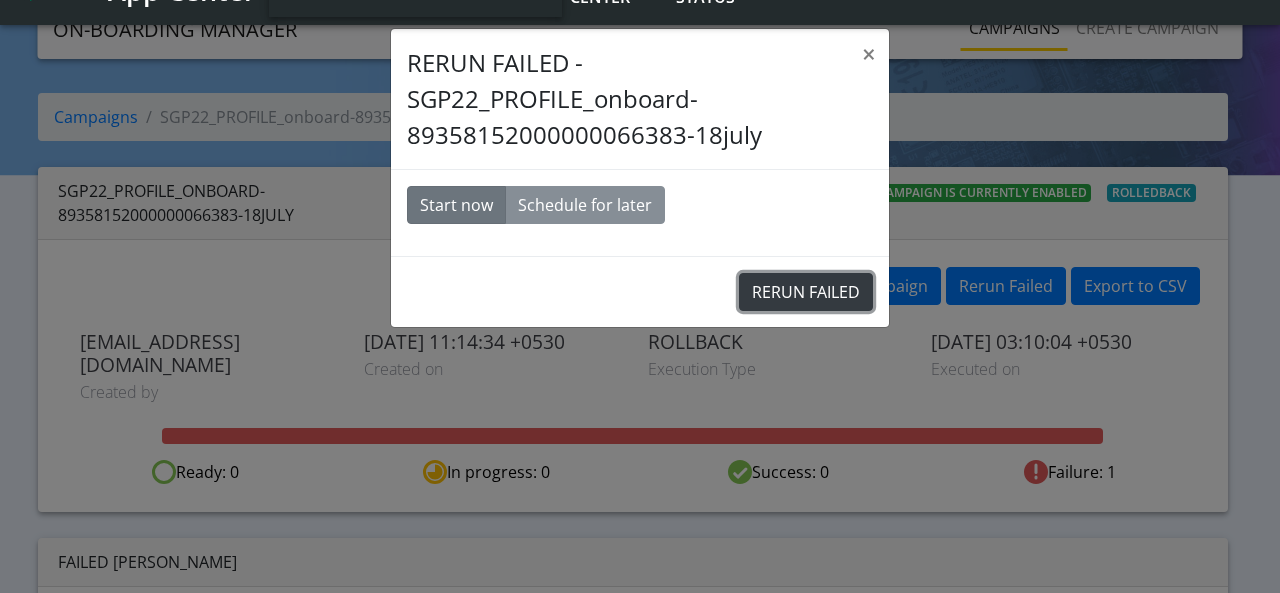 click on "RERUN FAILED" 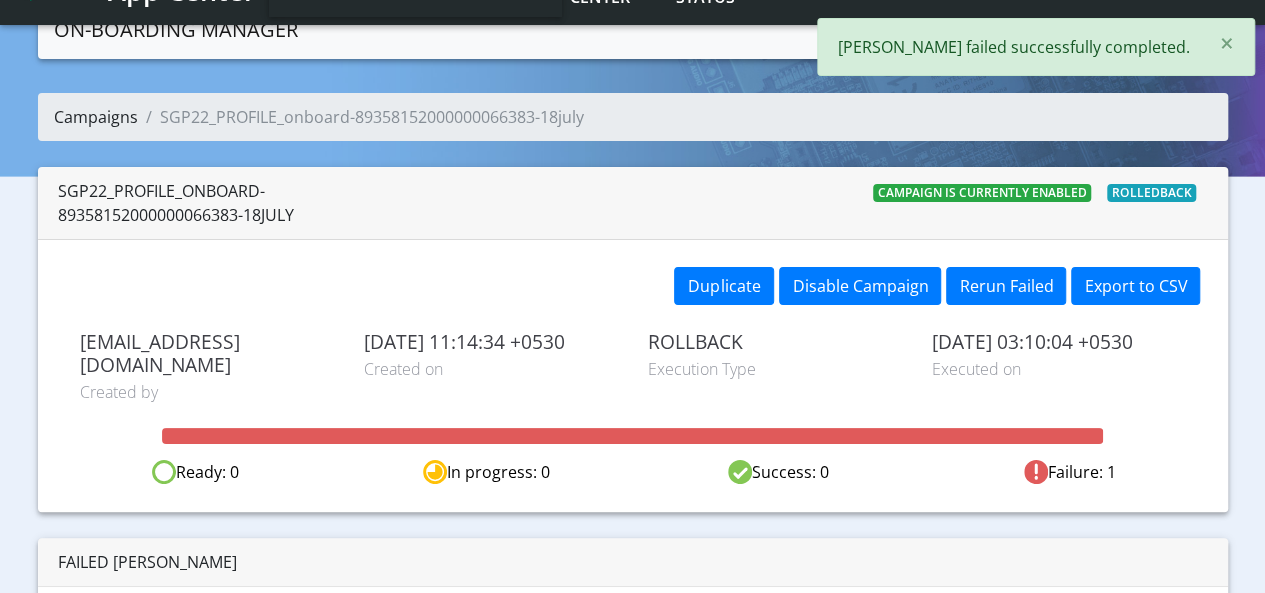click on "Campaigns" 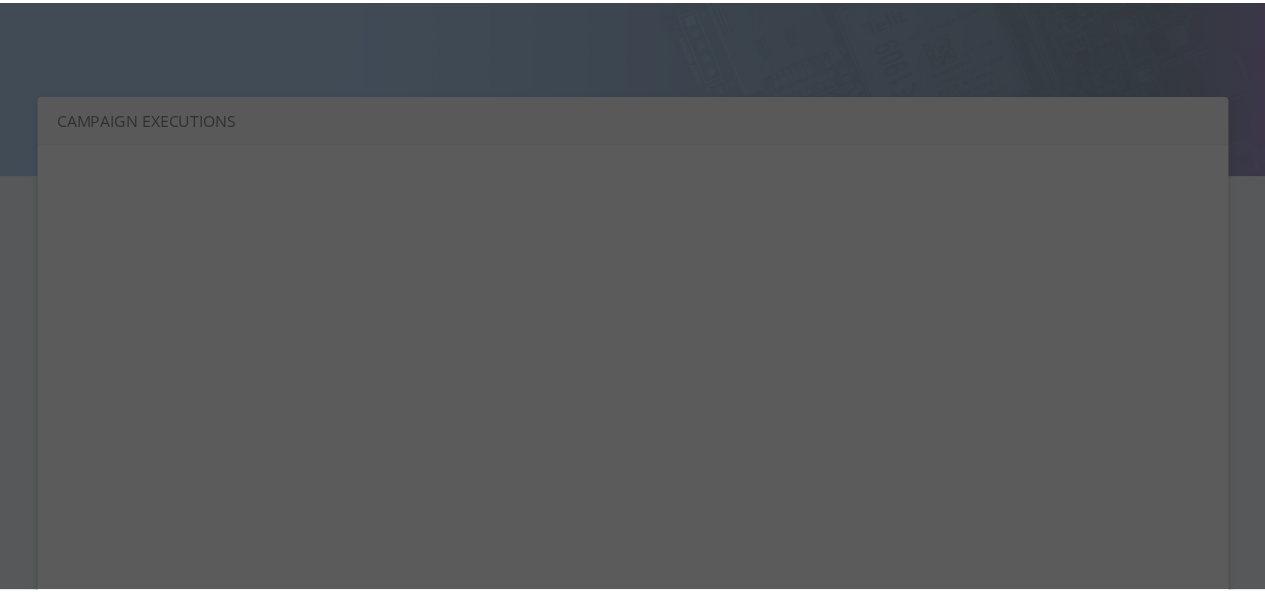 scroll, scrollTop: 0, scrollLeft: 0, axis: both 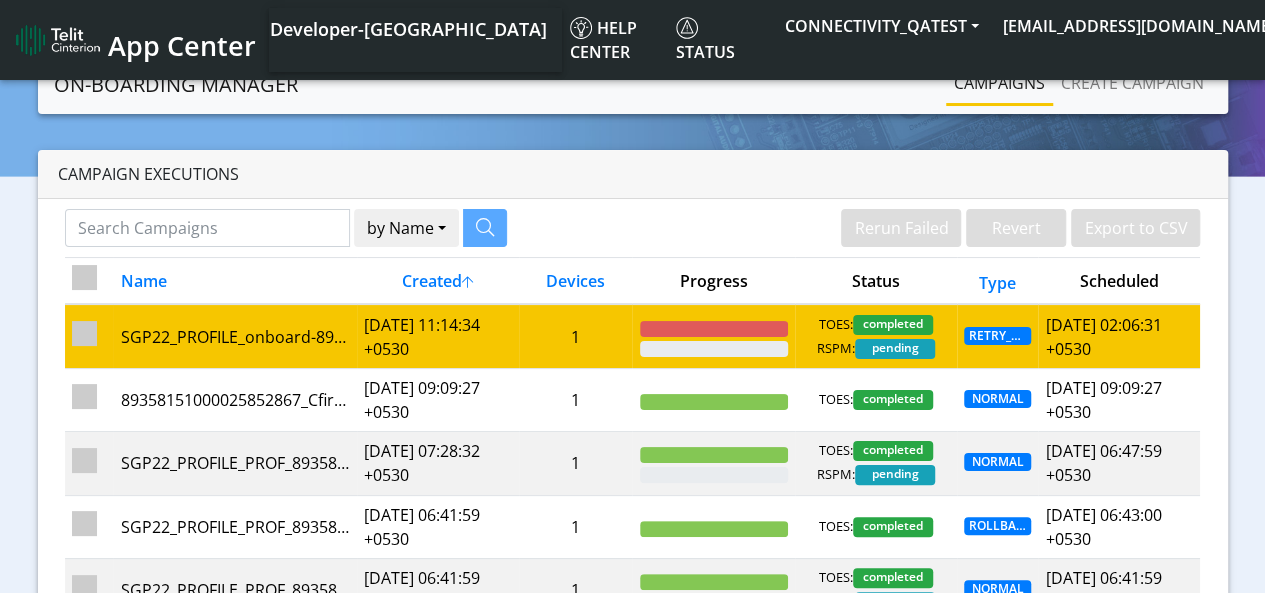 click on "[DATE] 11:14:34 +0530" at bounding box center (438, 336) 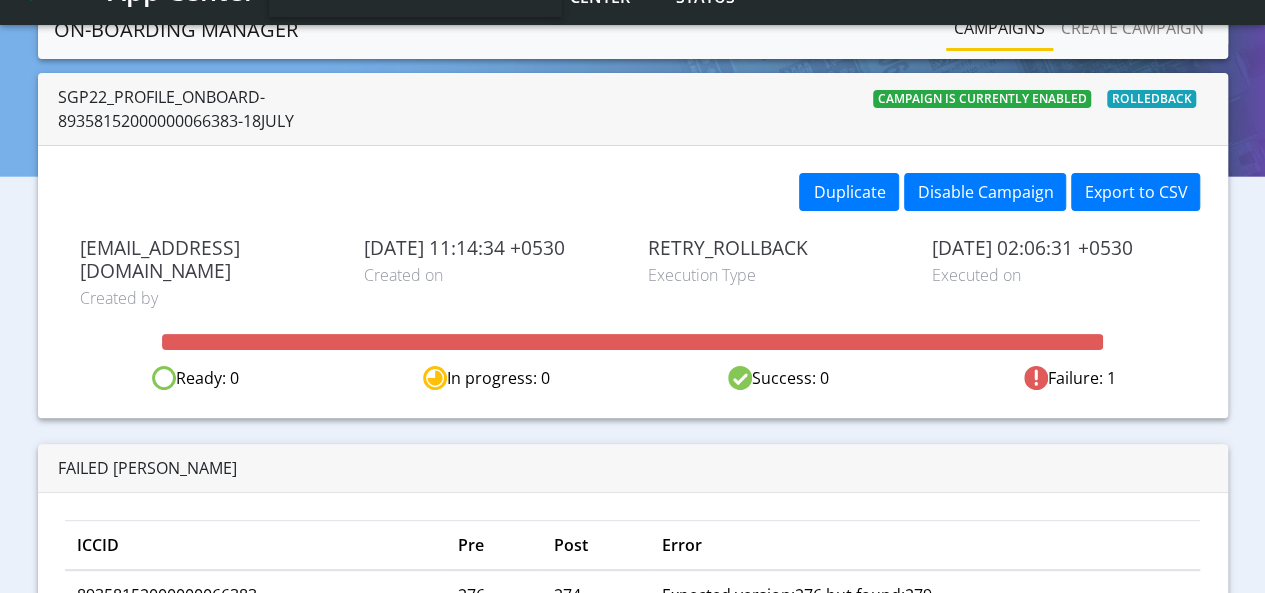 scroll, scrollTop: 0, scrollLeft: 0, axis: both 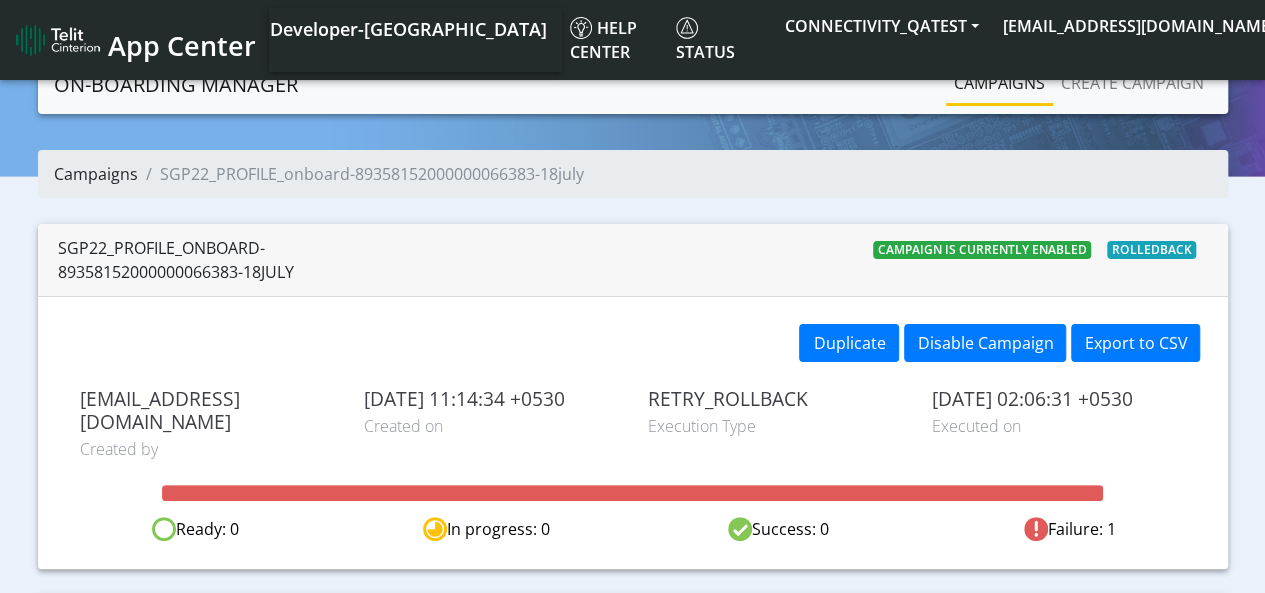 click on "Campaigns" 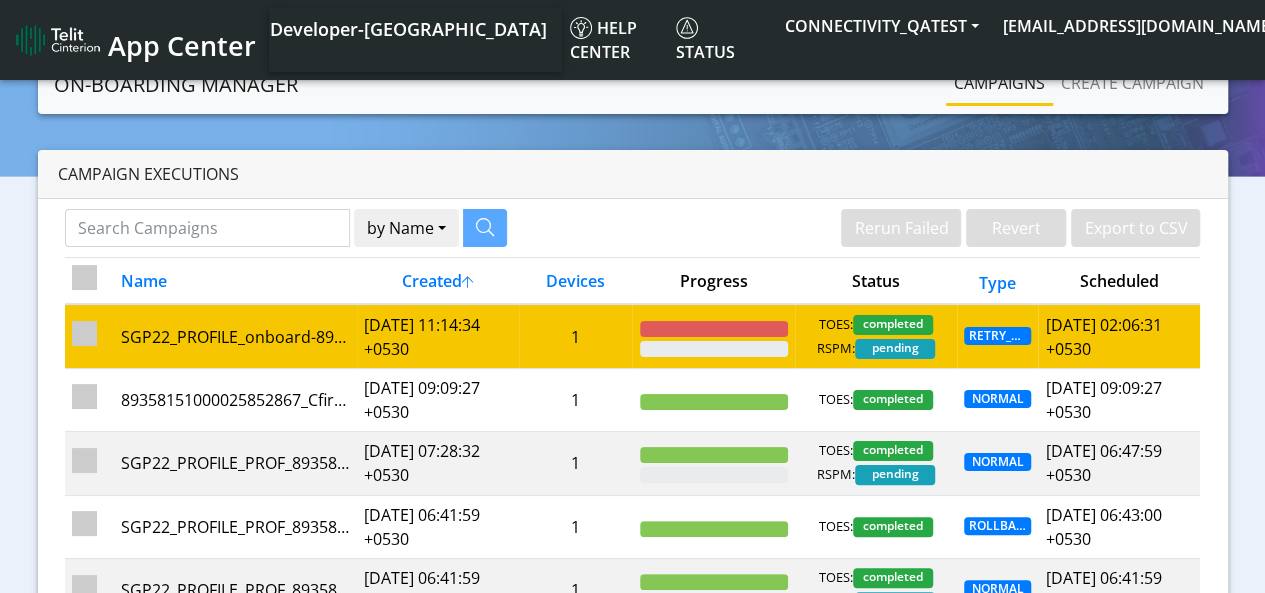click at bounding box center (84, 333) 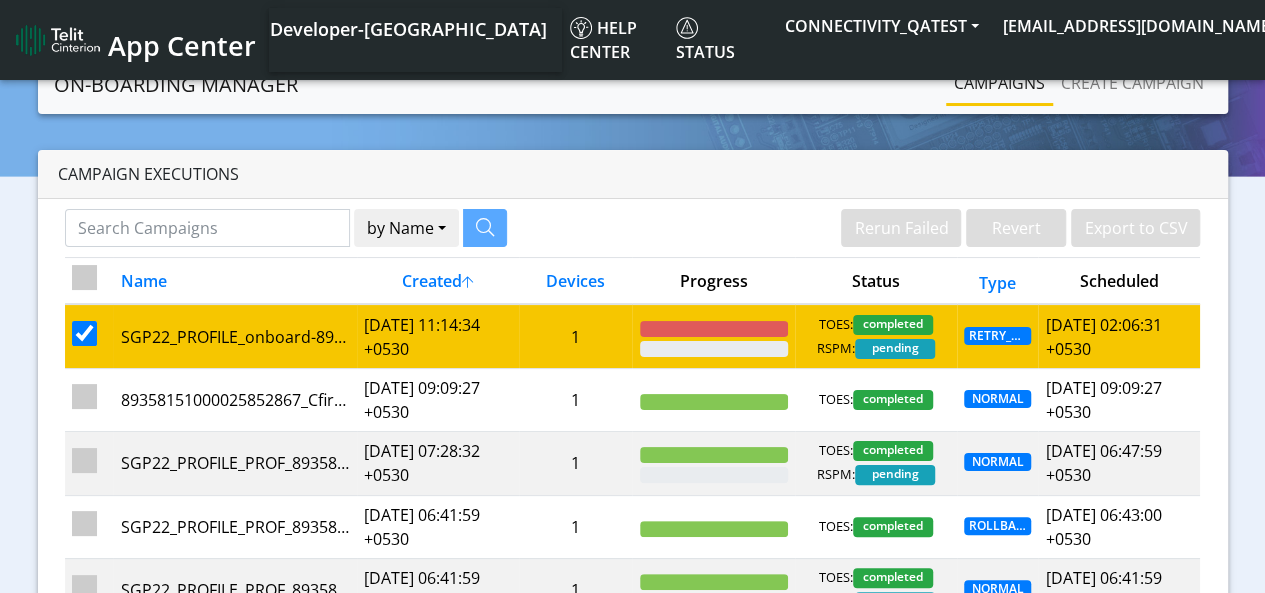 checkbox on "false" 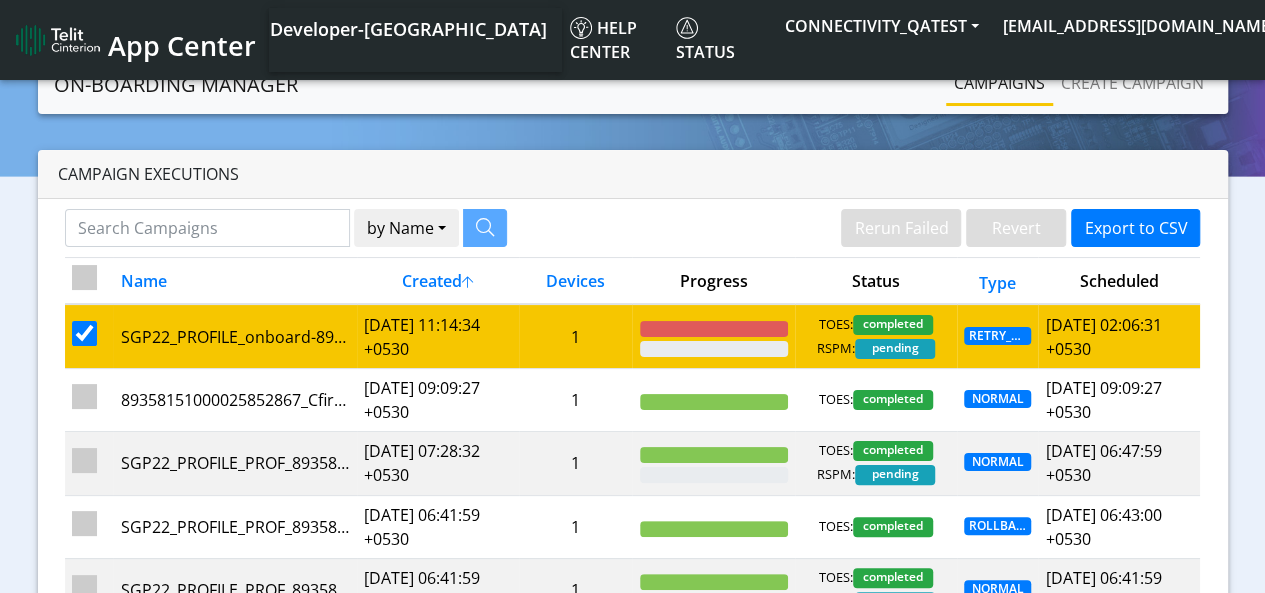click at bounding box center [84, 333] 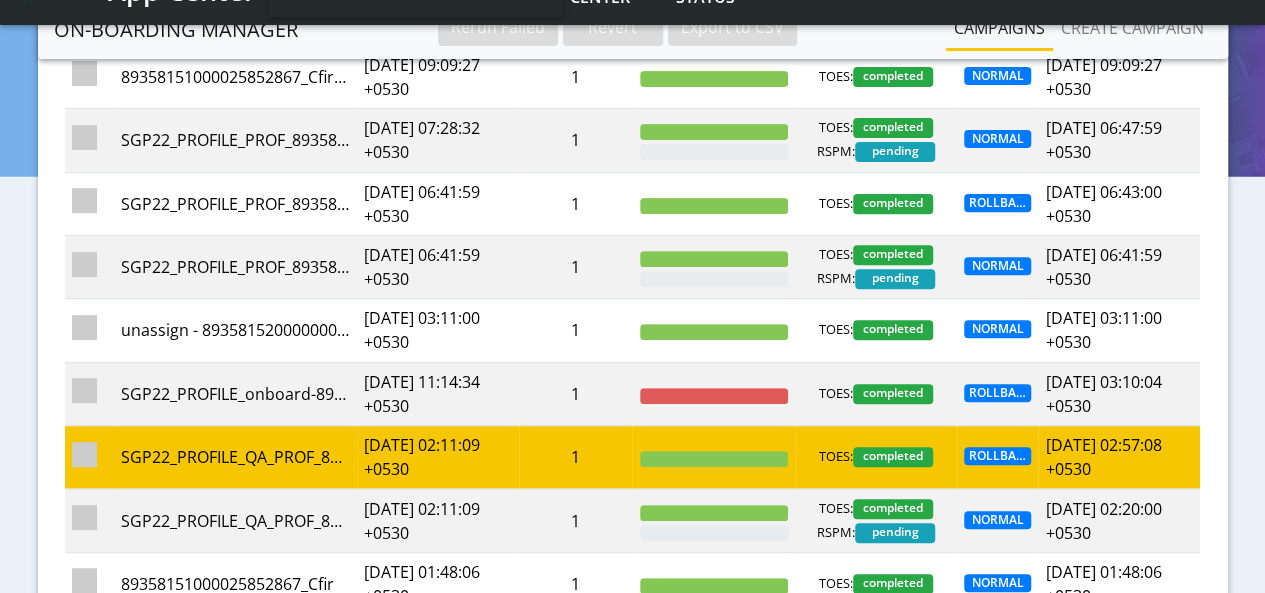 scroll, scrollTop: 300, scrollLeft: 0, axis: vertical 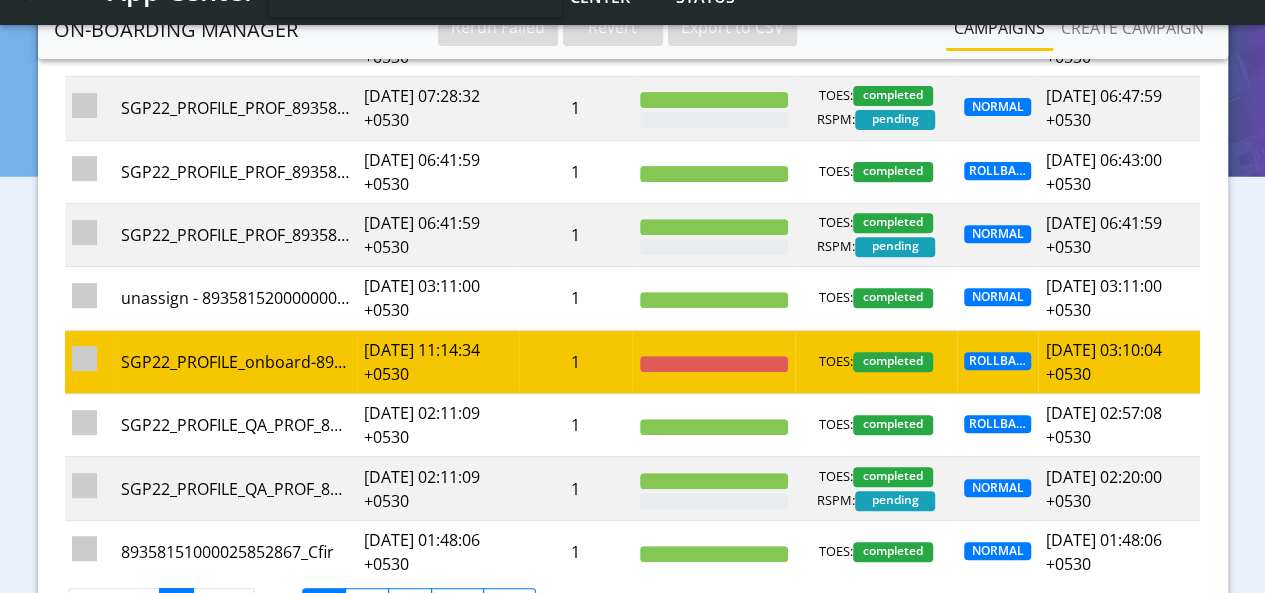 click at bounding box center [84, 358] 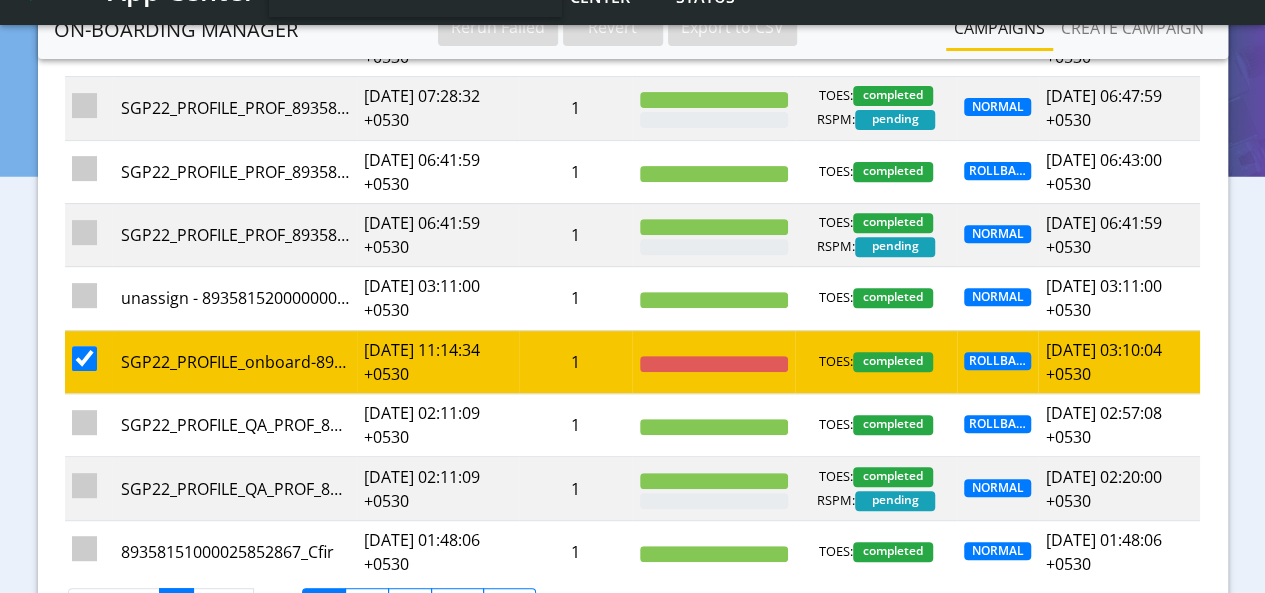 checkbox on "false" 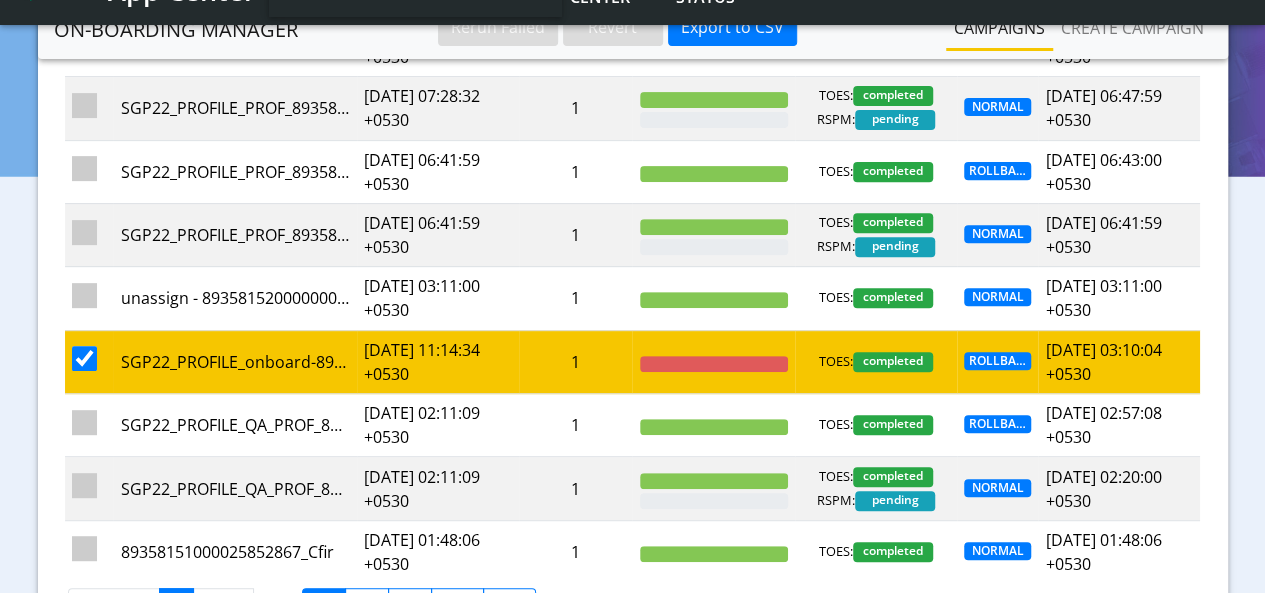click at bounding box center (84, 358) 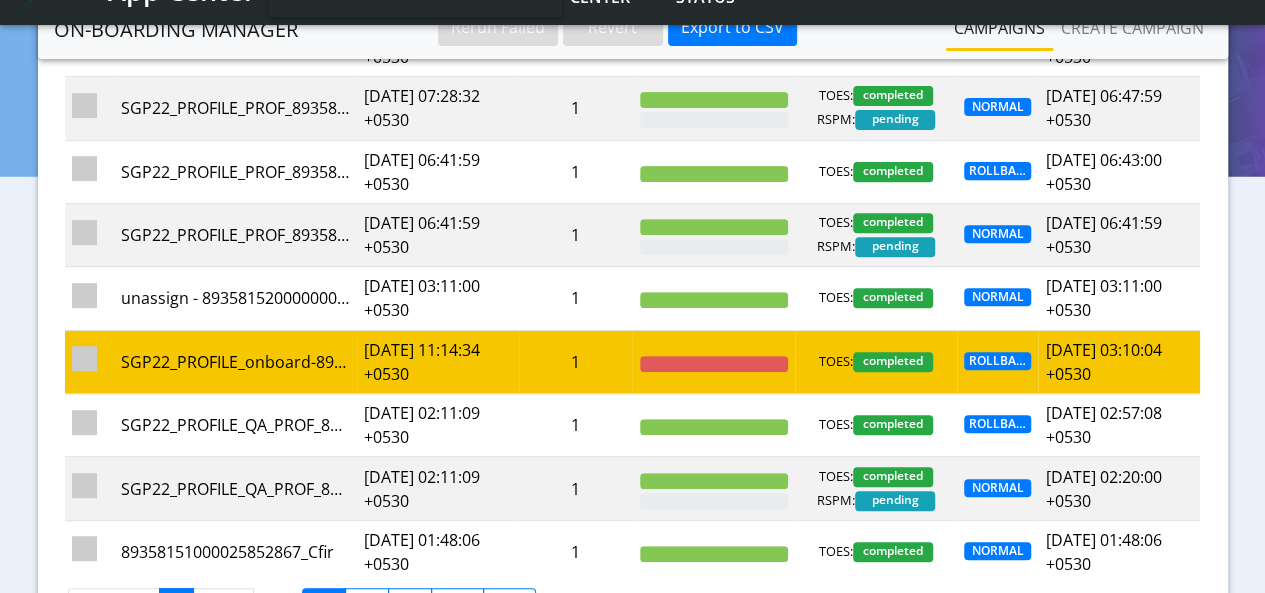 checkbox on "false" 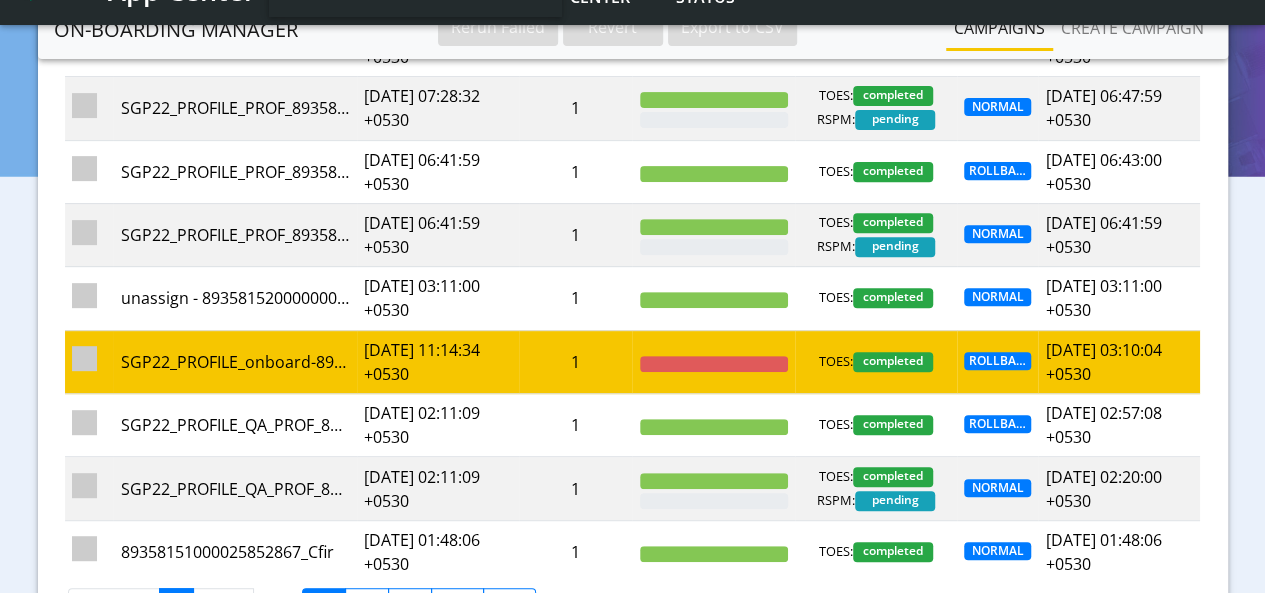 click on "SGP22_PROFILE_onboard-89358152000000066383-18july" at bounding box center [234, 361] 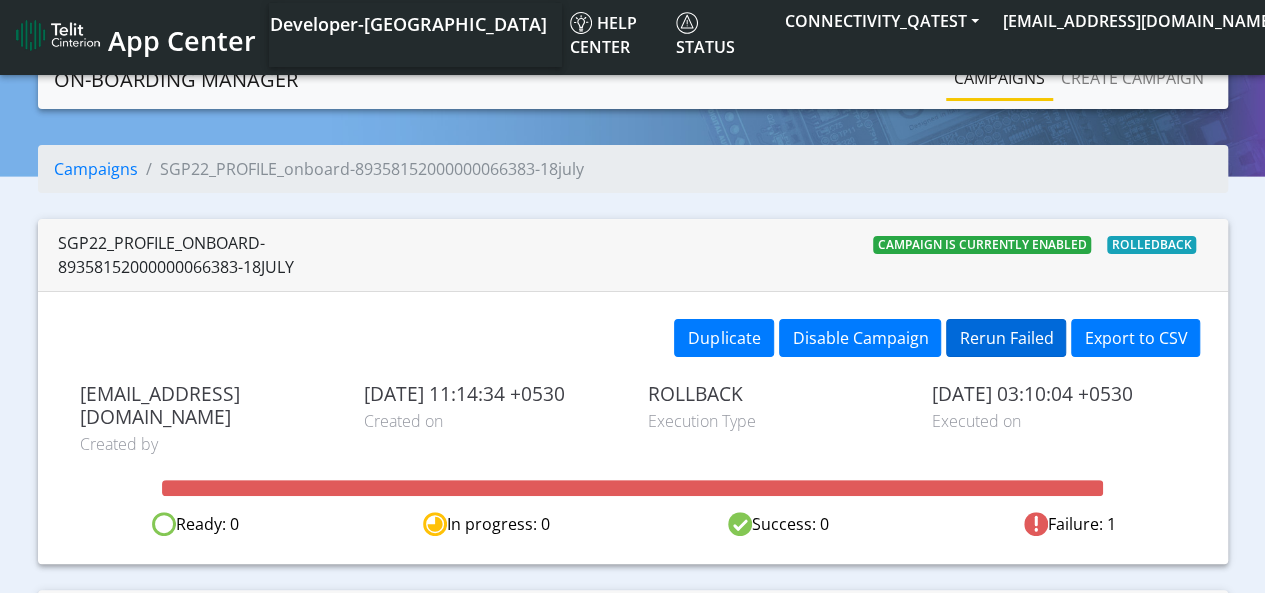 scroll, scrollTop: 0, scrollLeft: 0, axis: both 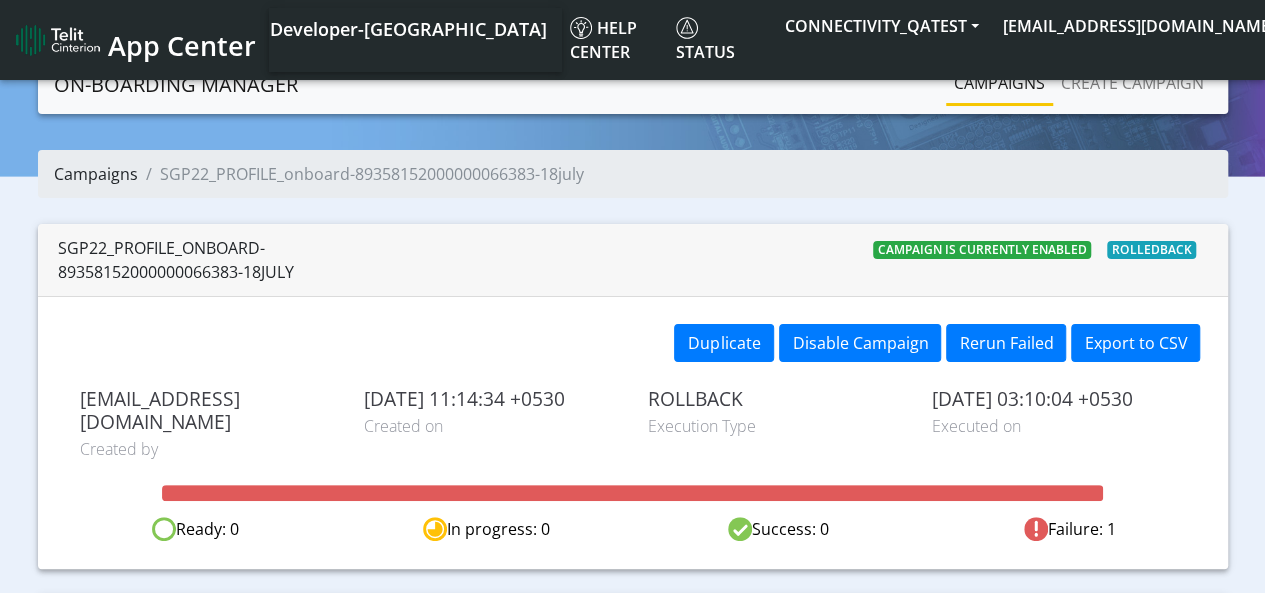 click on "Campaigns" 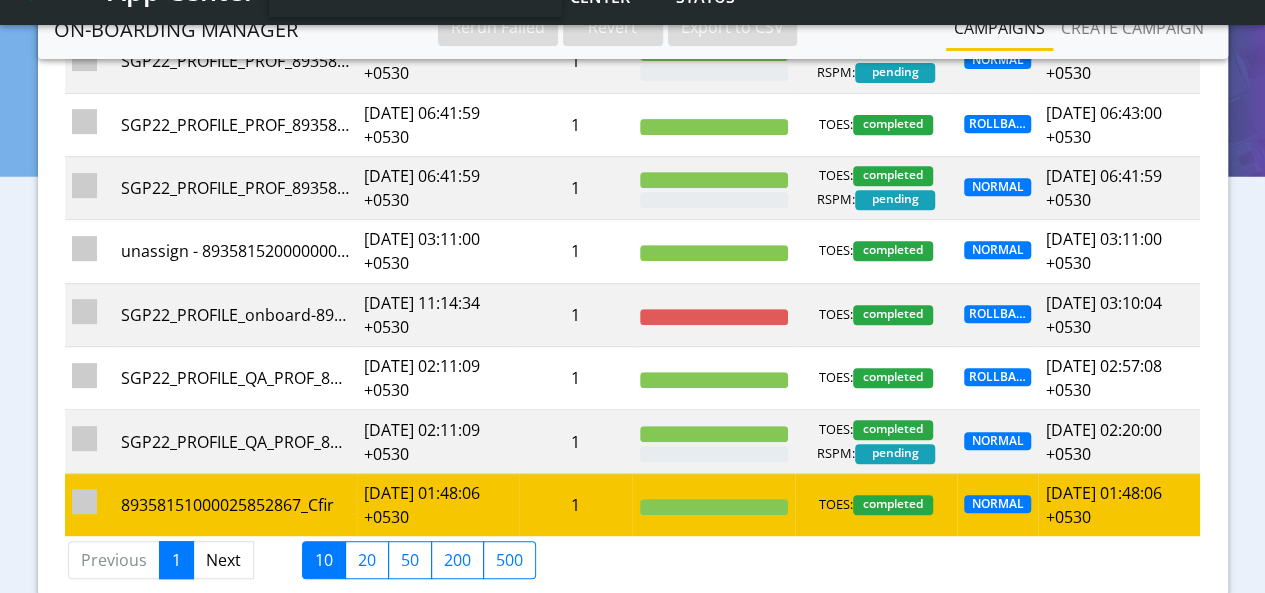 scroll, scrollTop: 406, scrollLeft: 0, axis: vertical 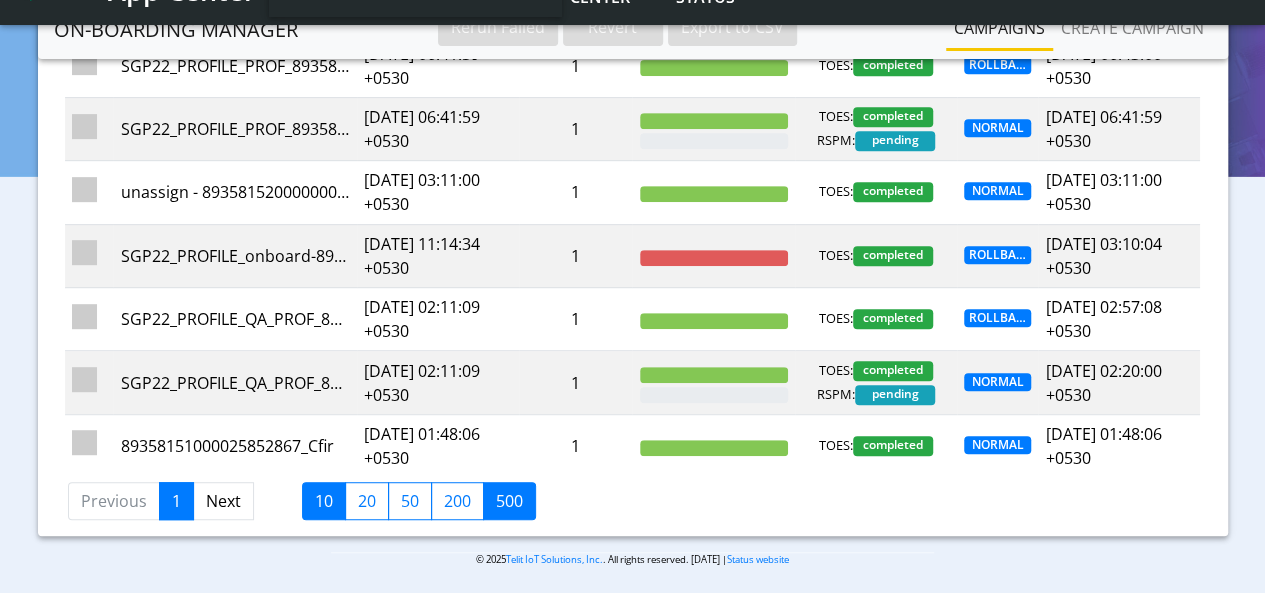 click on "500" 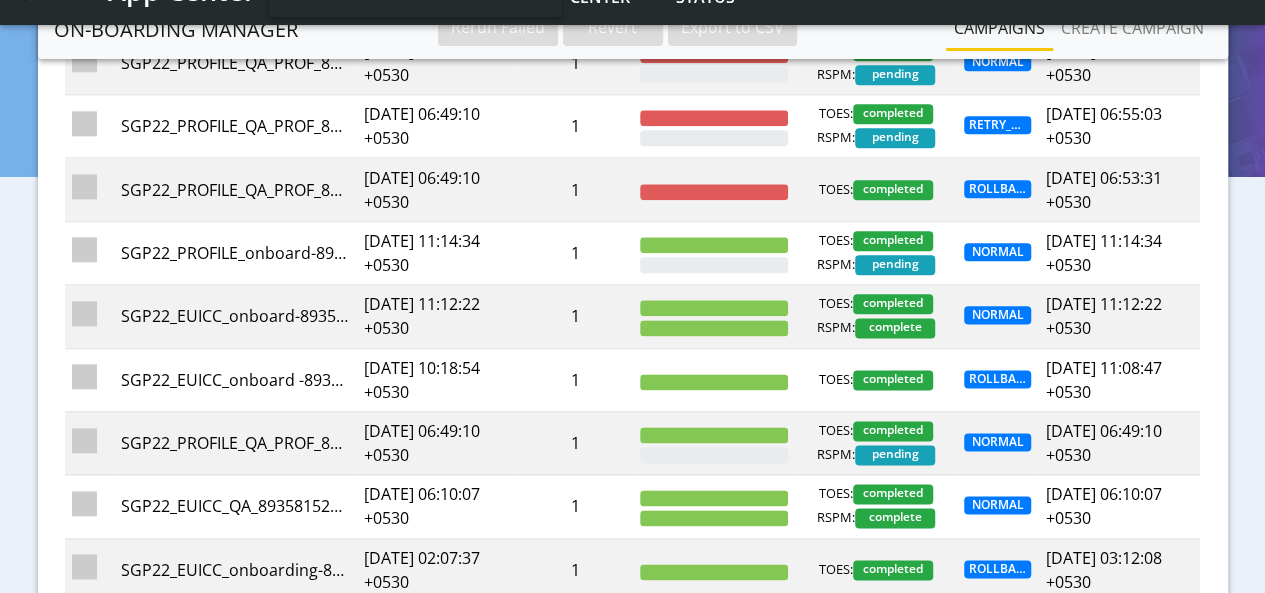 scroll, scrollTop: 1006, scrollLeft: 0, axis: vertical 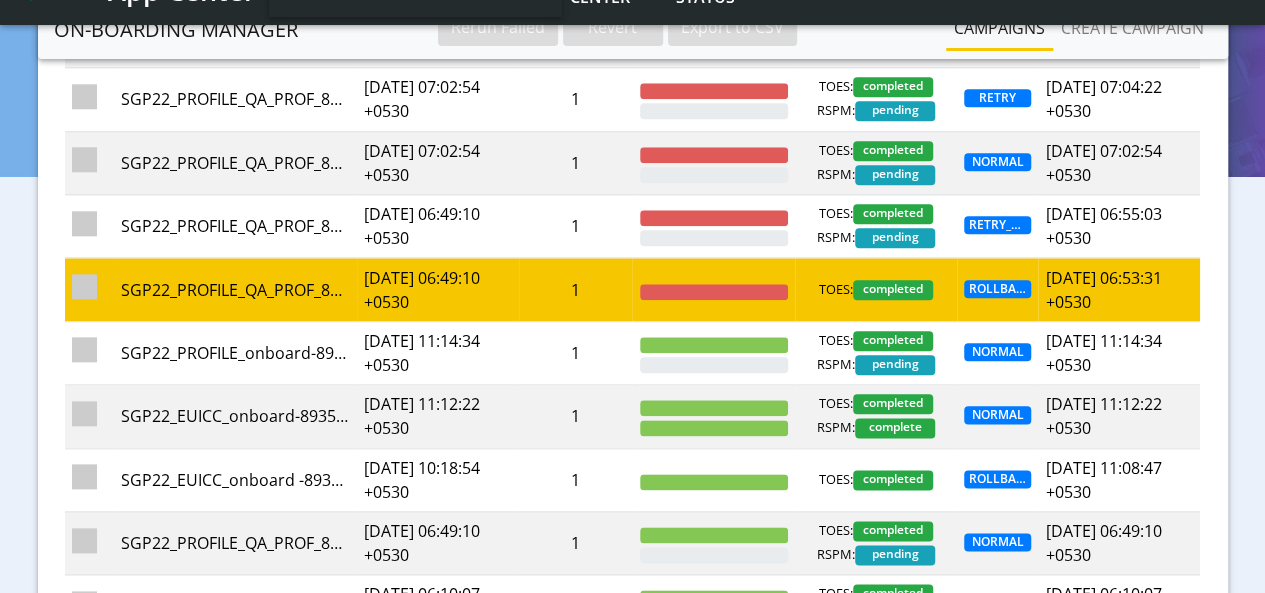 click at bounding box center (84, 286) 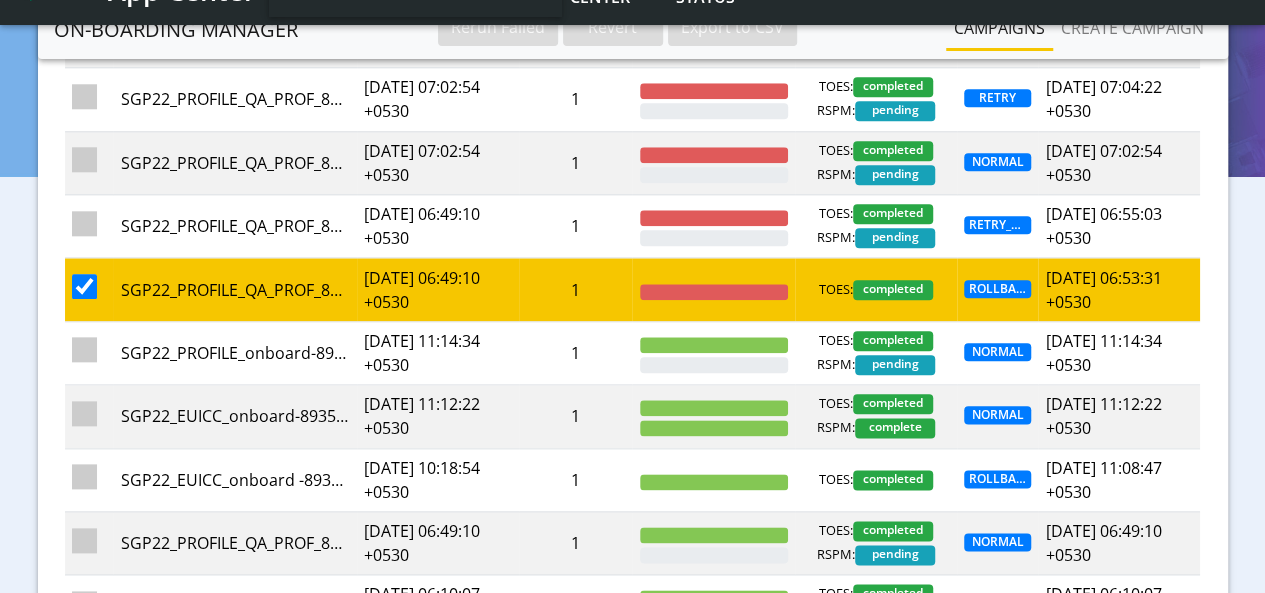 checkbox on "false" 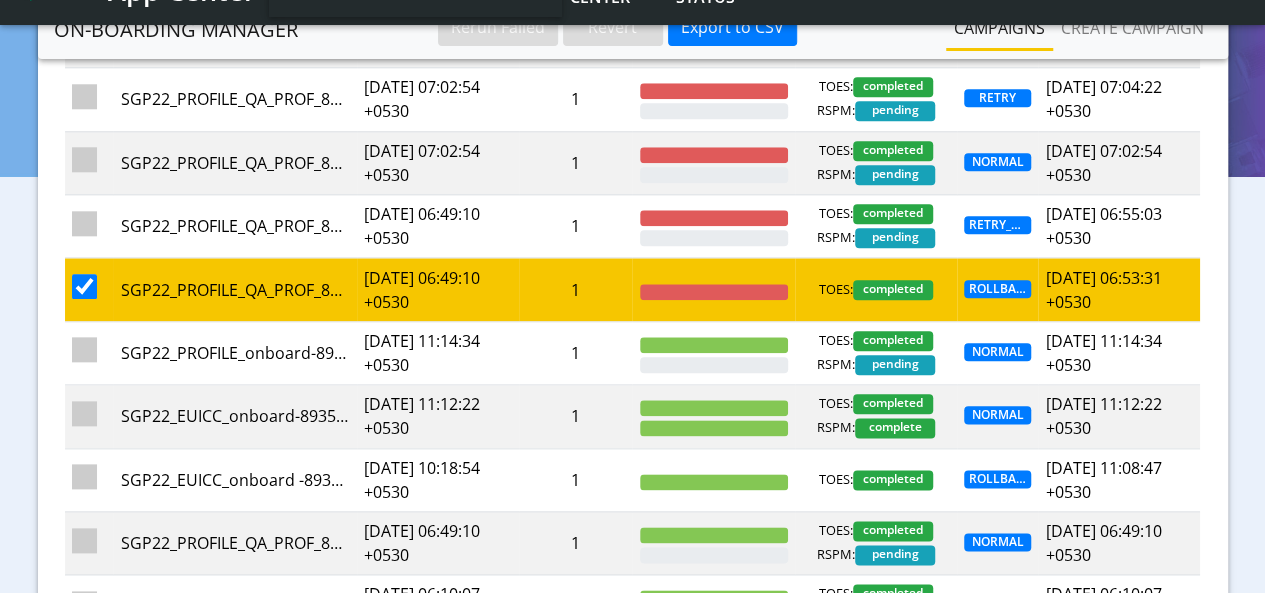 click at bounding box center (84, 286) 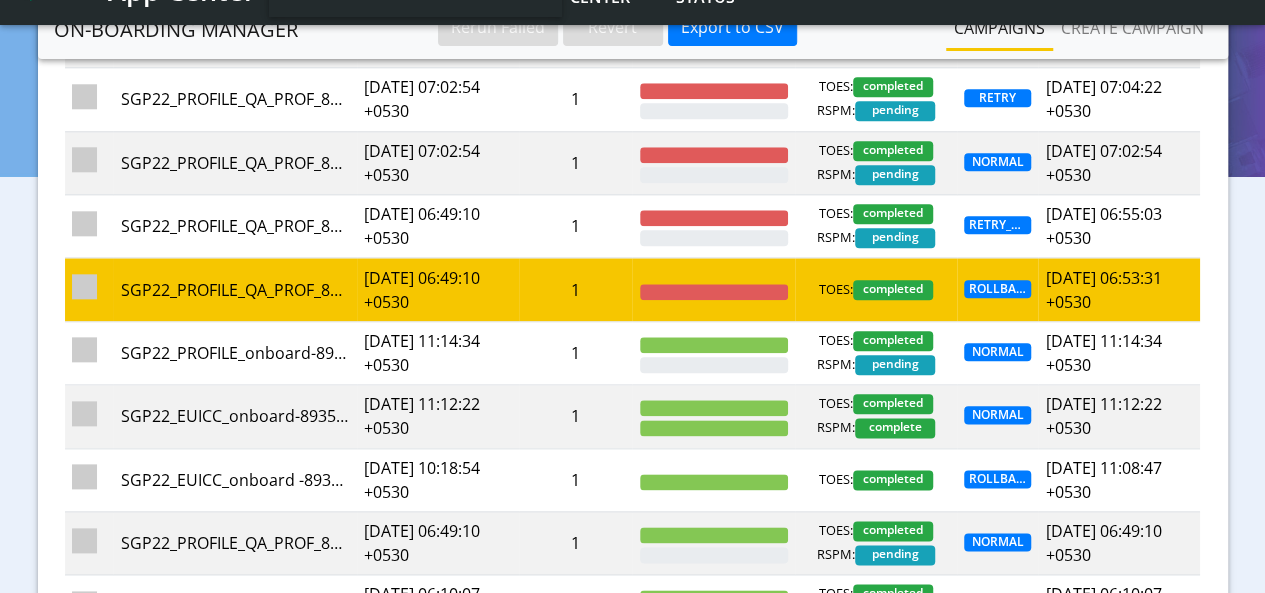 checkbox on "false" 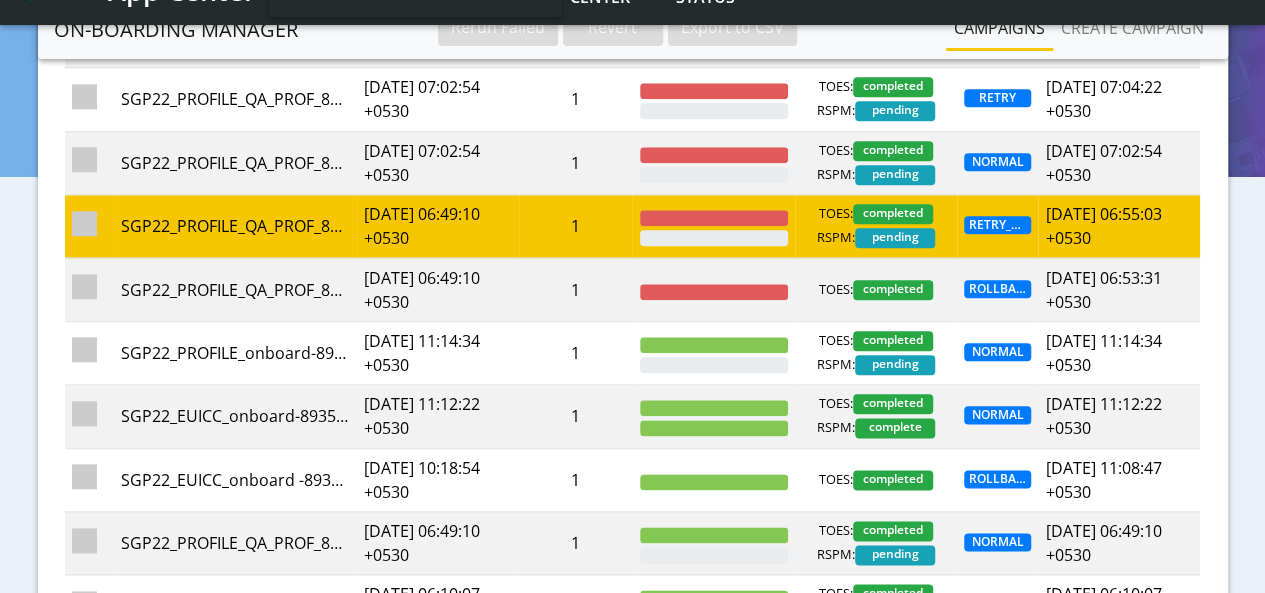 click at bounding box center [84, 223] 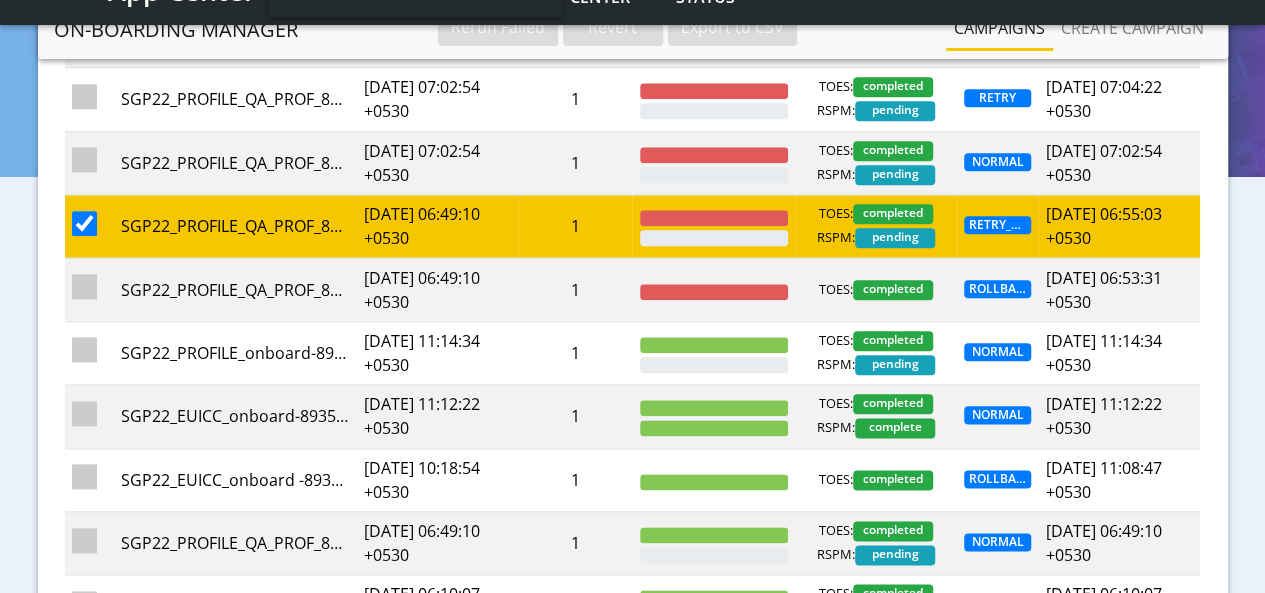 checkbox on "false" 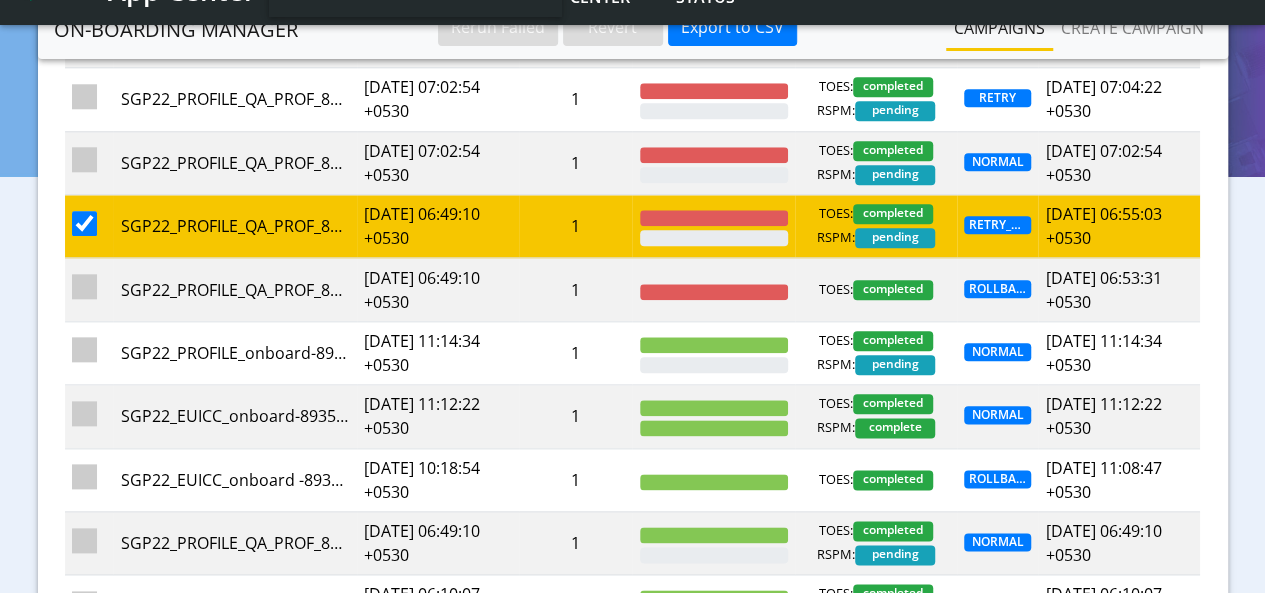 click at bounding box center [84, 223] 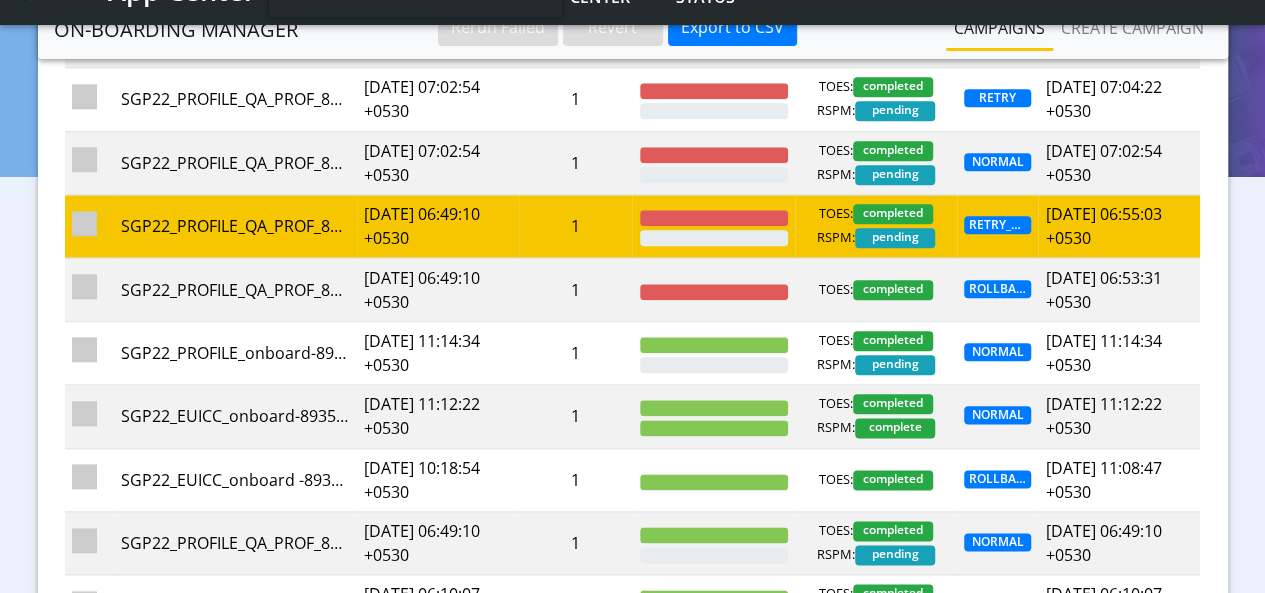 checkbox on "false" 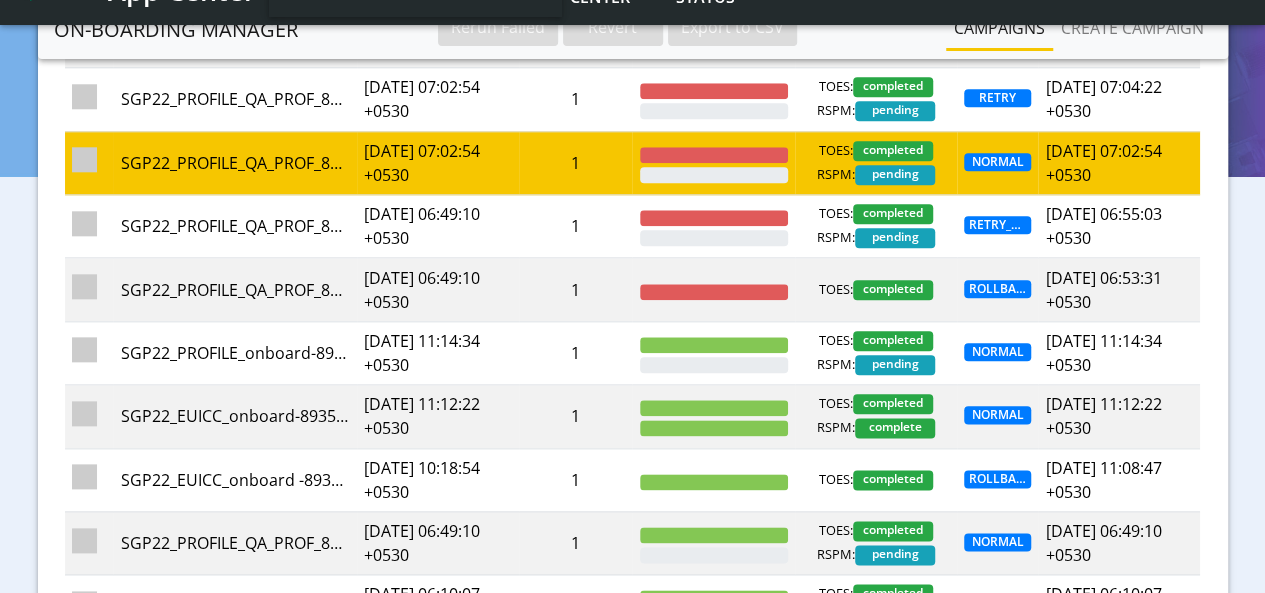 click at bounding box center (84, 159) 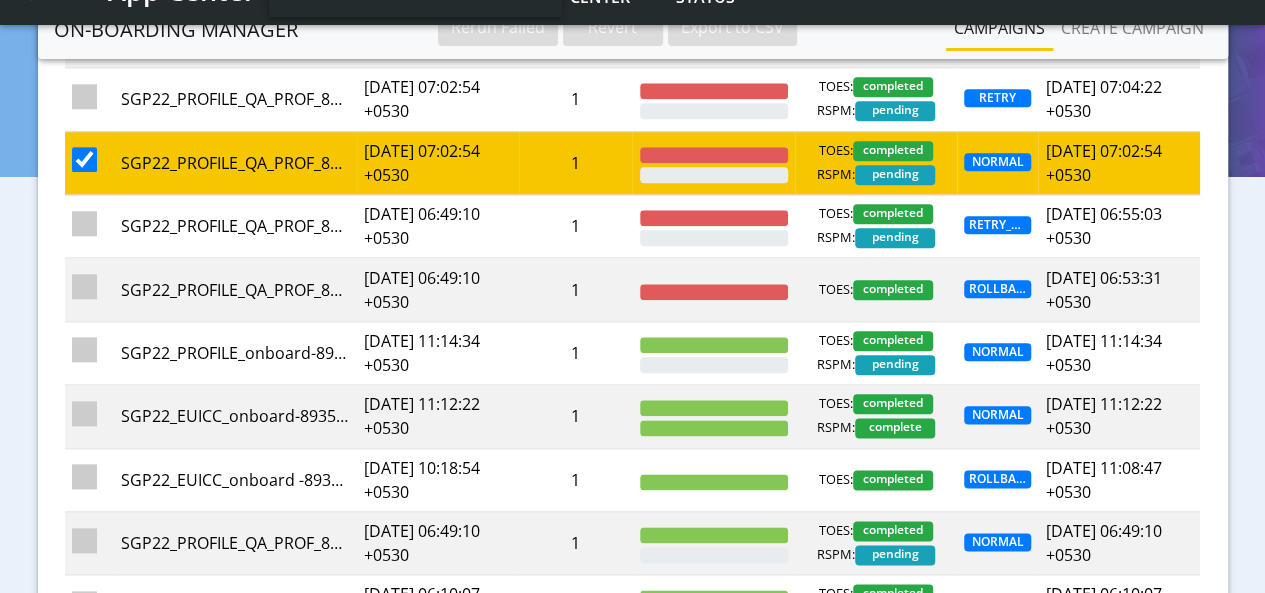 checkbox on "false" 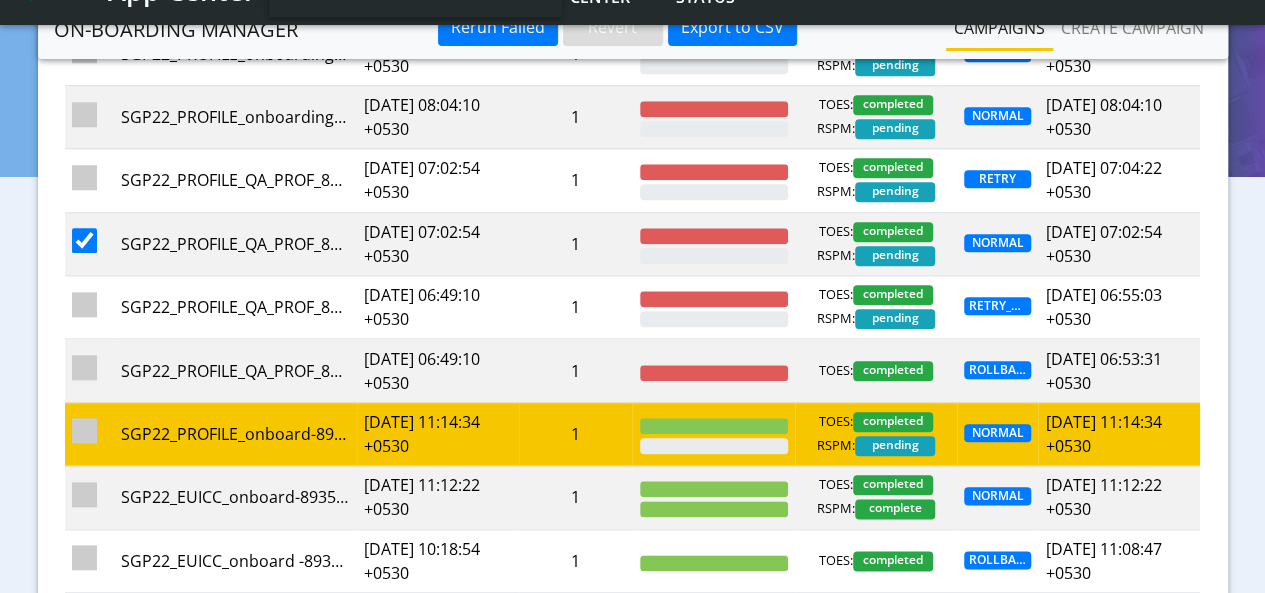 scroll, scrollTop: 906, scrollLeft: 0, axis: vertical 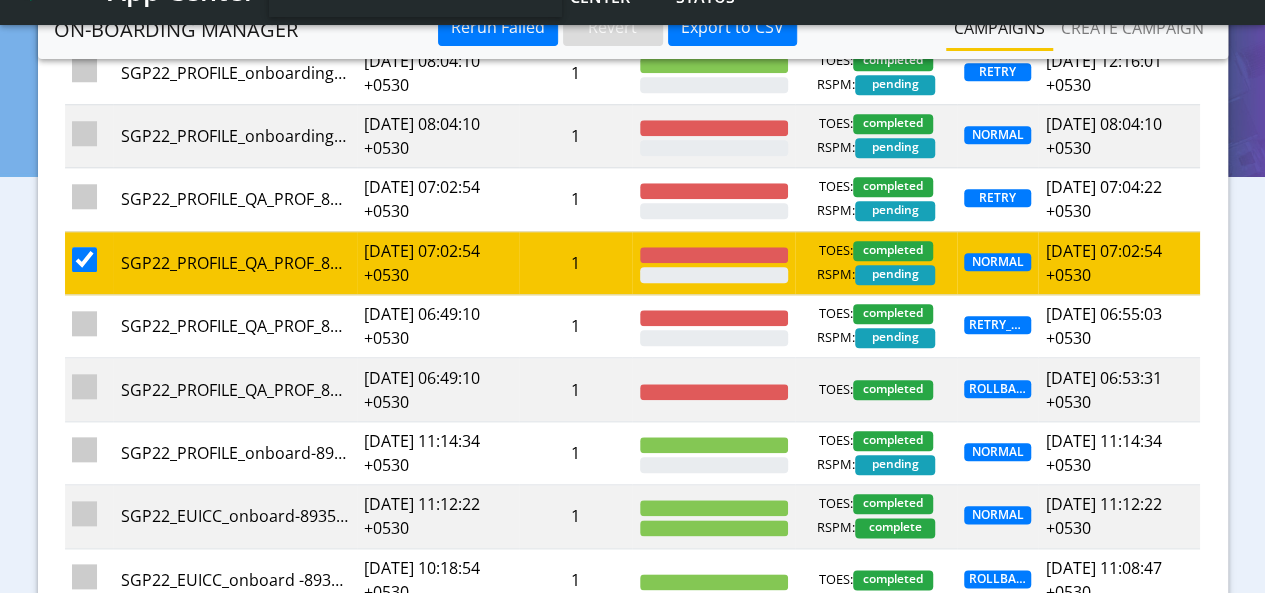 click at bounding box center [84, 259] 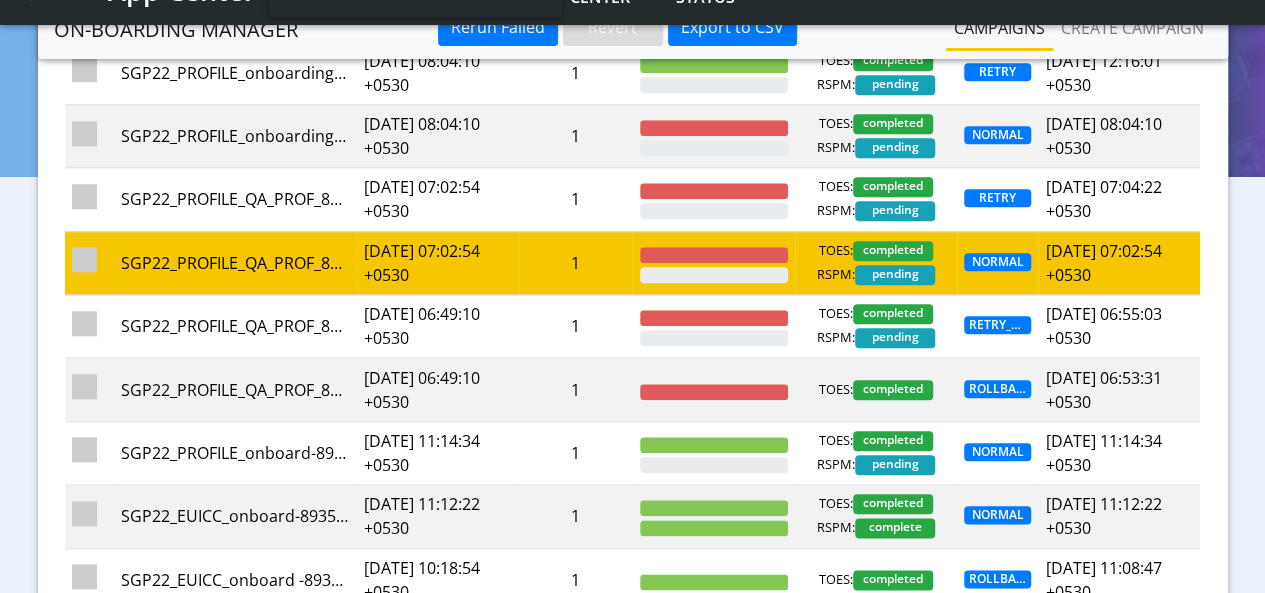 checkbox on "false" 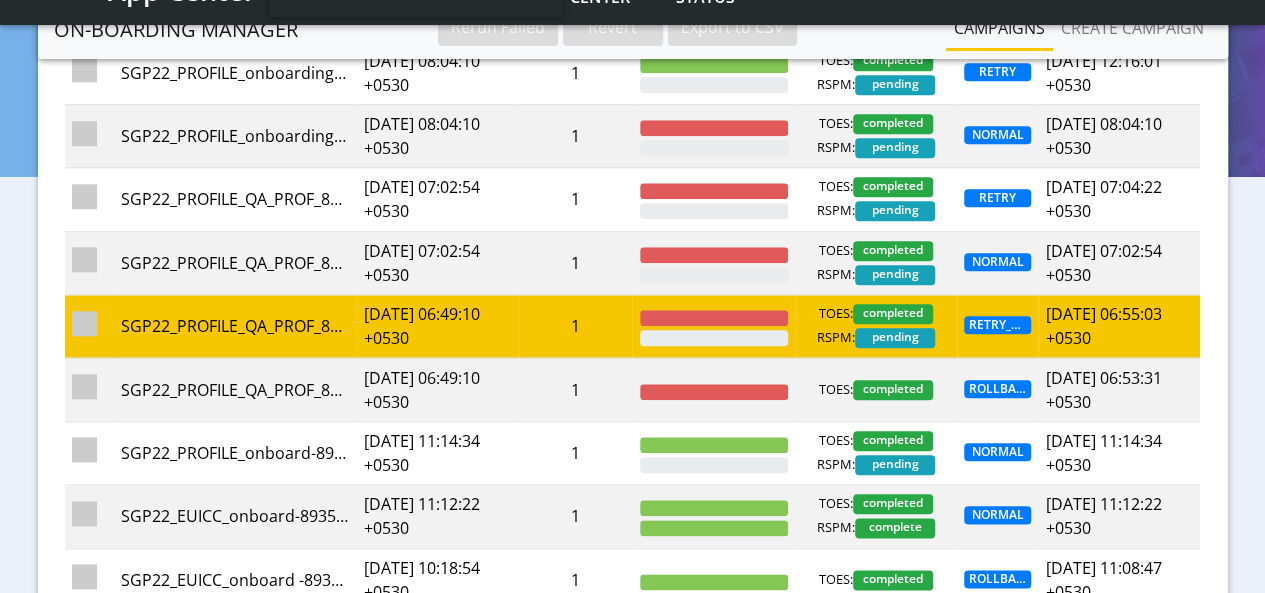 click at bounding box center [84, 323] 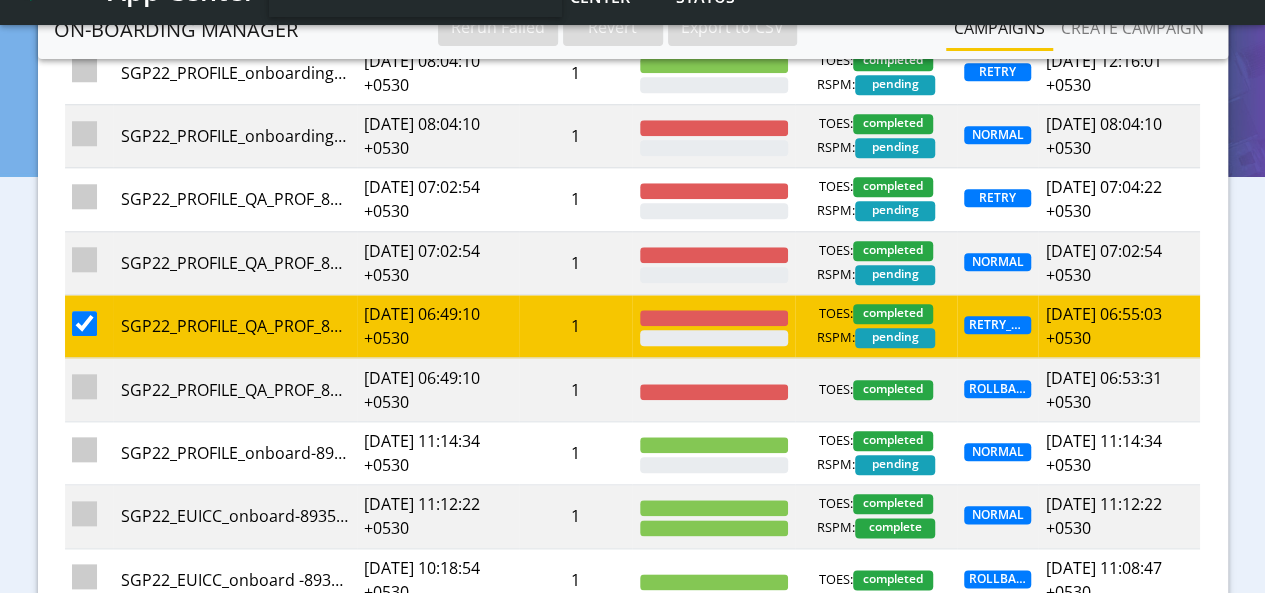 checkbox on "false" 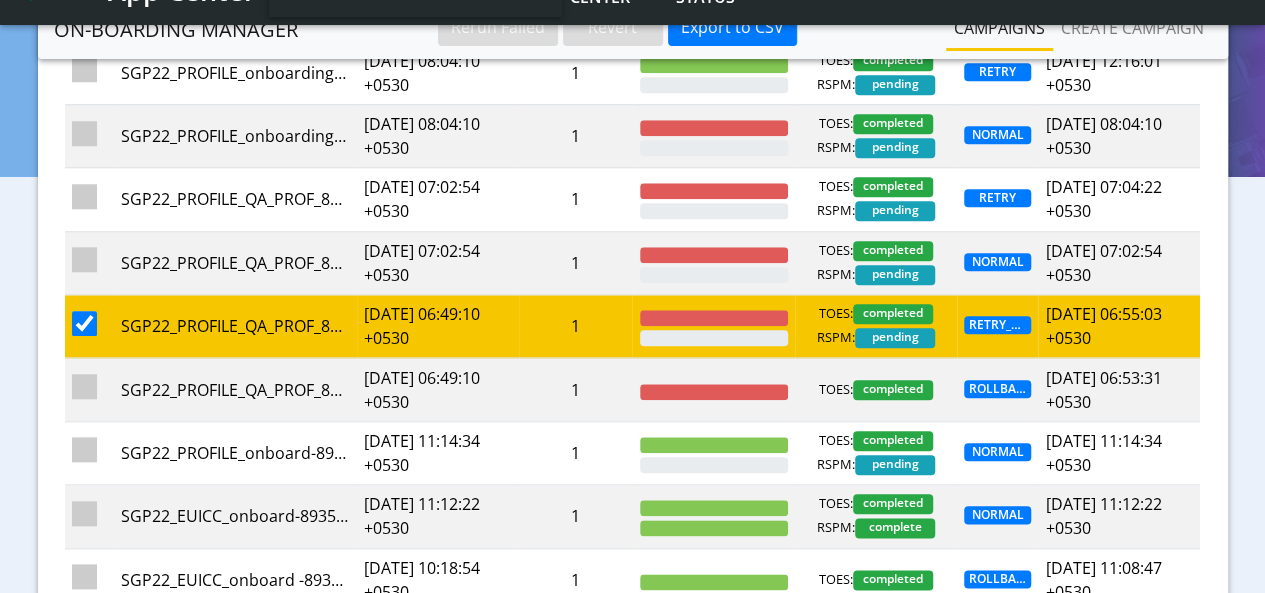 click at bounding box center [84, 323] 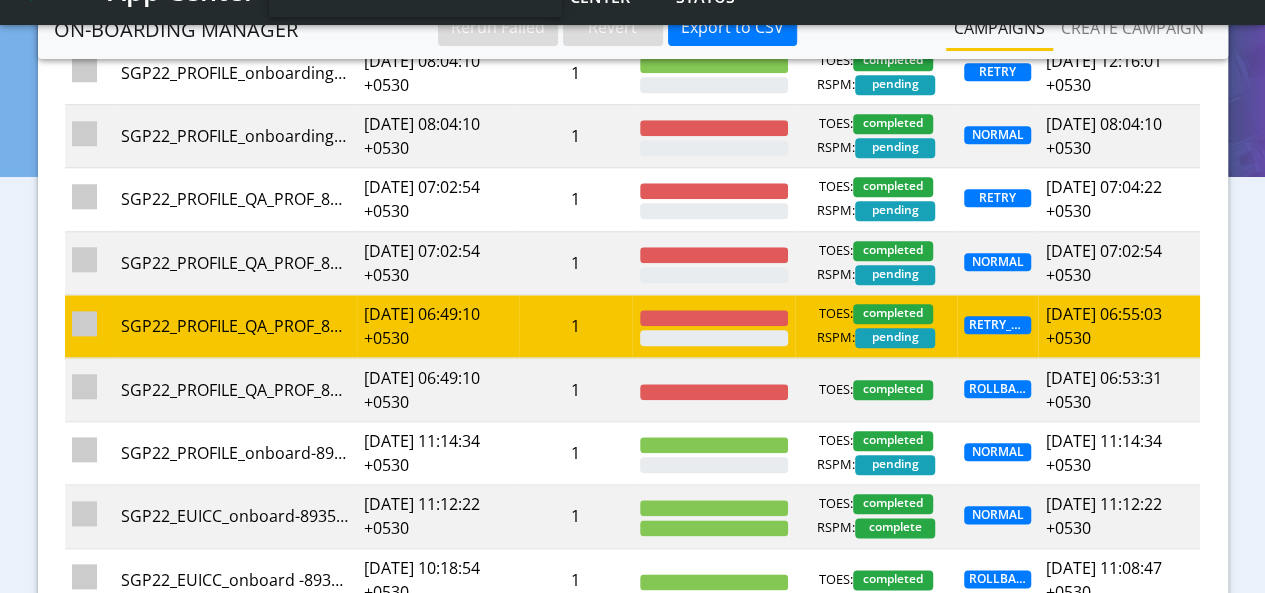 checkbox on "false" 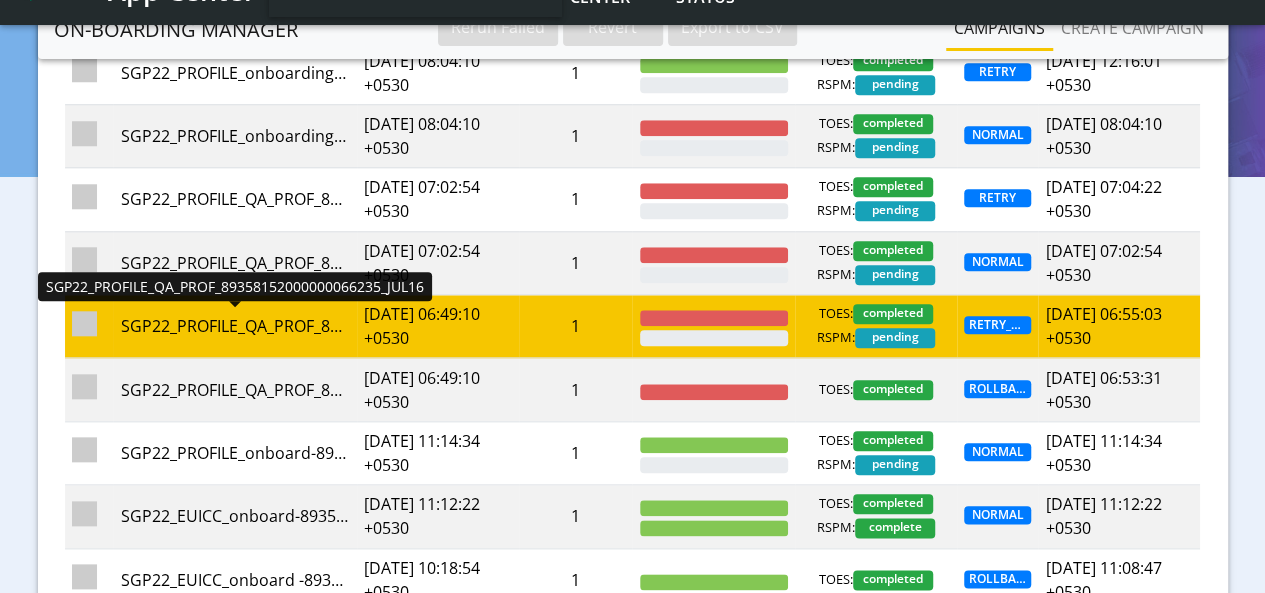click on "SGP22_PROFILE_QA_PROF_89358152000000066235_JUL16" at bounding box center [235, 326] 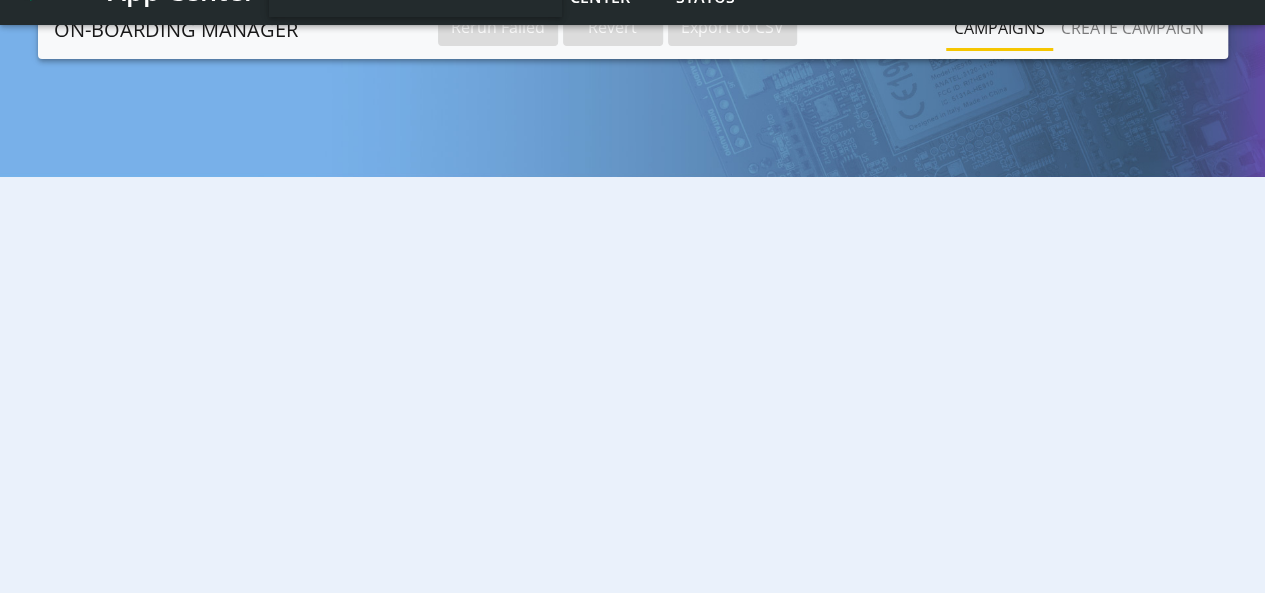 scroll, scrollTop: 0, scrollLeft: 0, axis: both 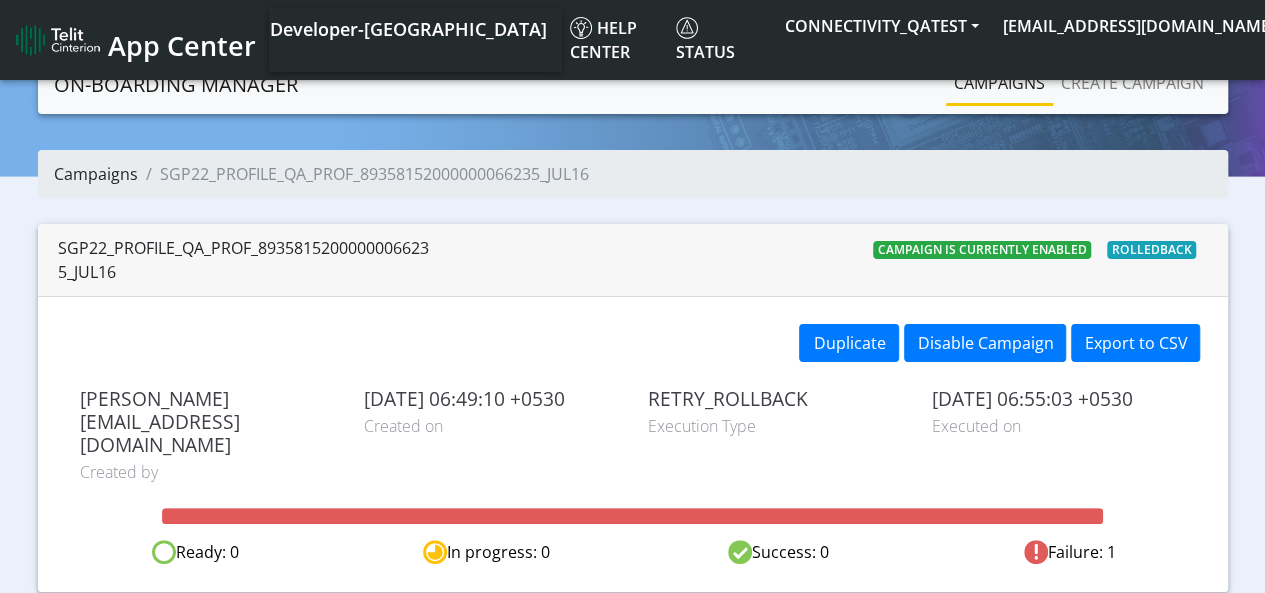click on "Campaigns" 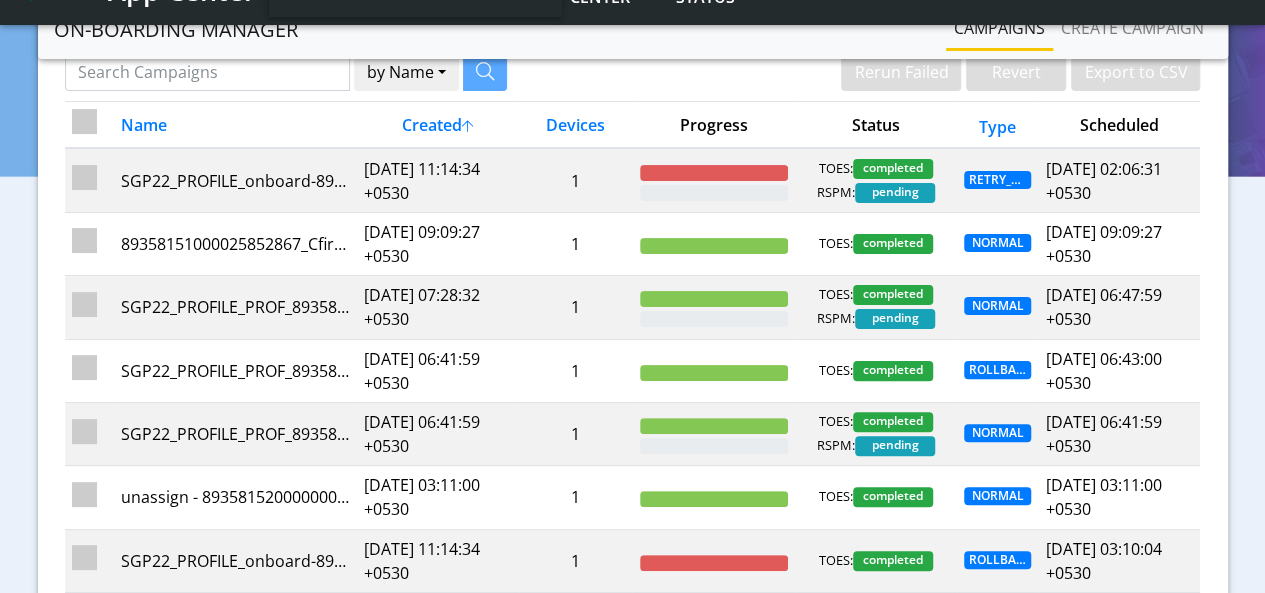 scroll, scrollTop: 0, scrollLeft: 0, axis: both 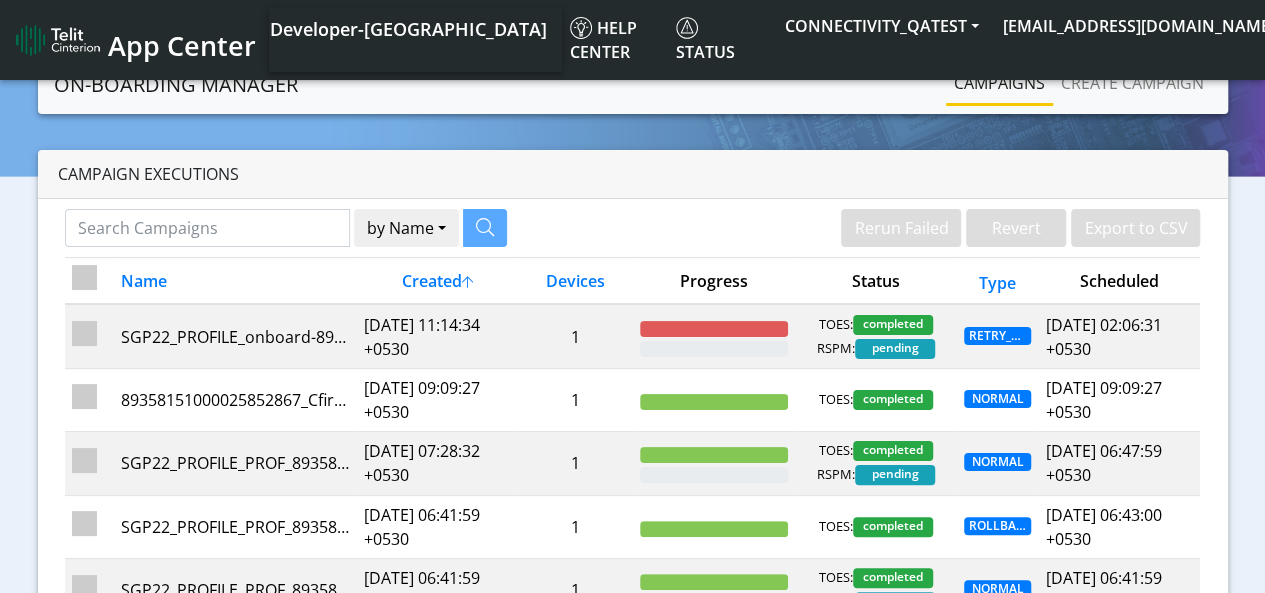 click on "Type" at bounding box center [997, 281] 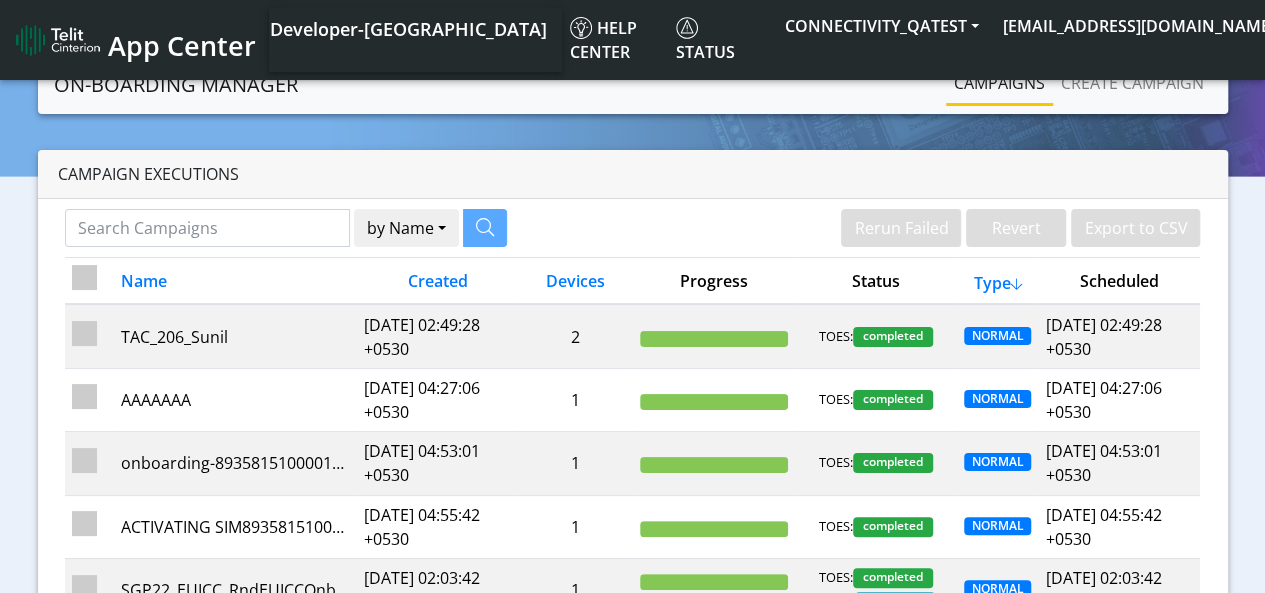 click on "Type" at bounding box center (997, 281) 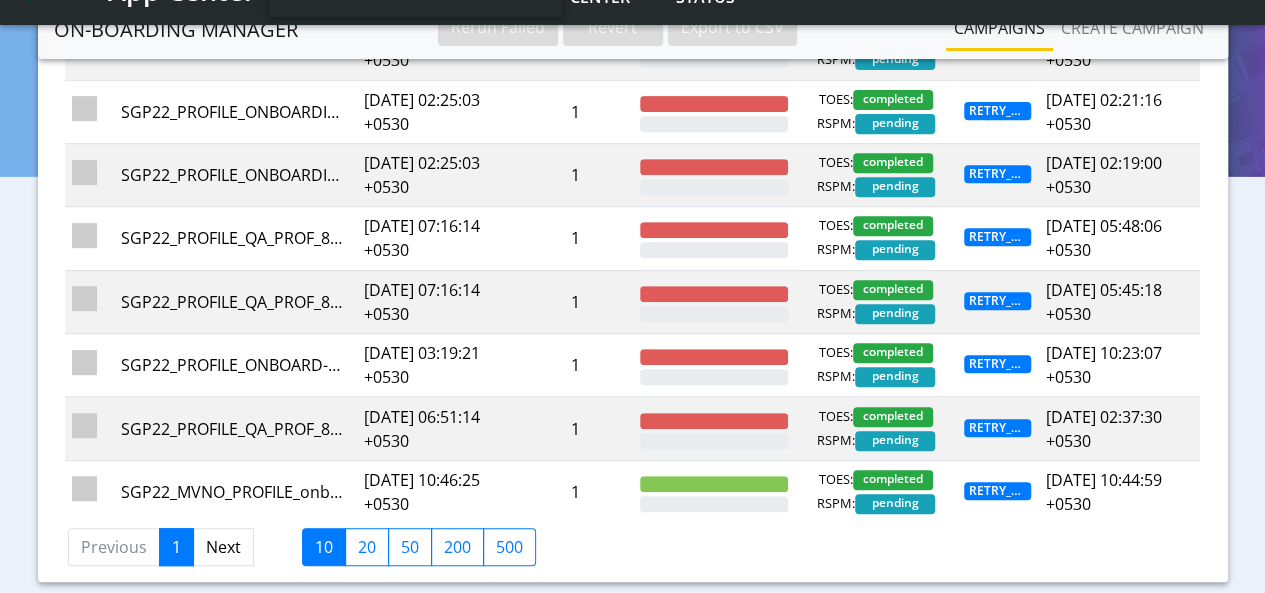 scroll, scrollTop: 406, scrollLeft: 0, axis: vertical 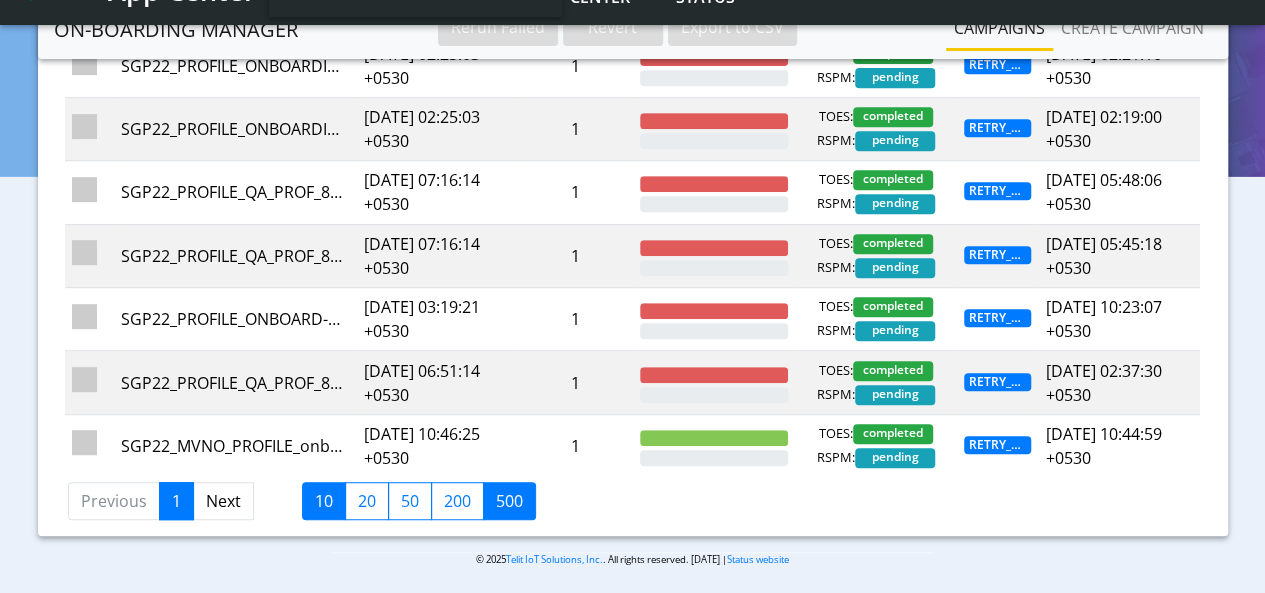 click on "500" 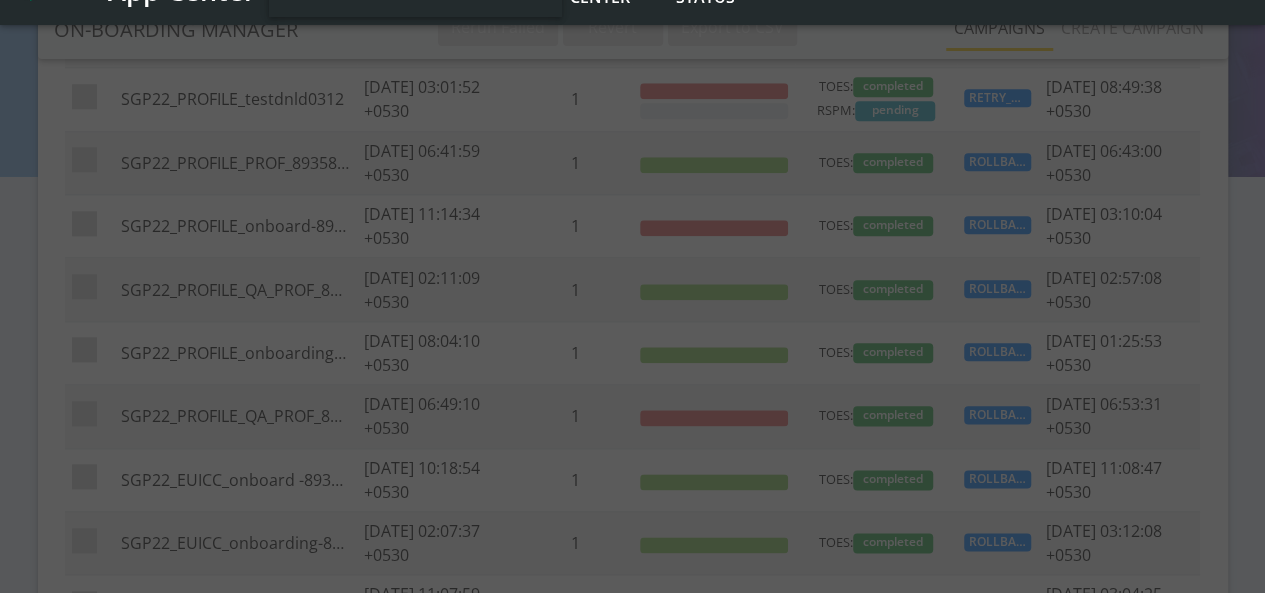 scroll, scrollTop: 1306, scrollLeft: 0, axis: vertical 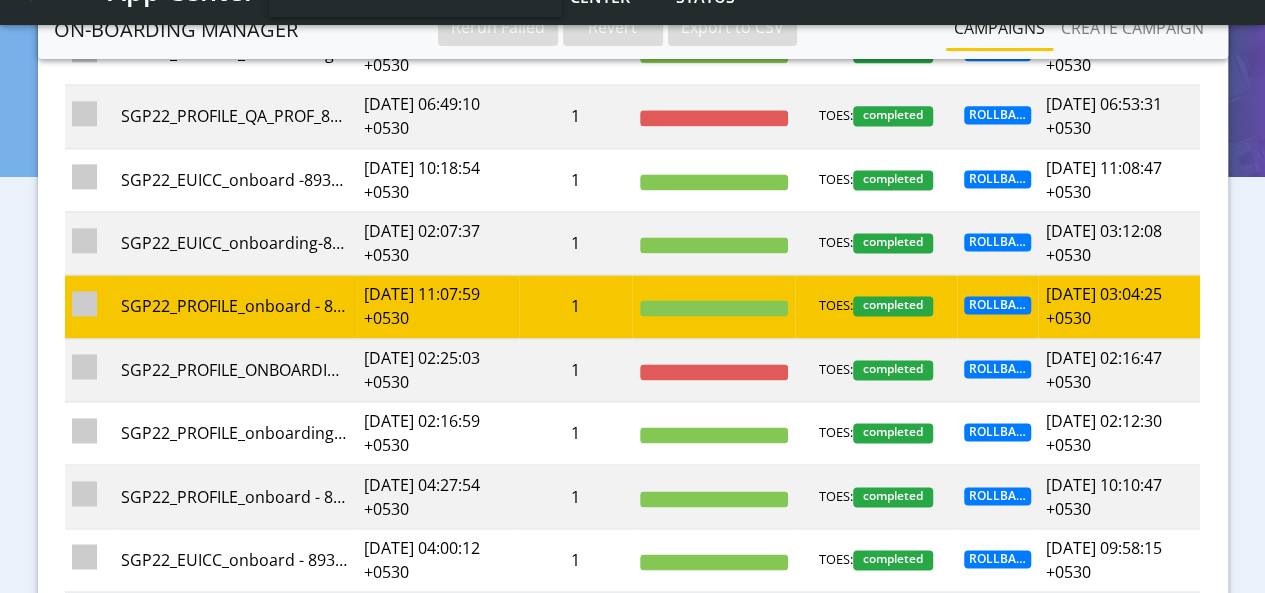 click at bounding box center [84, 303] 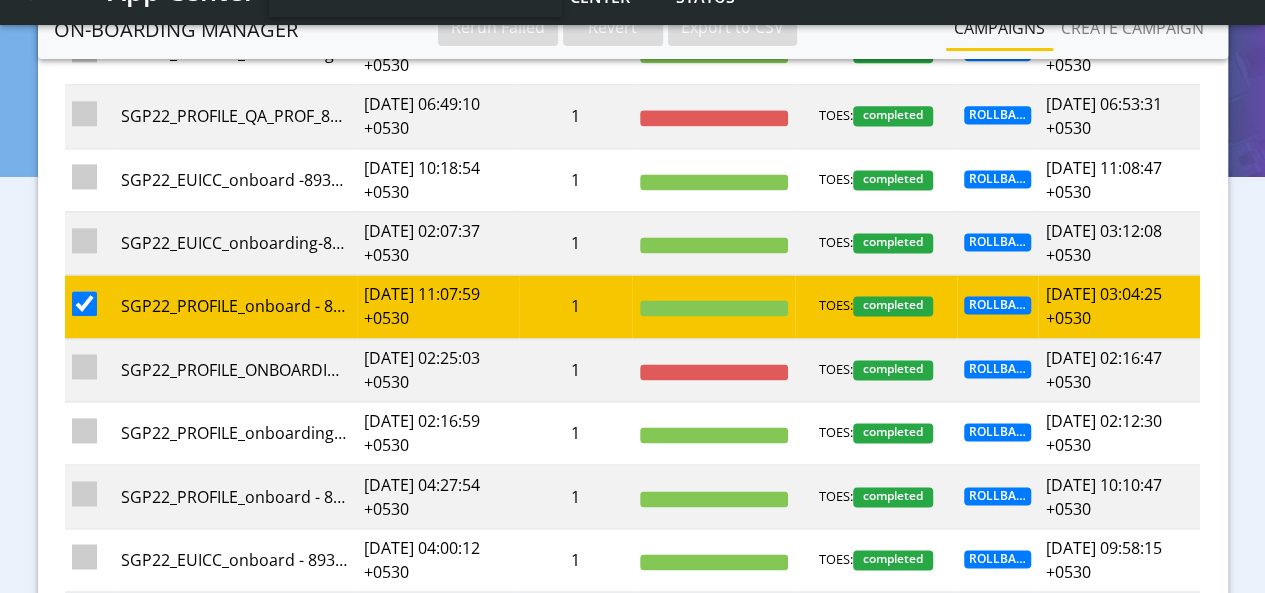 checkbox on "false" 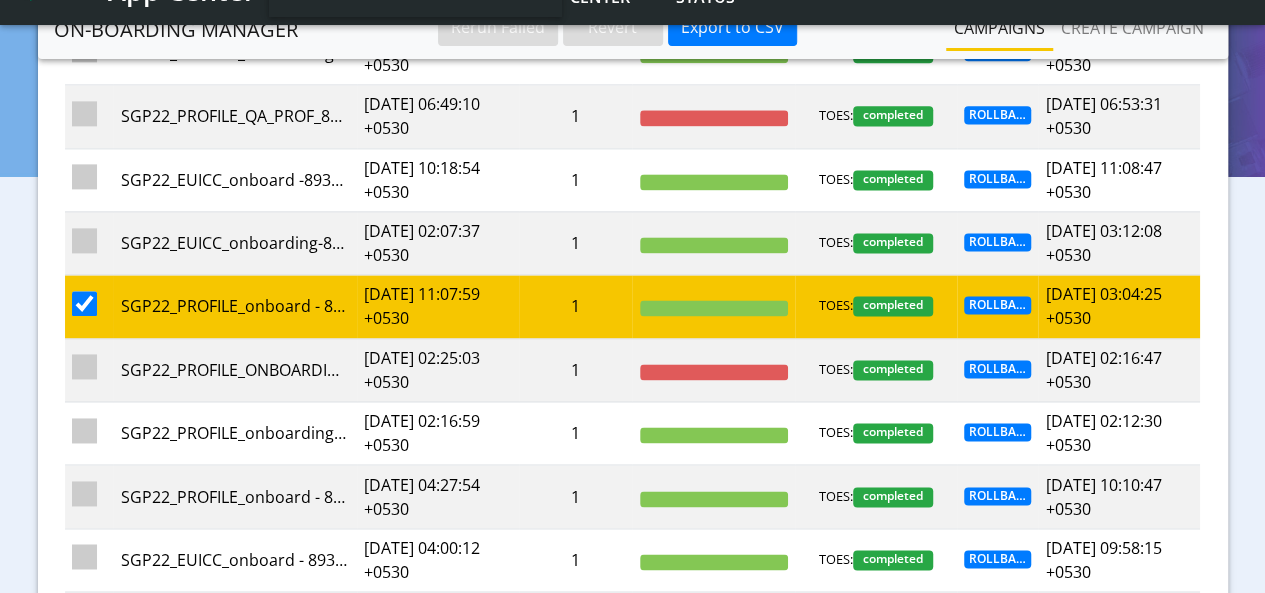 click at bounding box center [84, 303] 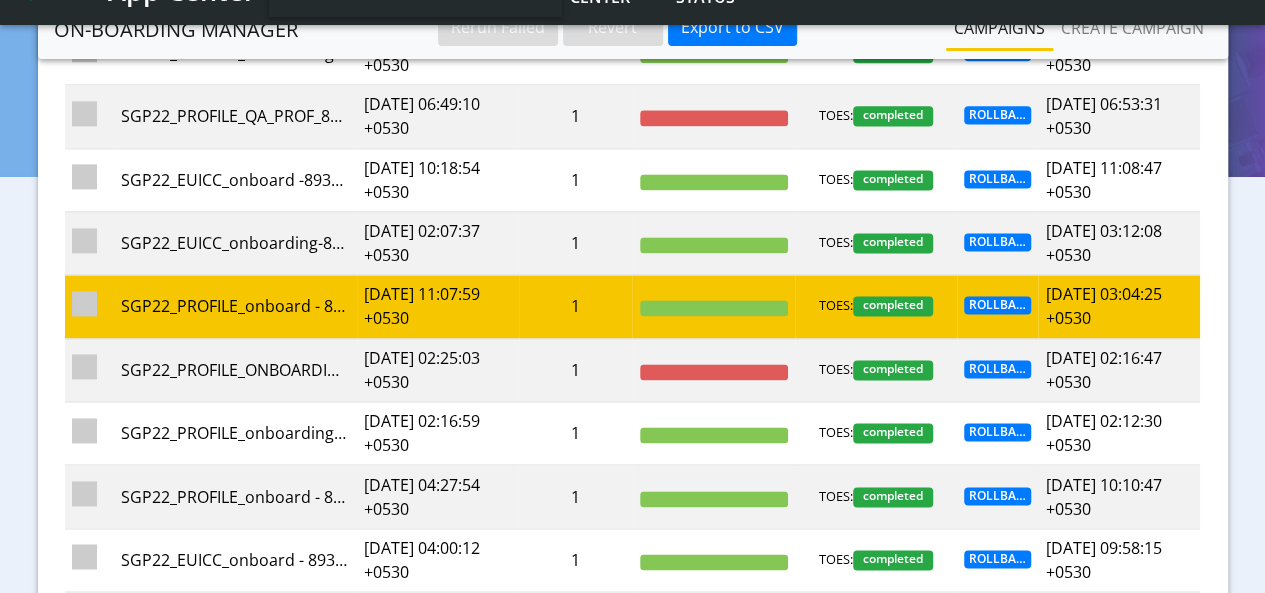 checkbox on "false" 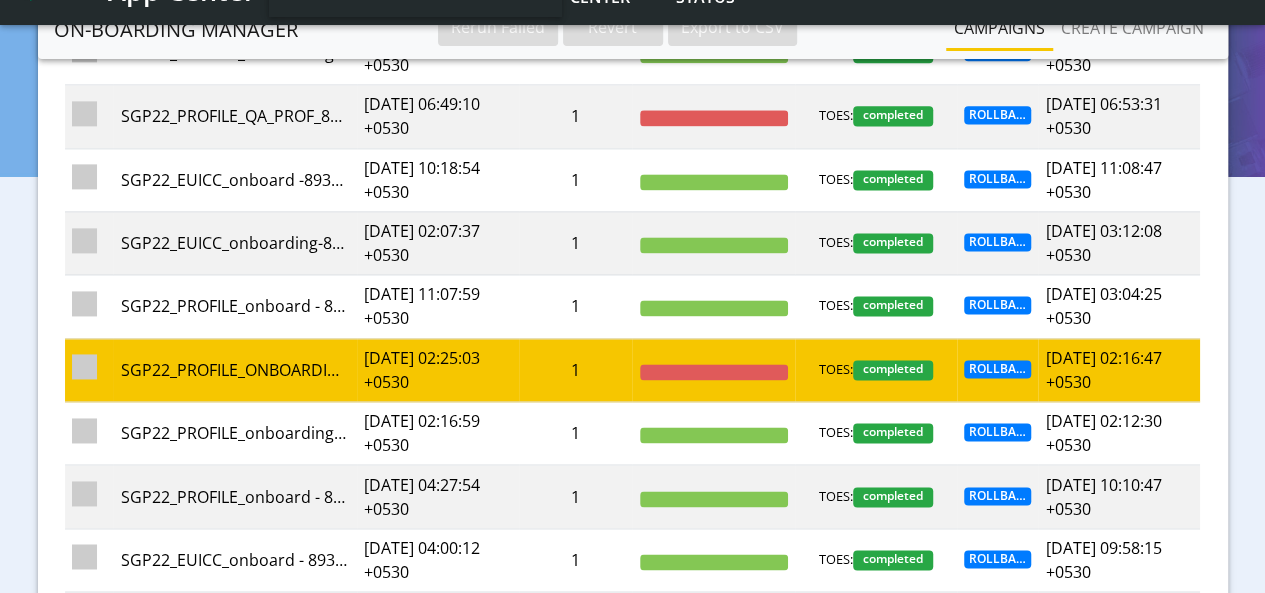 click at bounding box center [84, 366] 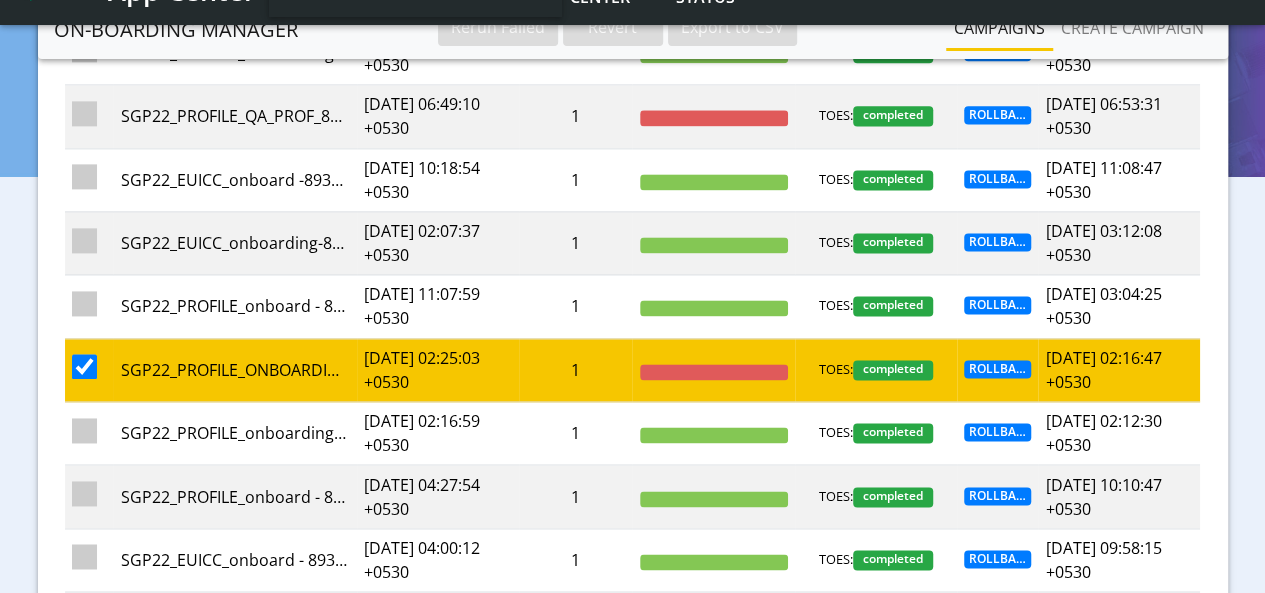 checkbox on "false" 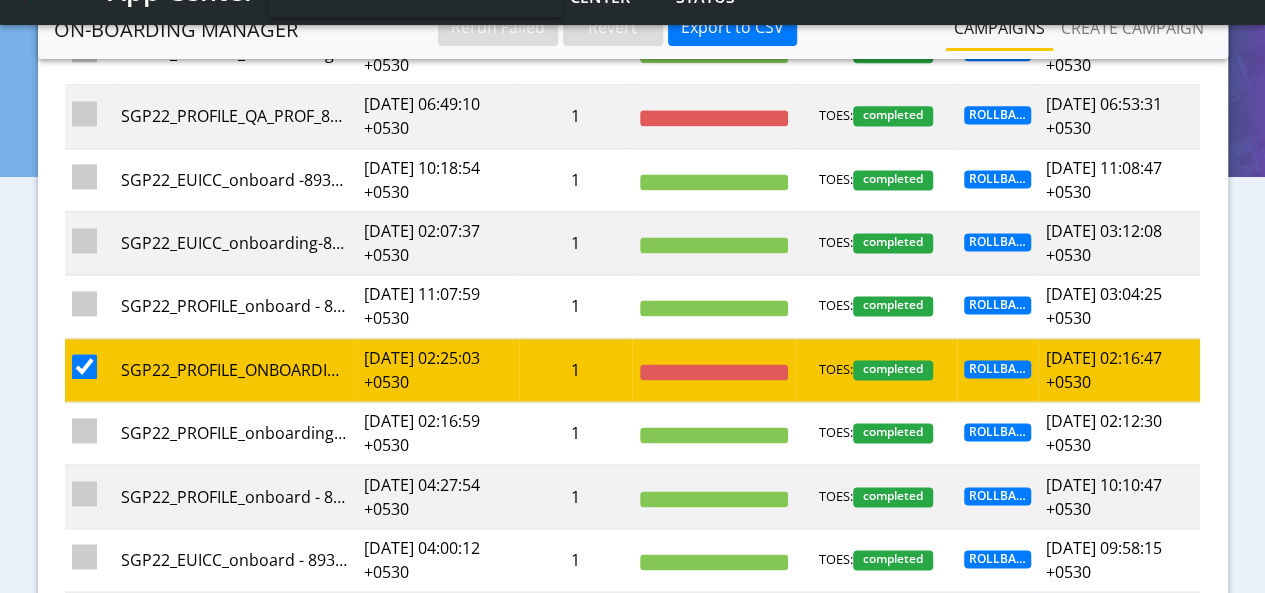click at bounding box center (84, 366) 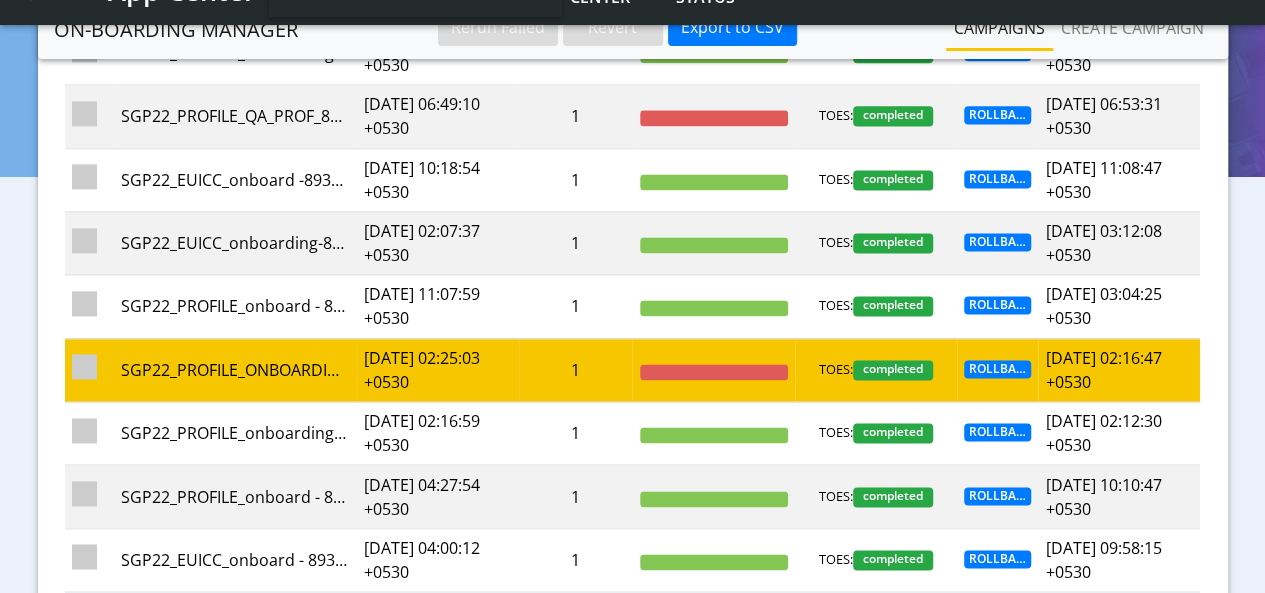 checkbox on "false" 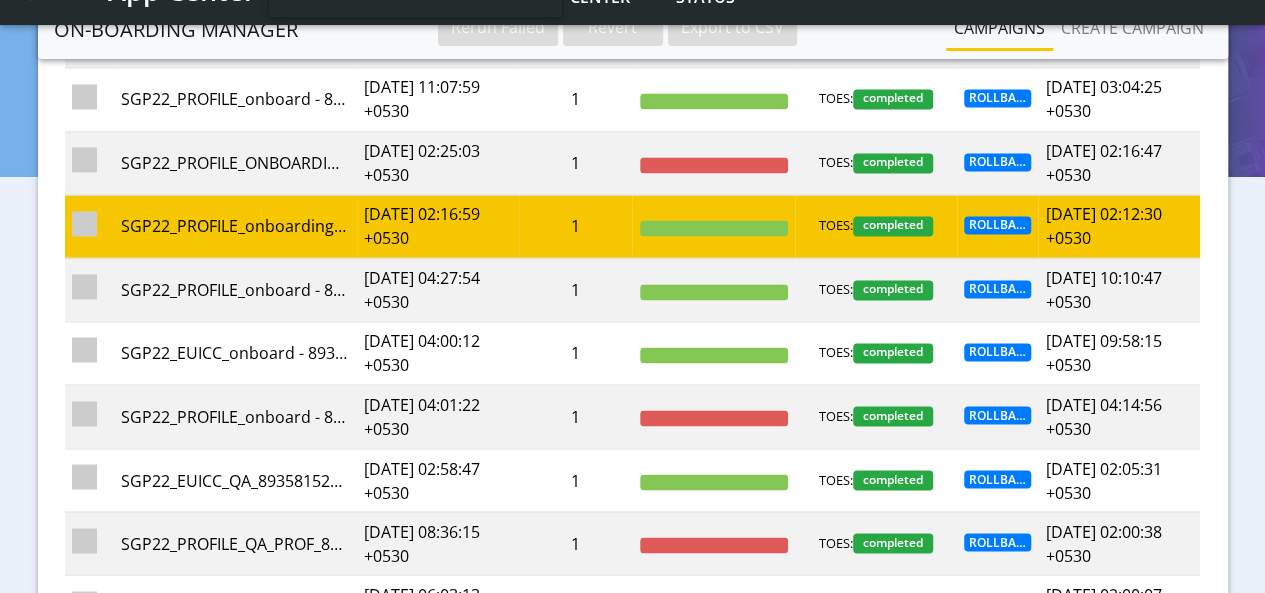 scroll, scrollTop: 1606, scrollLeft: 0, axis: vertical 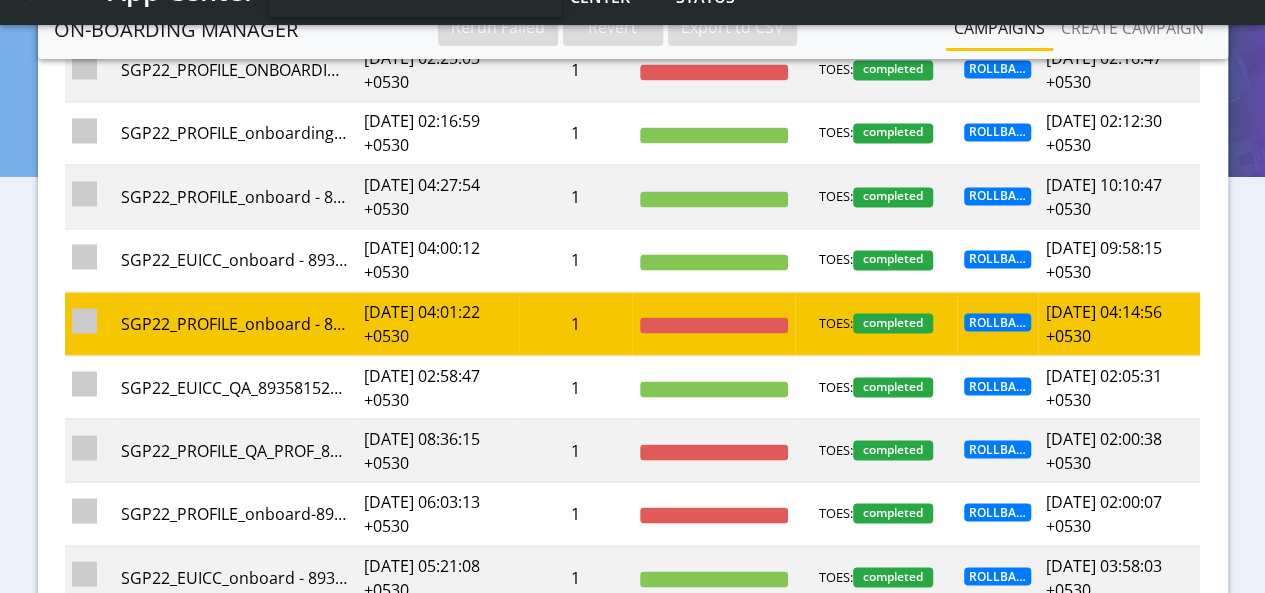 click at bounding box center [84, 320] 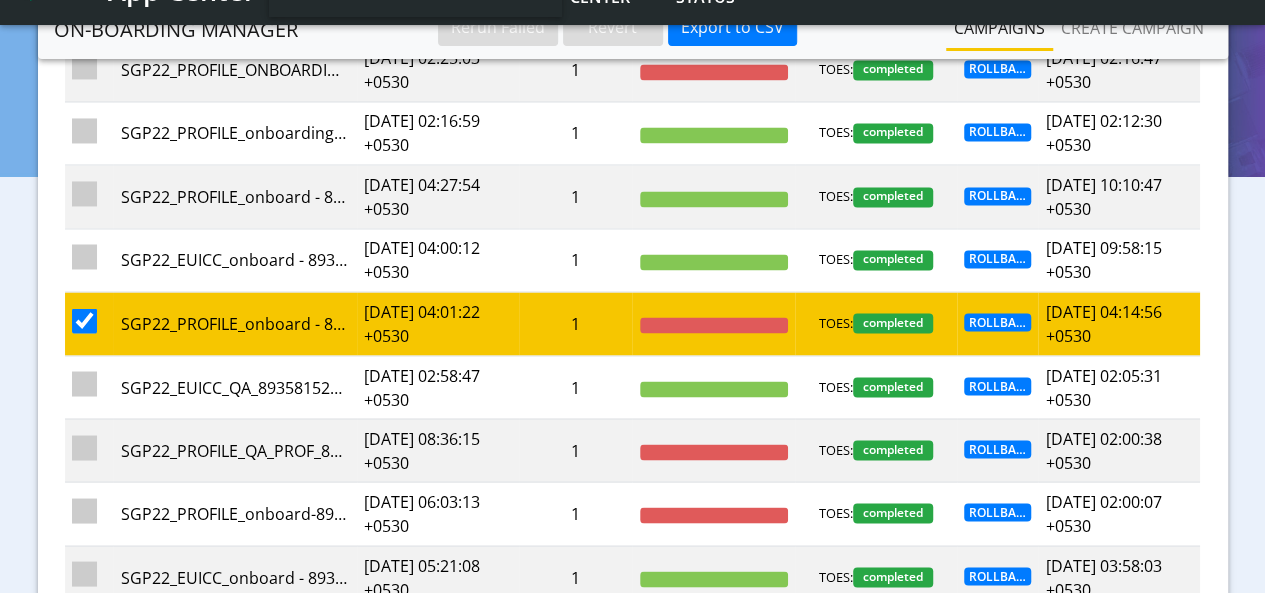checkbox on "false" 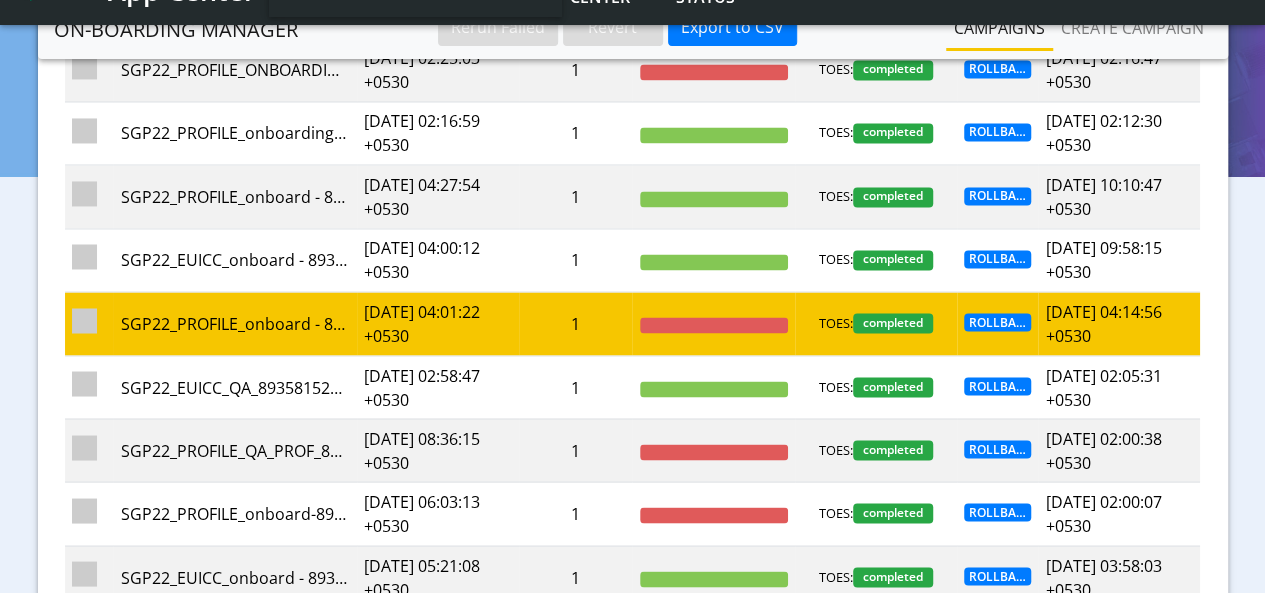 checkbox on "false" 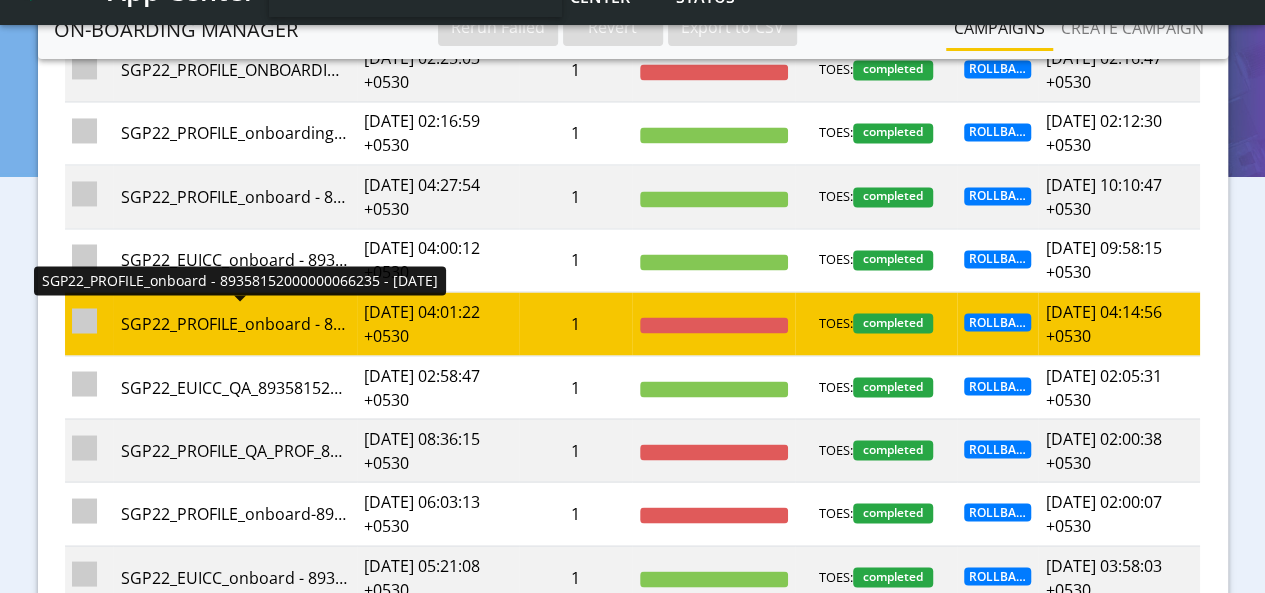 click on "SGP22_PROFILE_onboard - 89358152000000066235 - [DATE]" at bounding box center [235, 323] 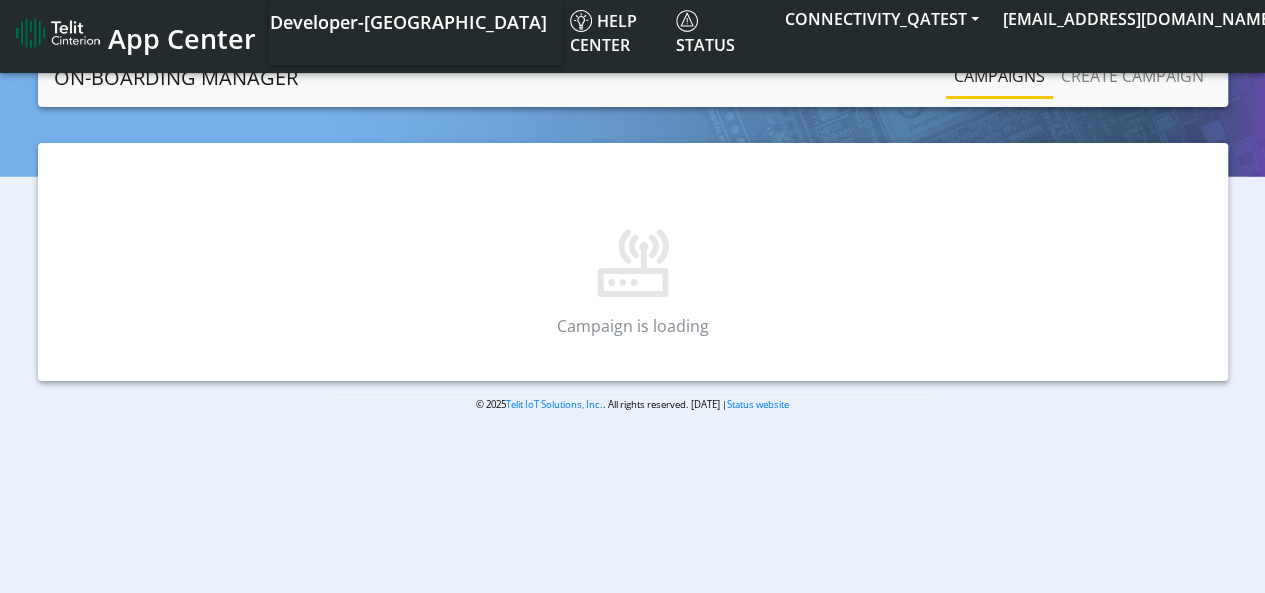scroll, scrollTop: 0, scrollLeft: 0, axis: both 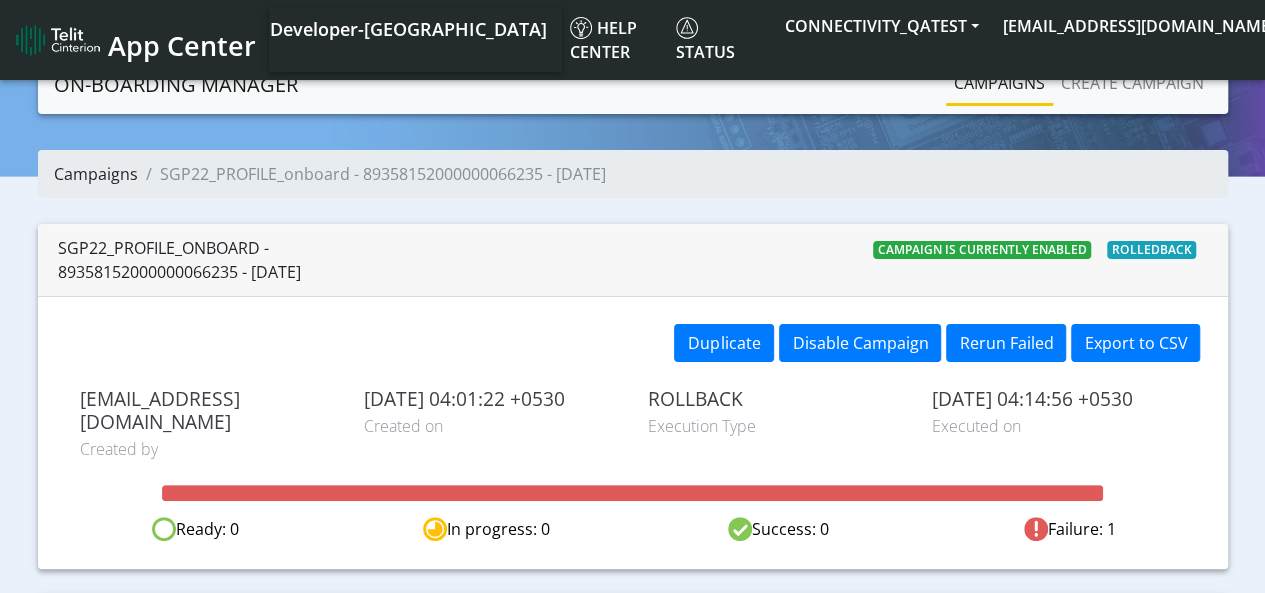 click on "Campaigns" 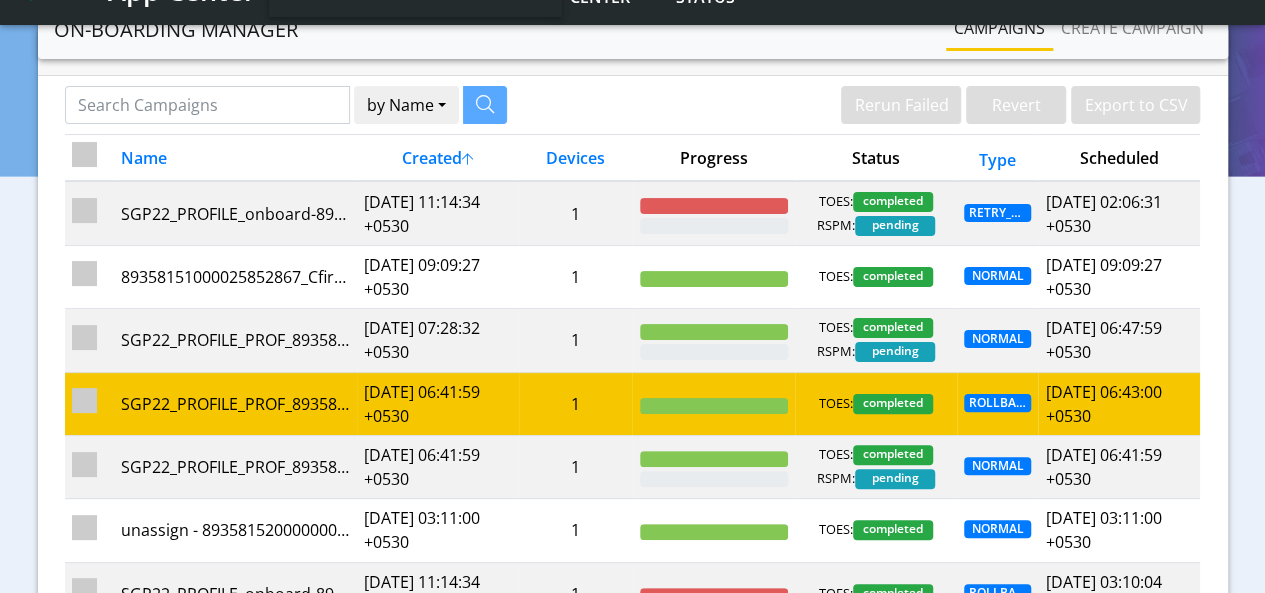 scroll, scrollTop: 100, scrollLeft: 0, axis: vertical 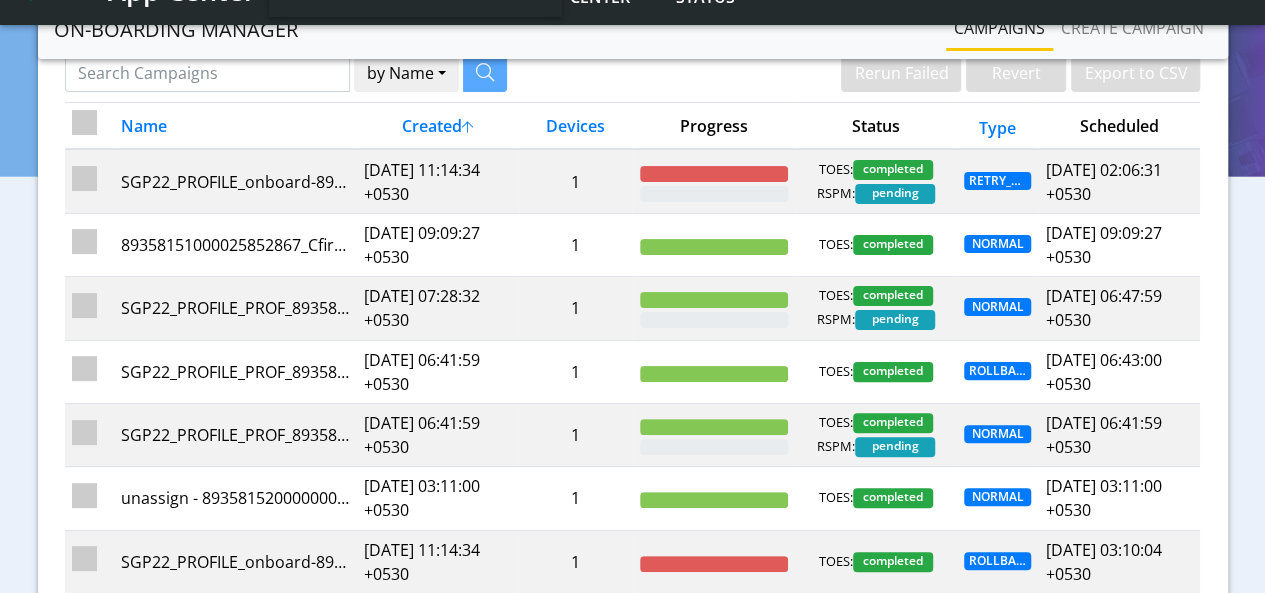 click on "Type" at bounding box center [997, 126] 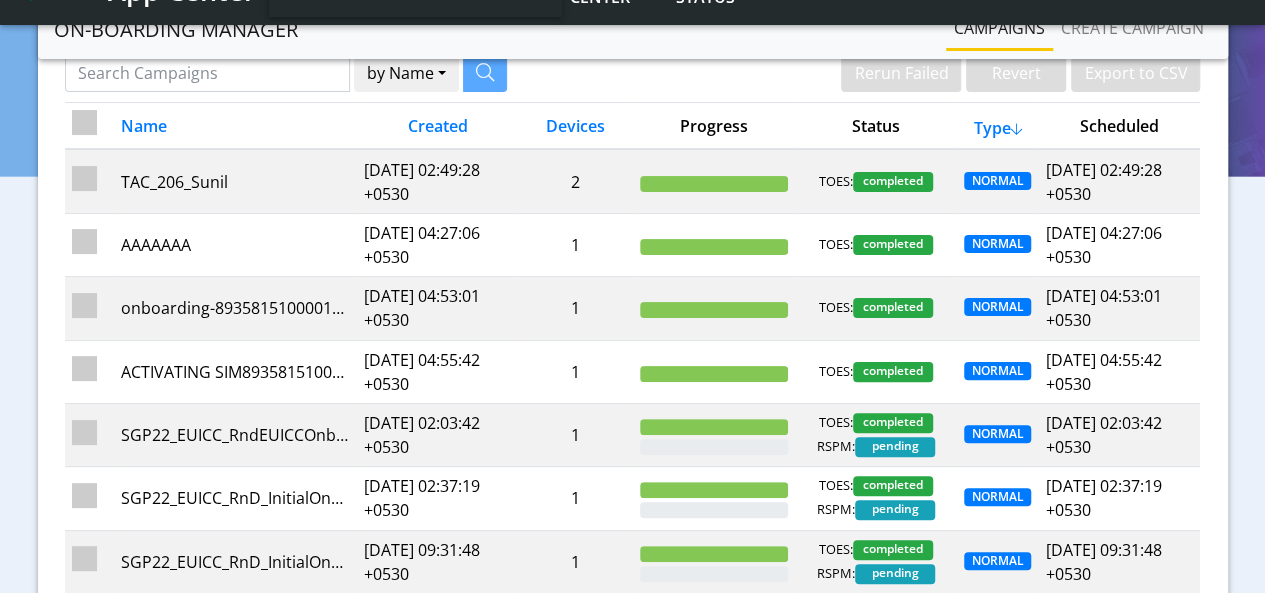 click on "Type" at bounding box center (997, 126) 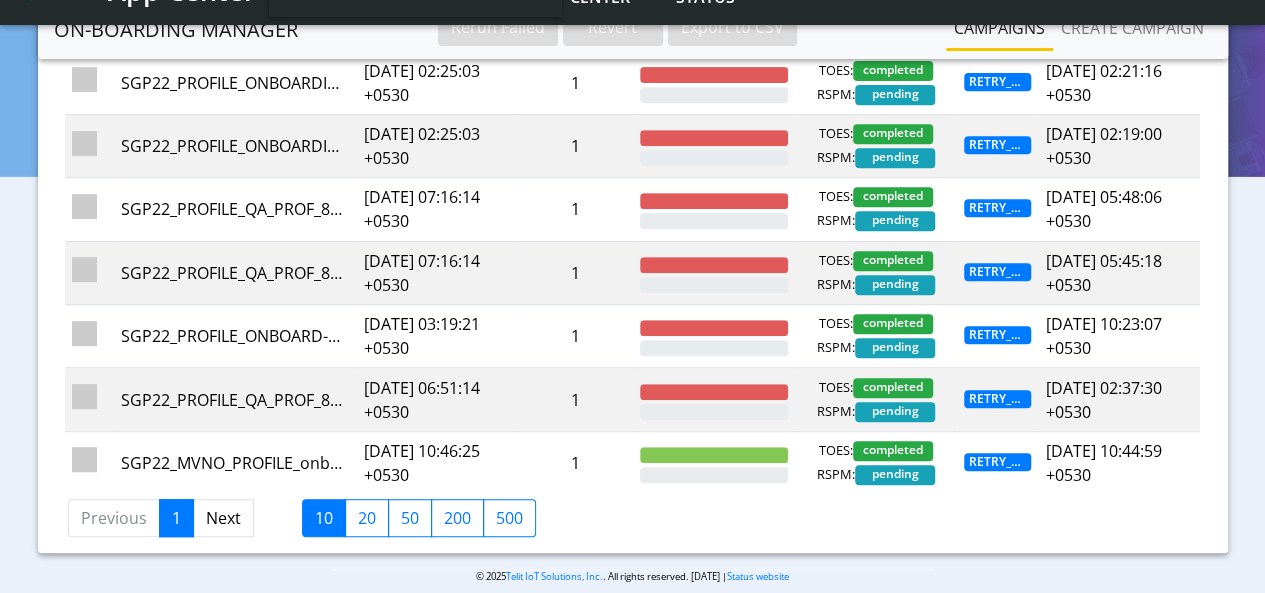 scroll, scrollTop: 406, scrollLeft: 0, axis: vertical 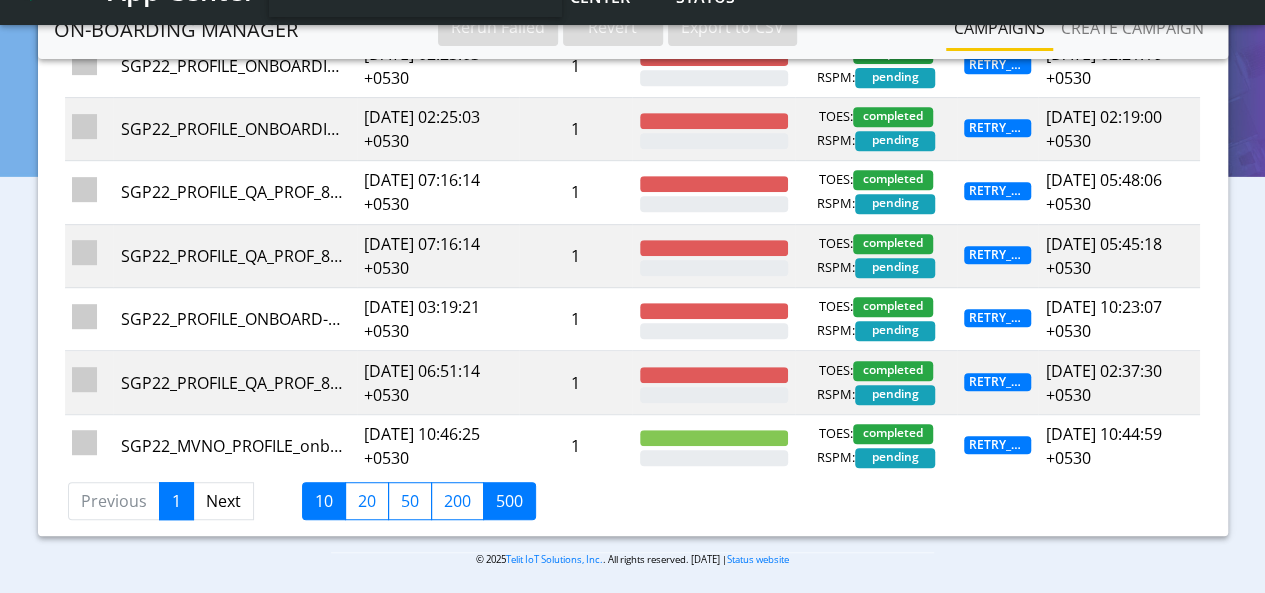 click on "500" 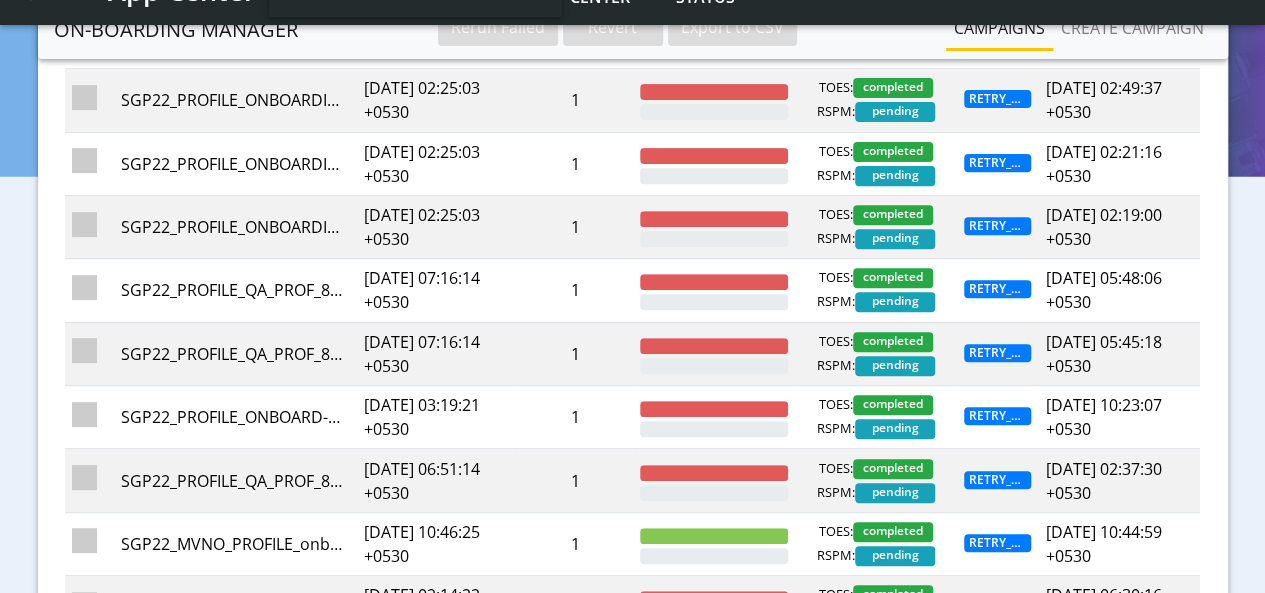scroll, scrollTop: 406, scrollLeft: 0, axis: vertical 